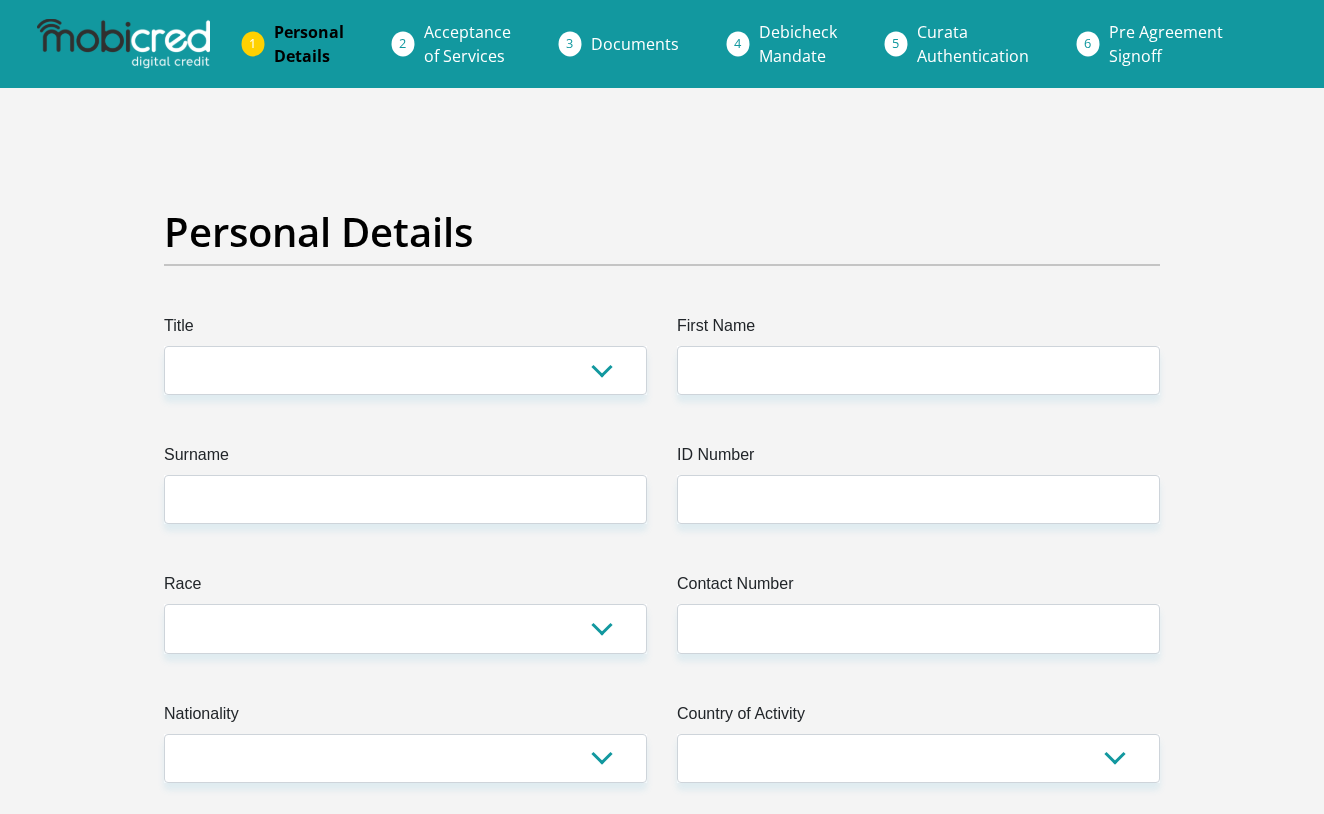 scroll, scrollTop: 0, scrollLeft: 0, axis: both 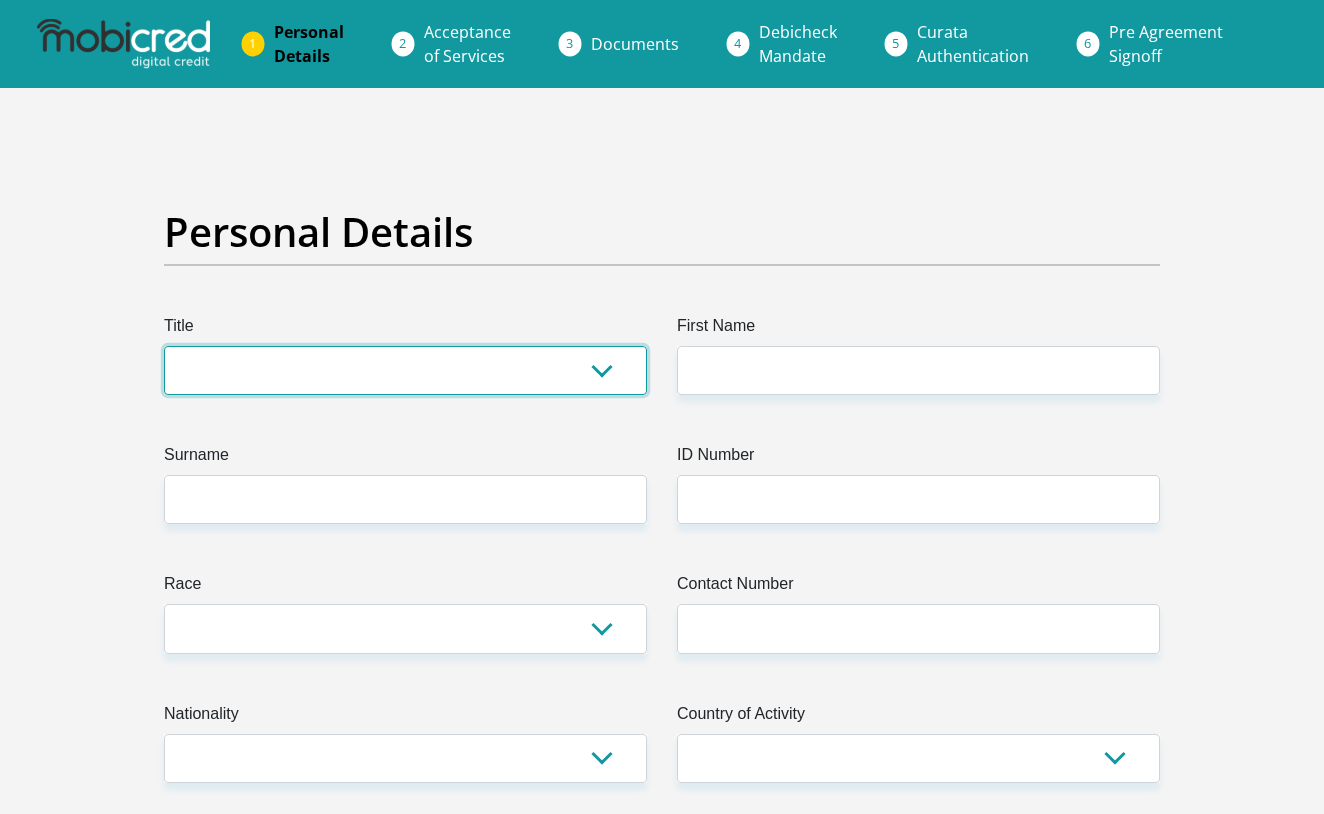 select on "Mr" 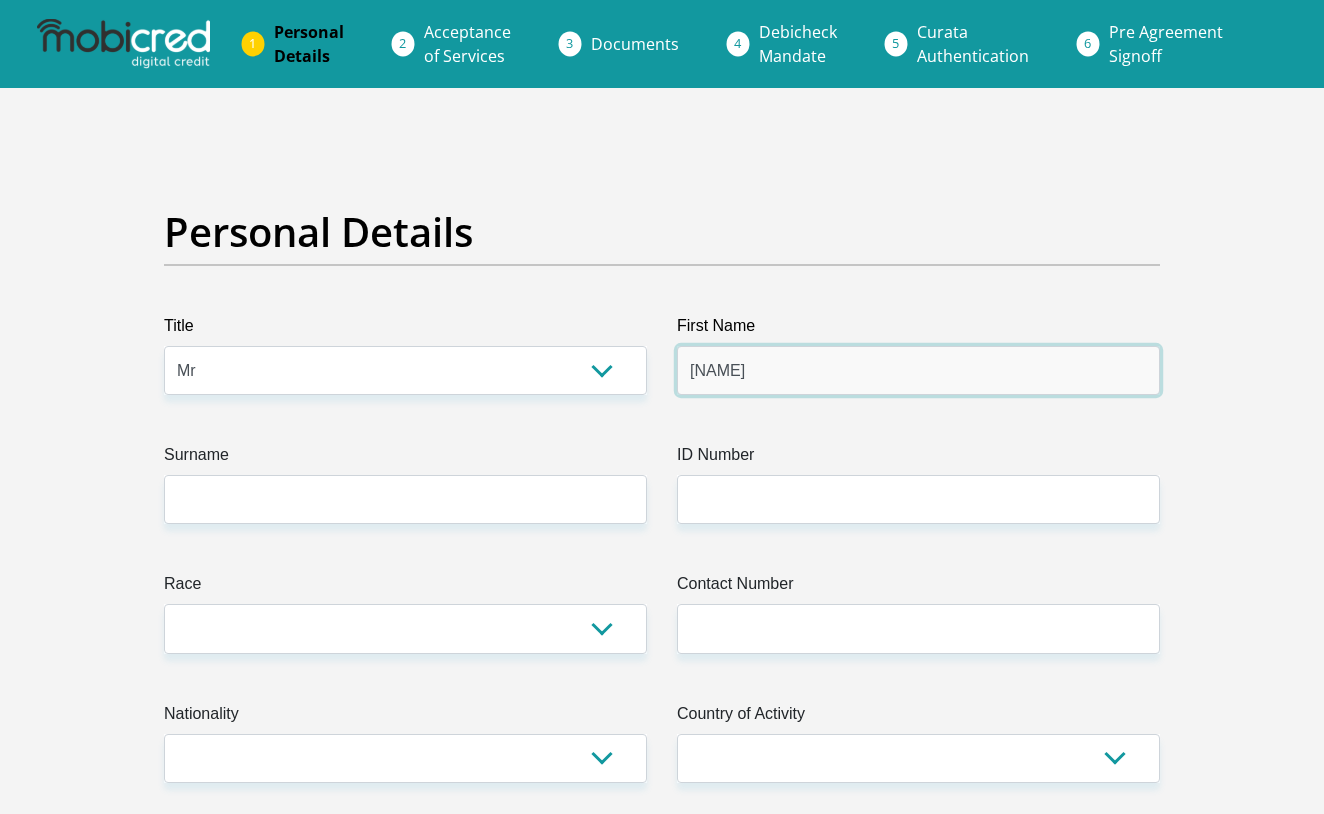 type on "[NAME]" 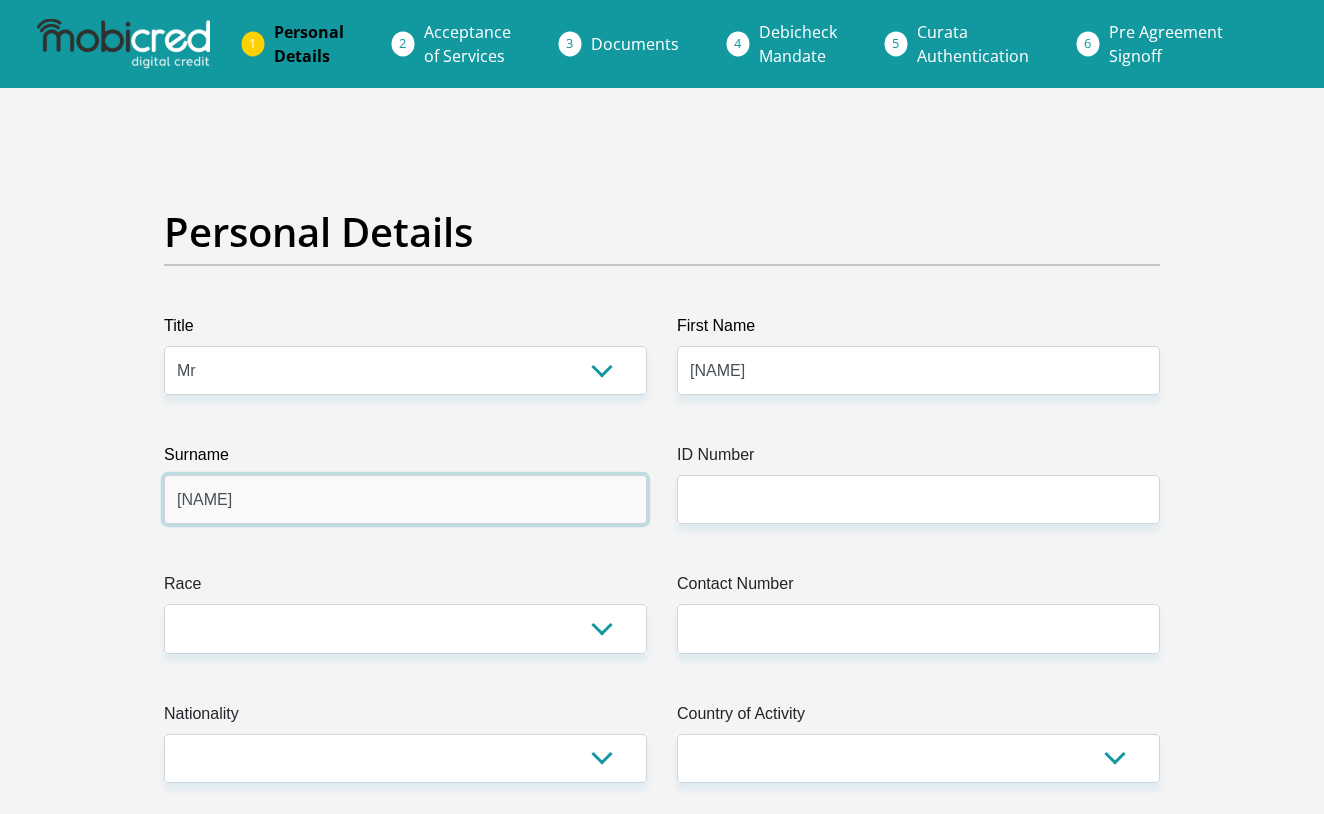 type on "[NAME]" 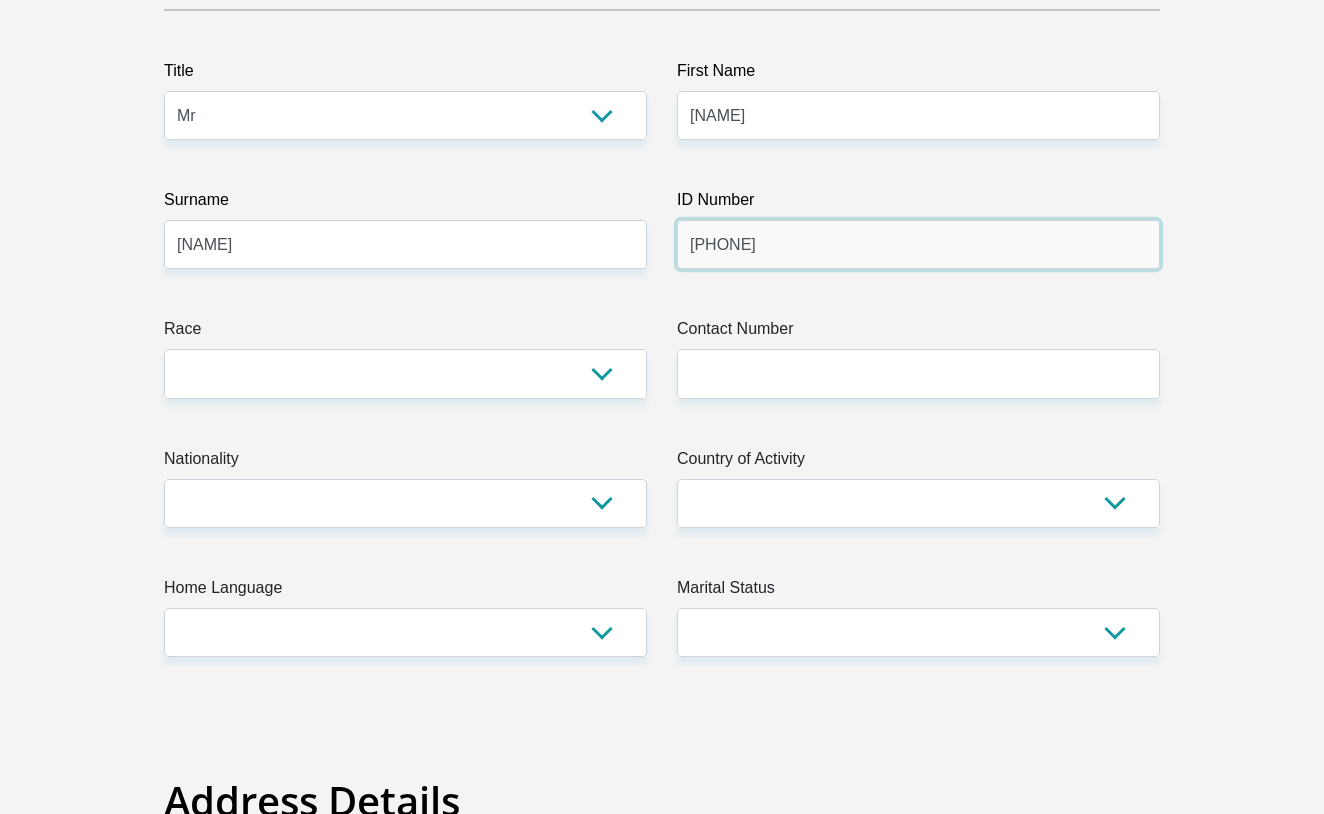 scroll, scrollTop: 258, scrollLeft: 0, axis: vertical 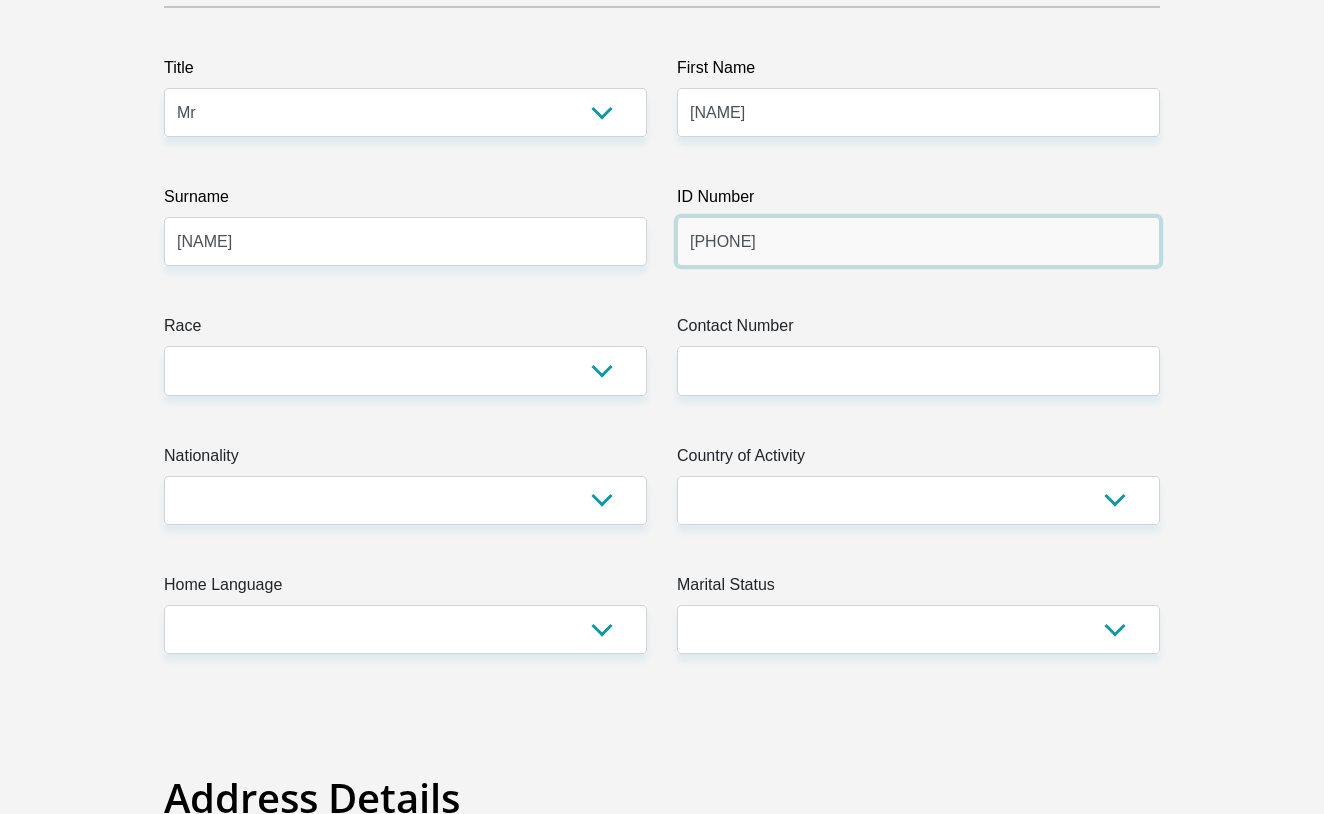 type on "[PHONE]" 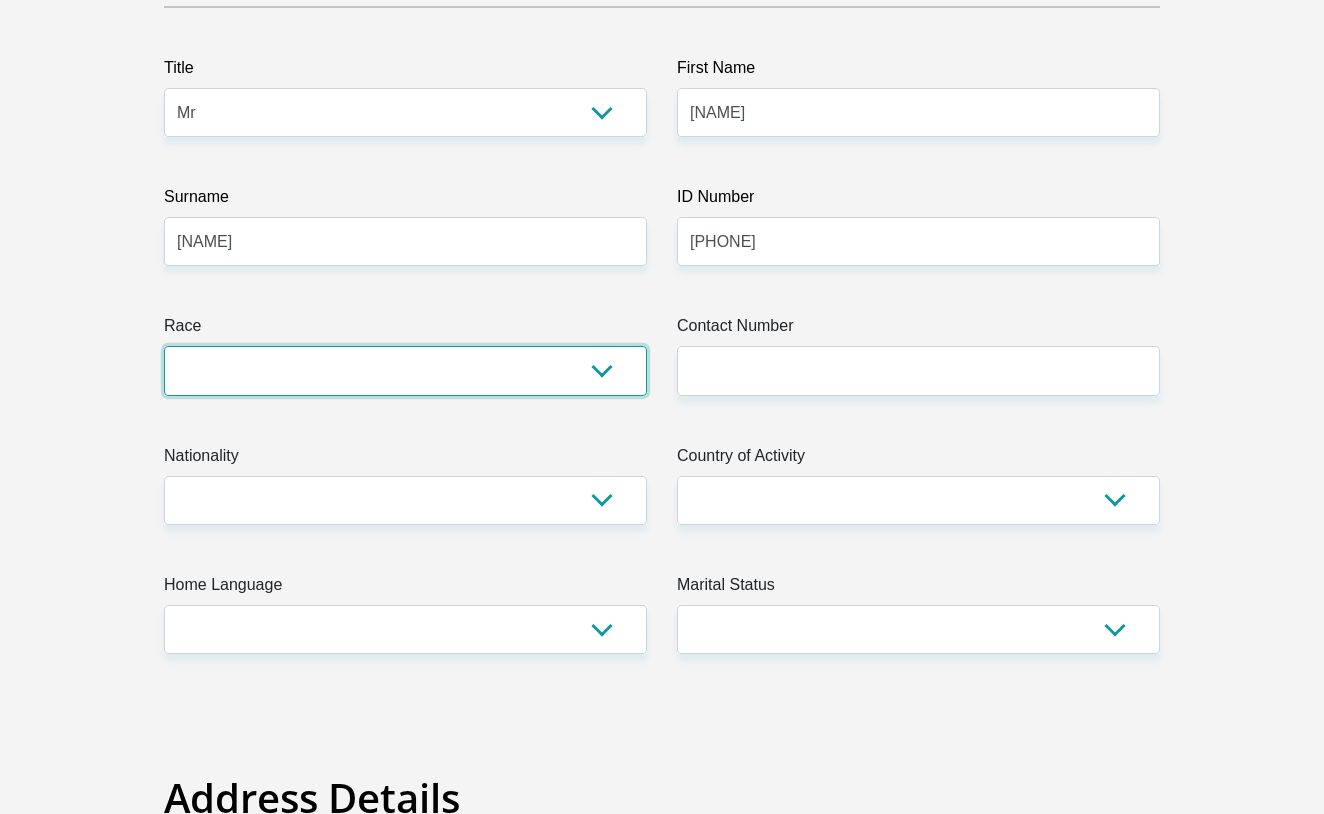 select on "1" 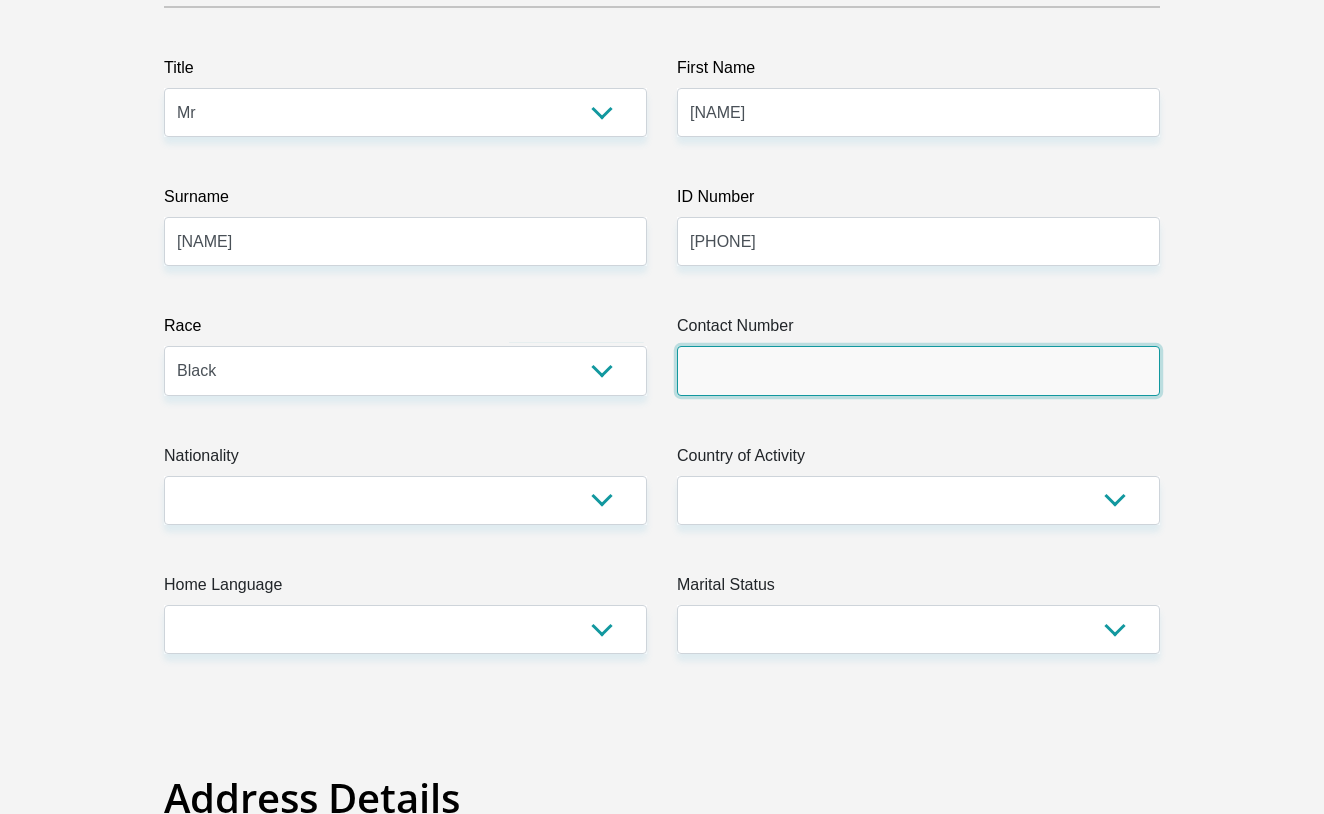 click on "Contact Number" at bounding box center (918, 370) 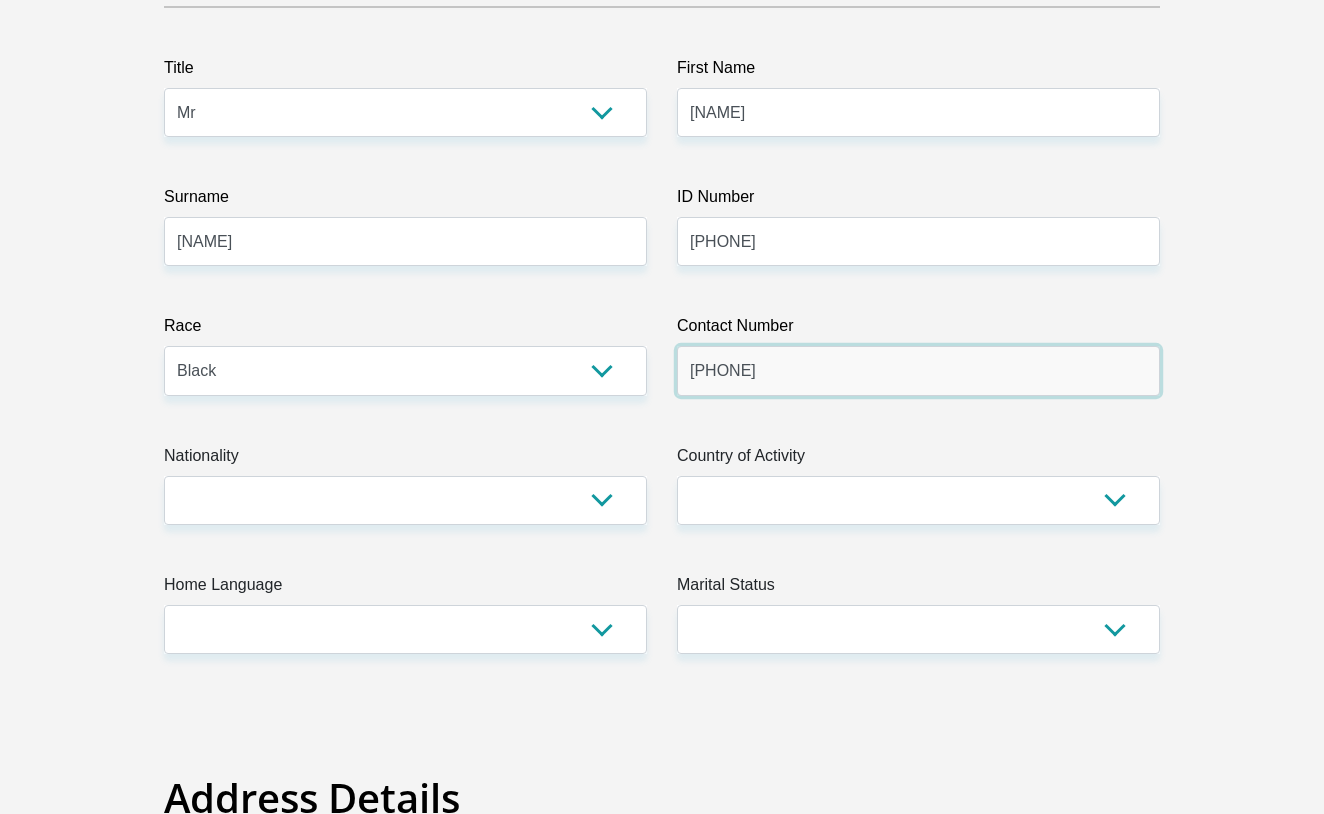 type on "[PHONE]" 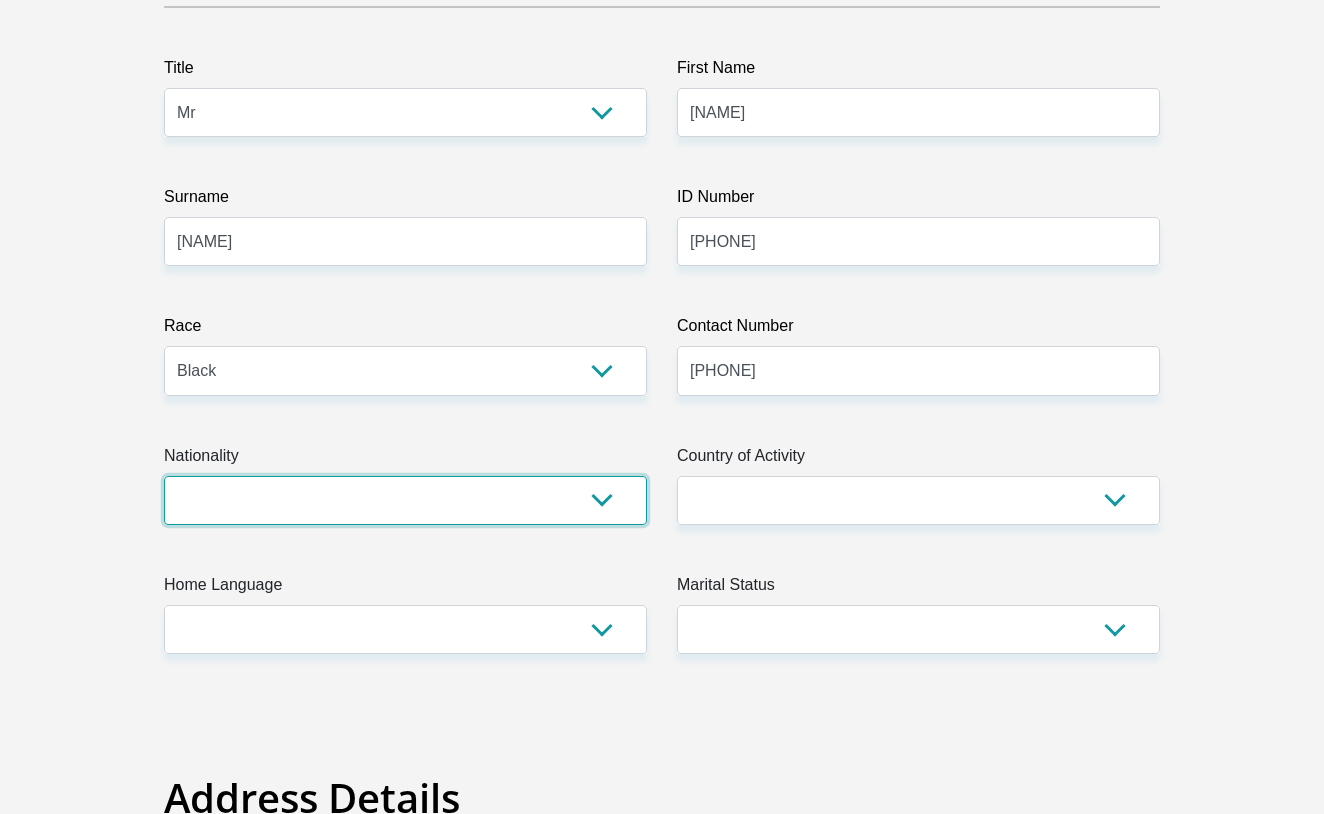 select on "ZAF" 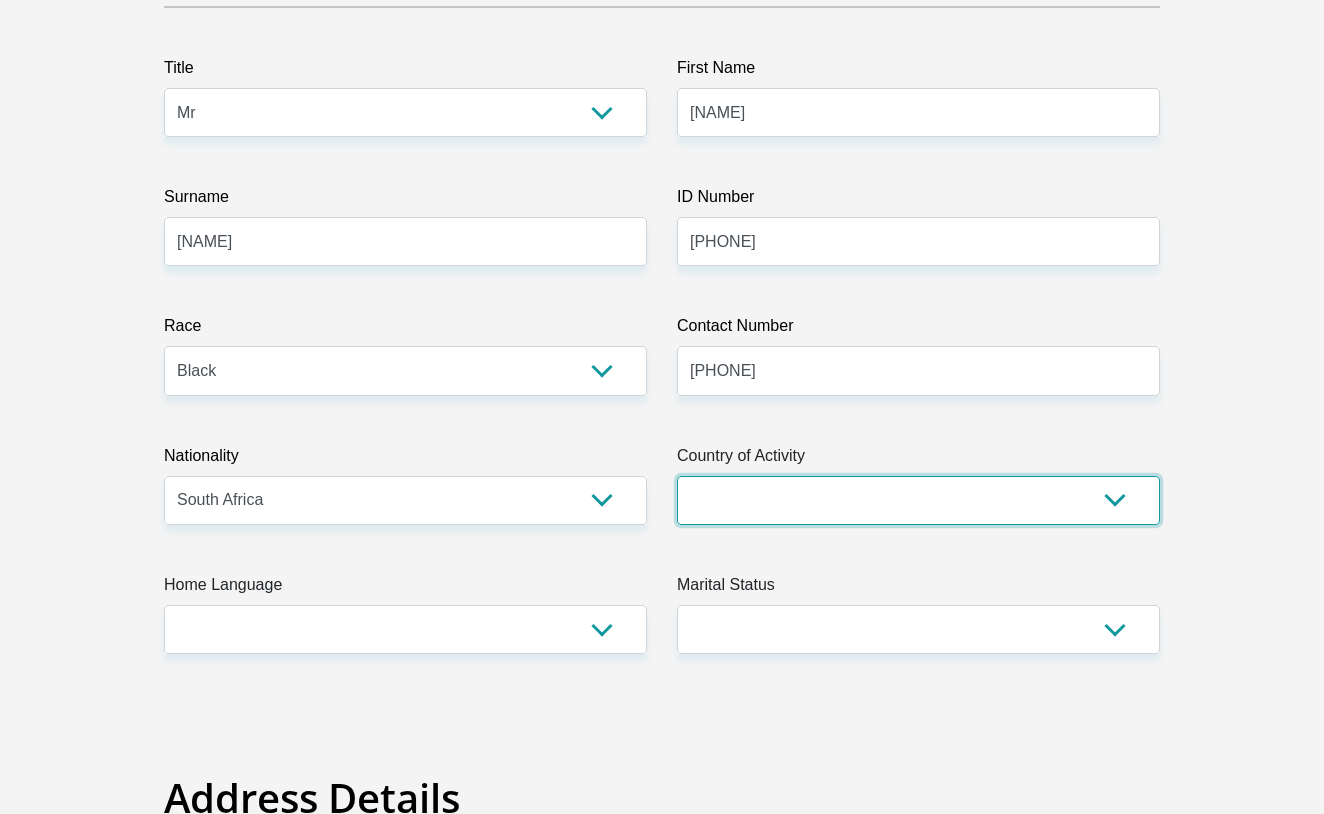 select on "ZAF" 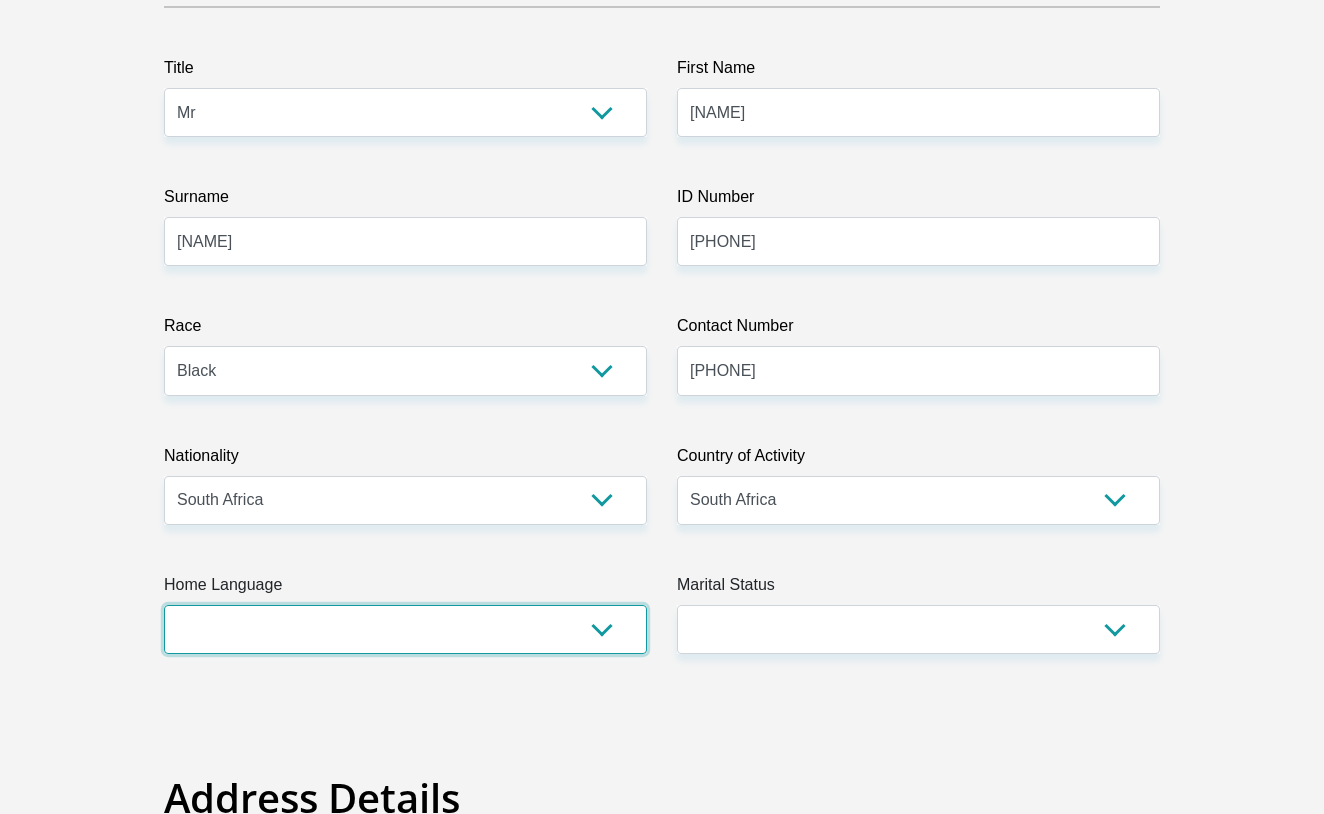 select on "nso" 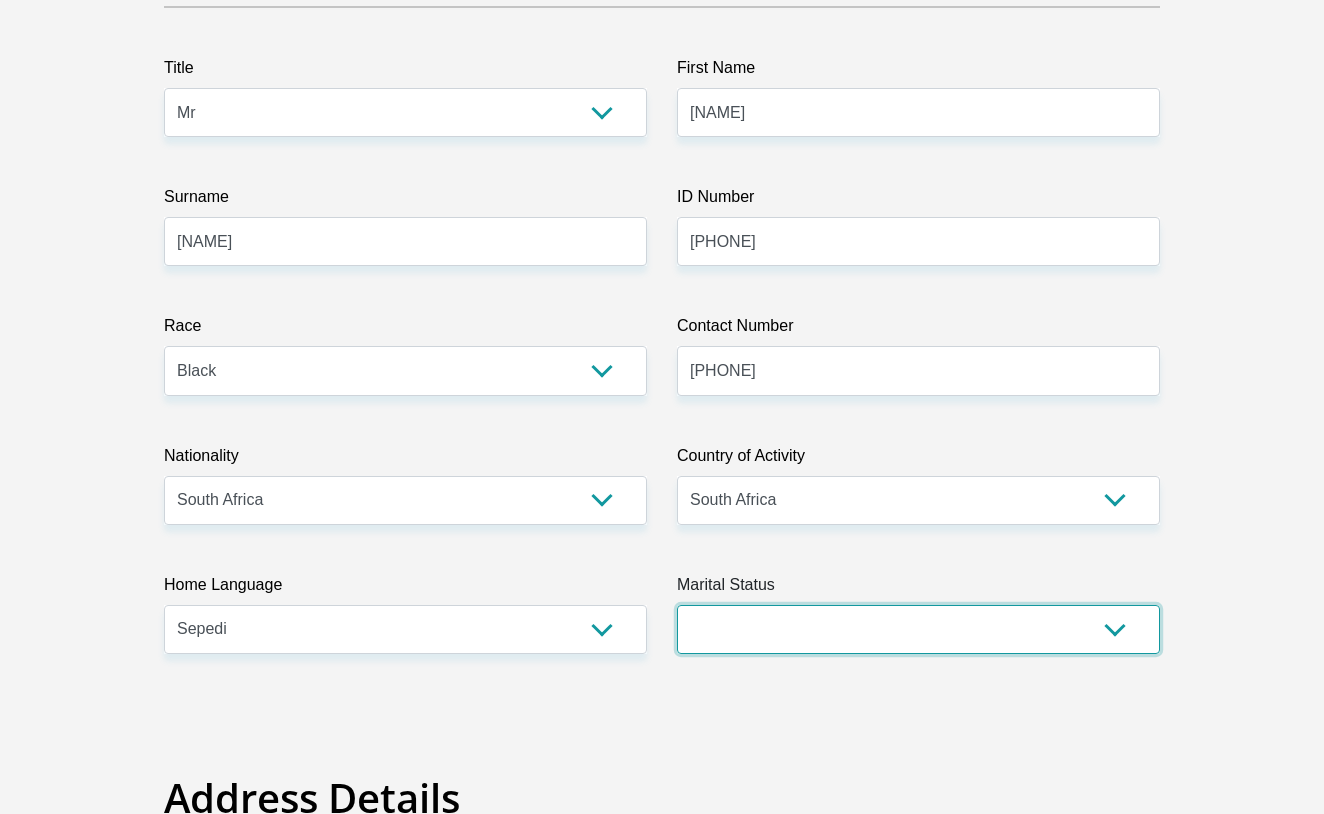 select on "2" 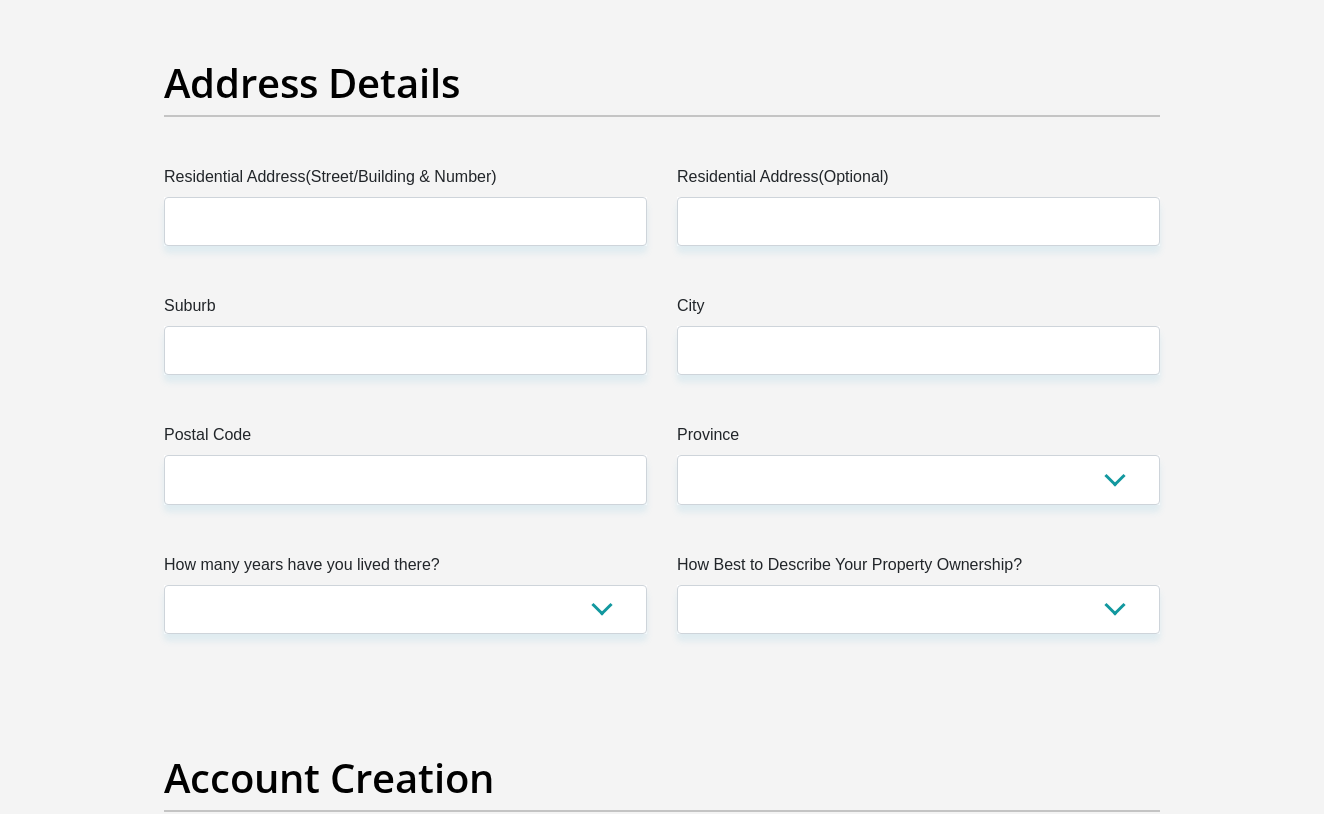 scroll, scrollTop: 899, scrollLeft: 0, axis: vertical 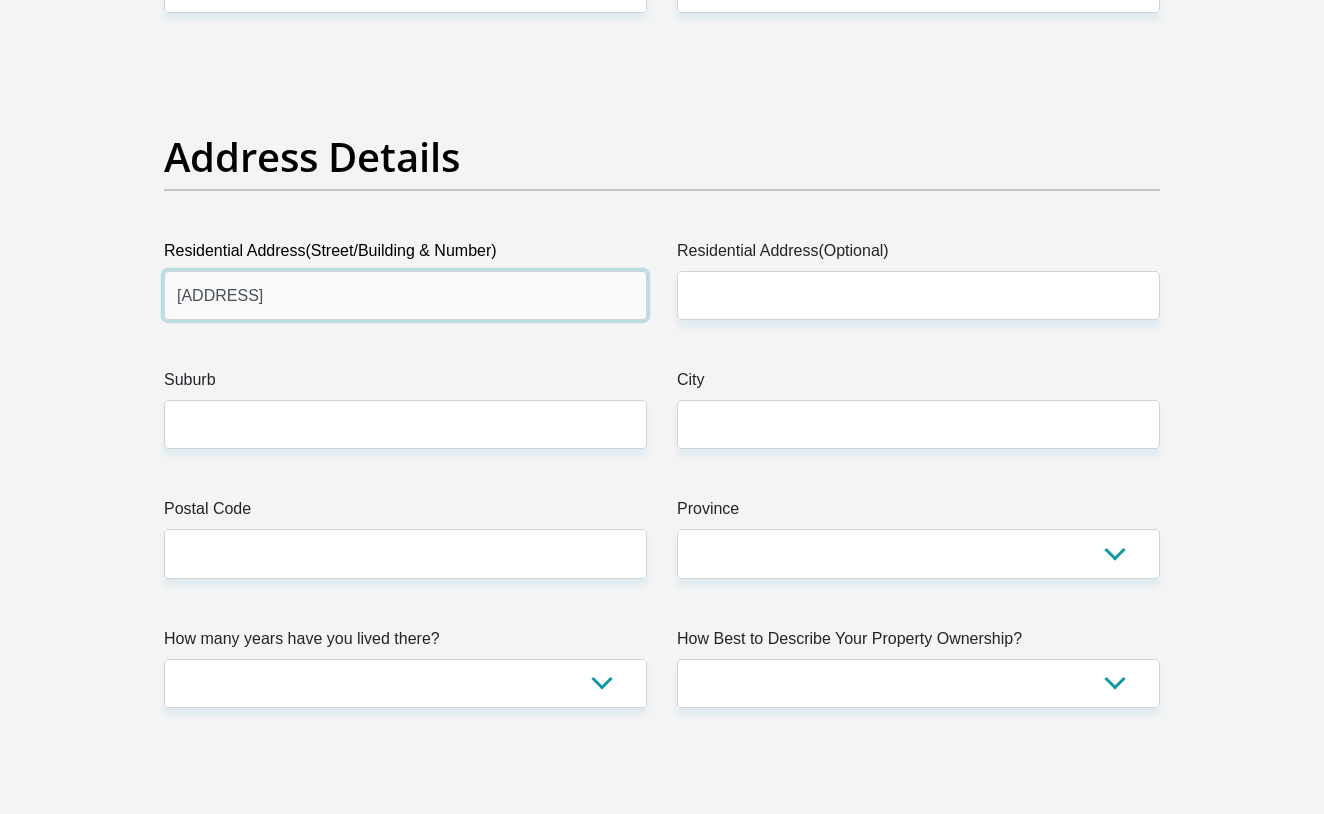 type on "[ADDRESS]" 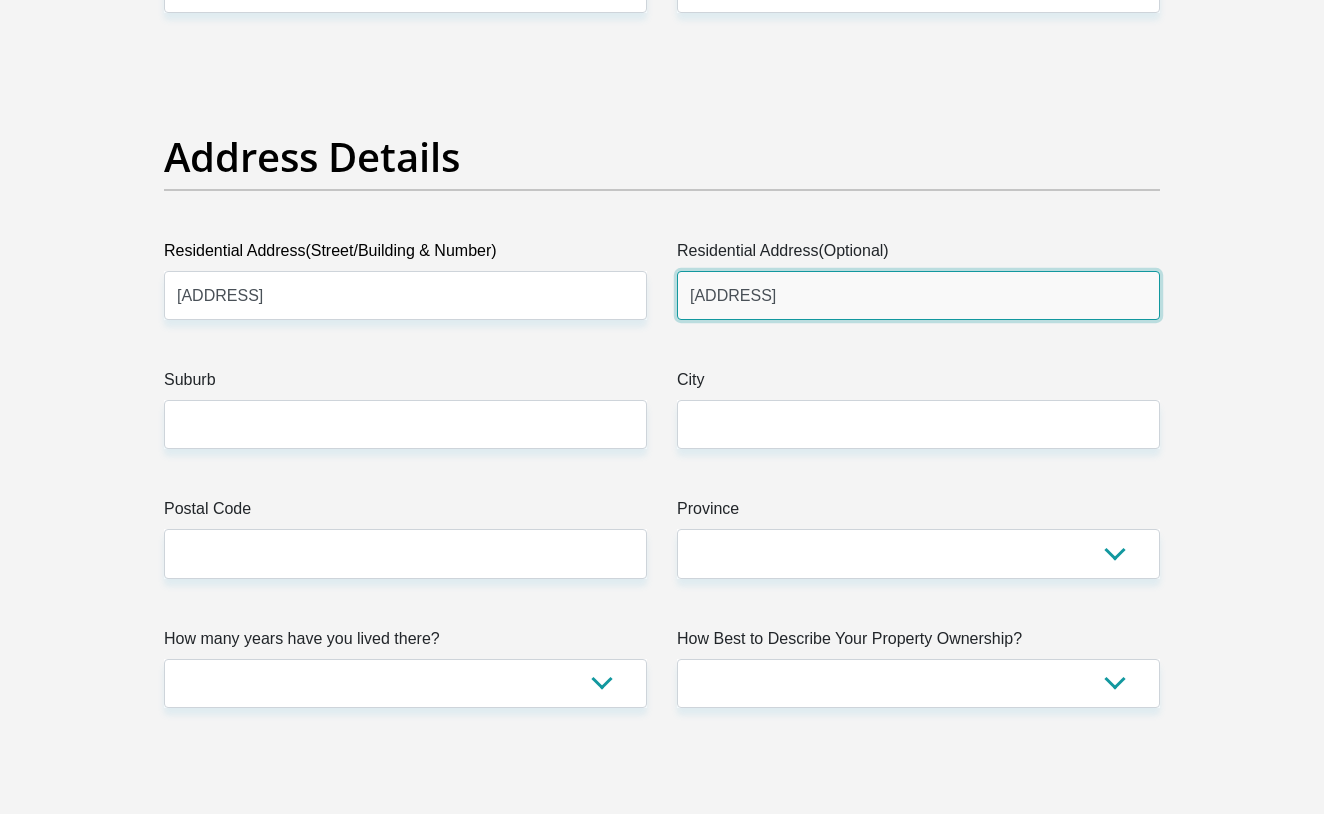 type on "[ADDRESS]" 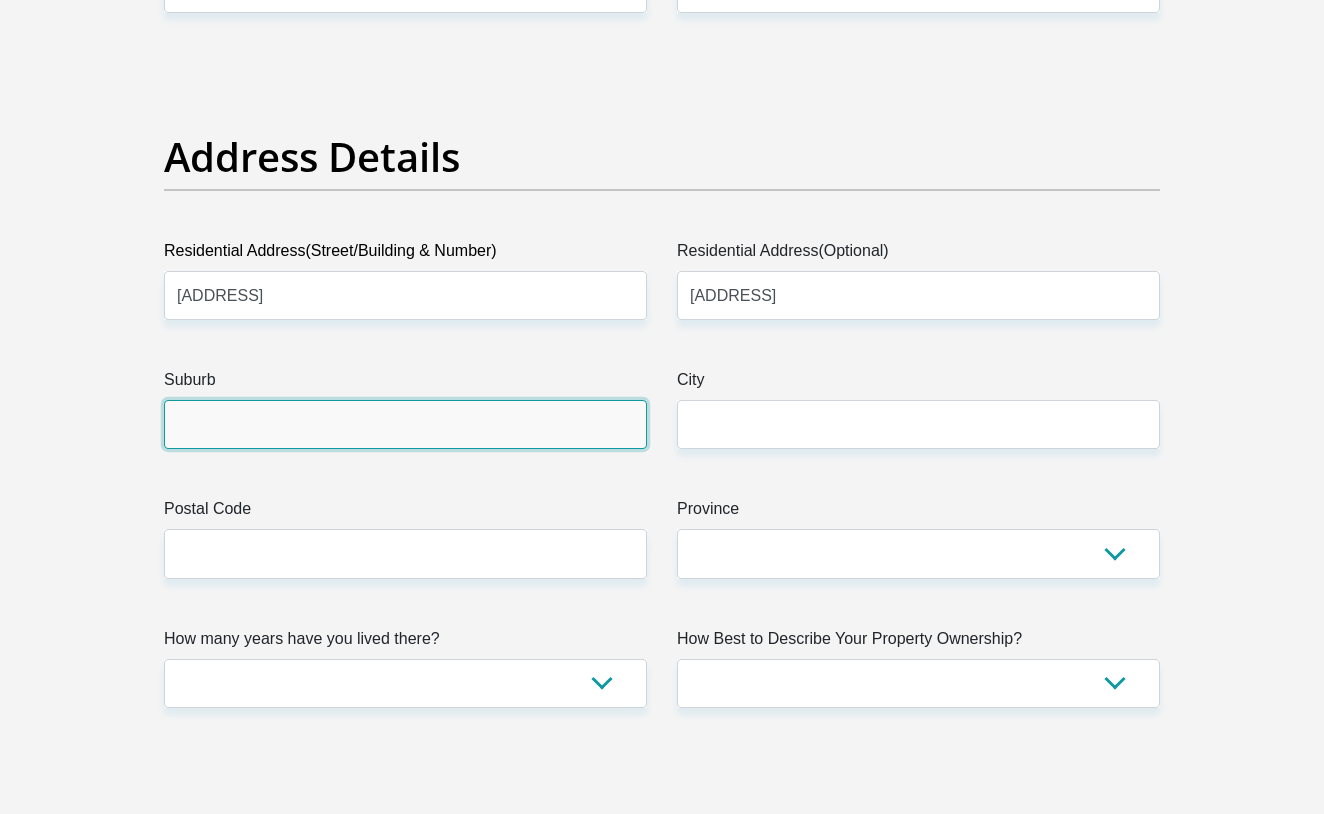 click on "Suburb" at bounding box center [405, 424] 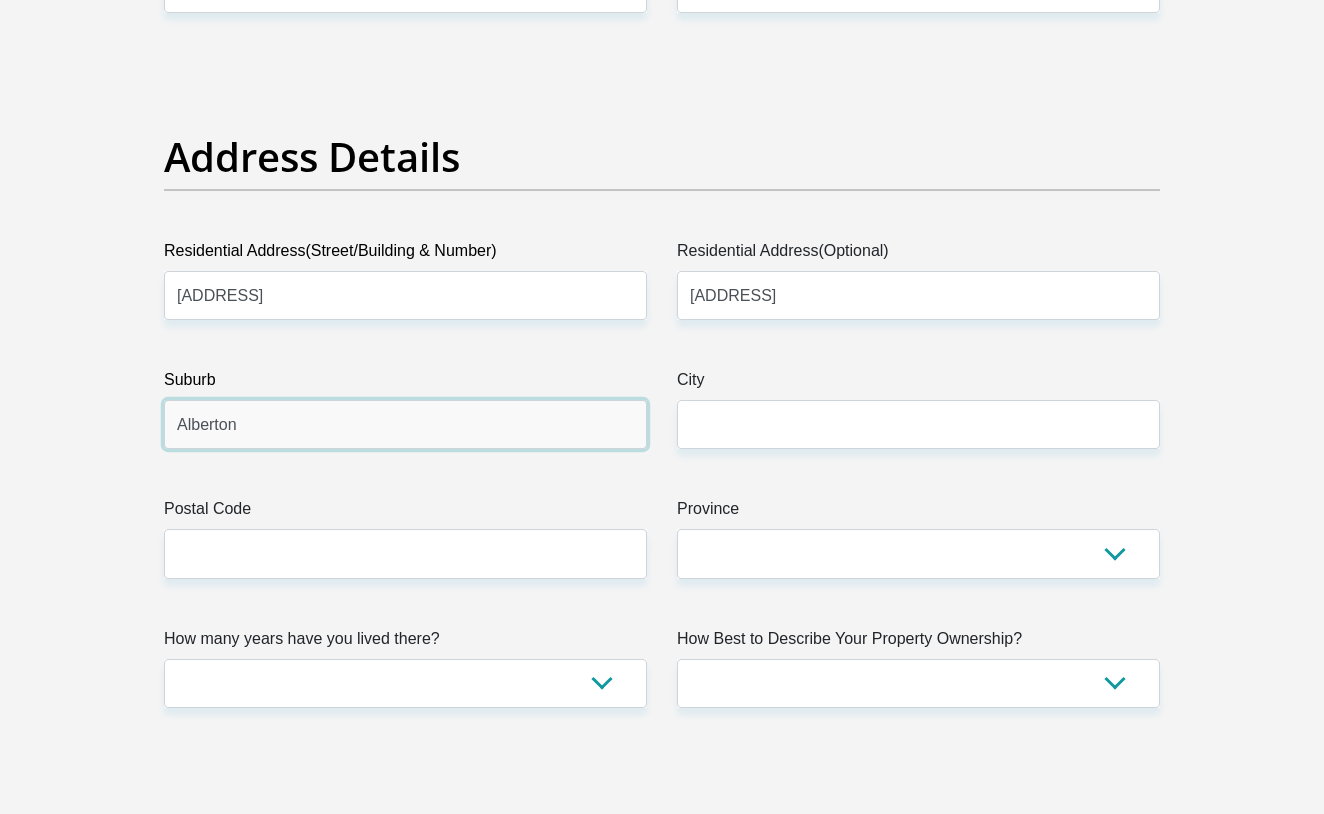 type on "Alberton" 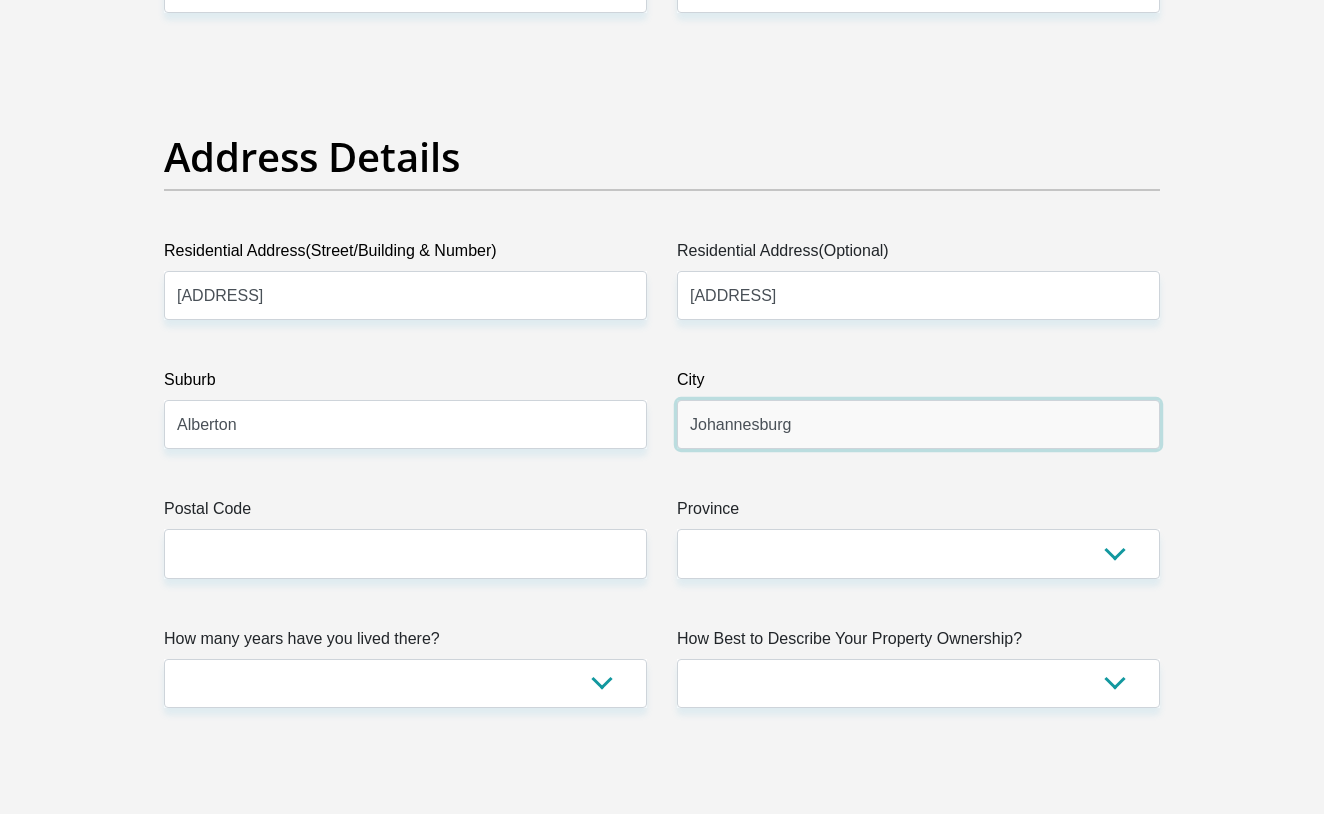 type on "Johannesburg" 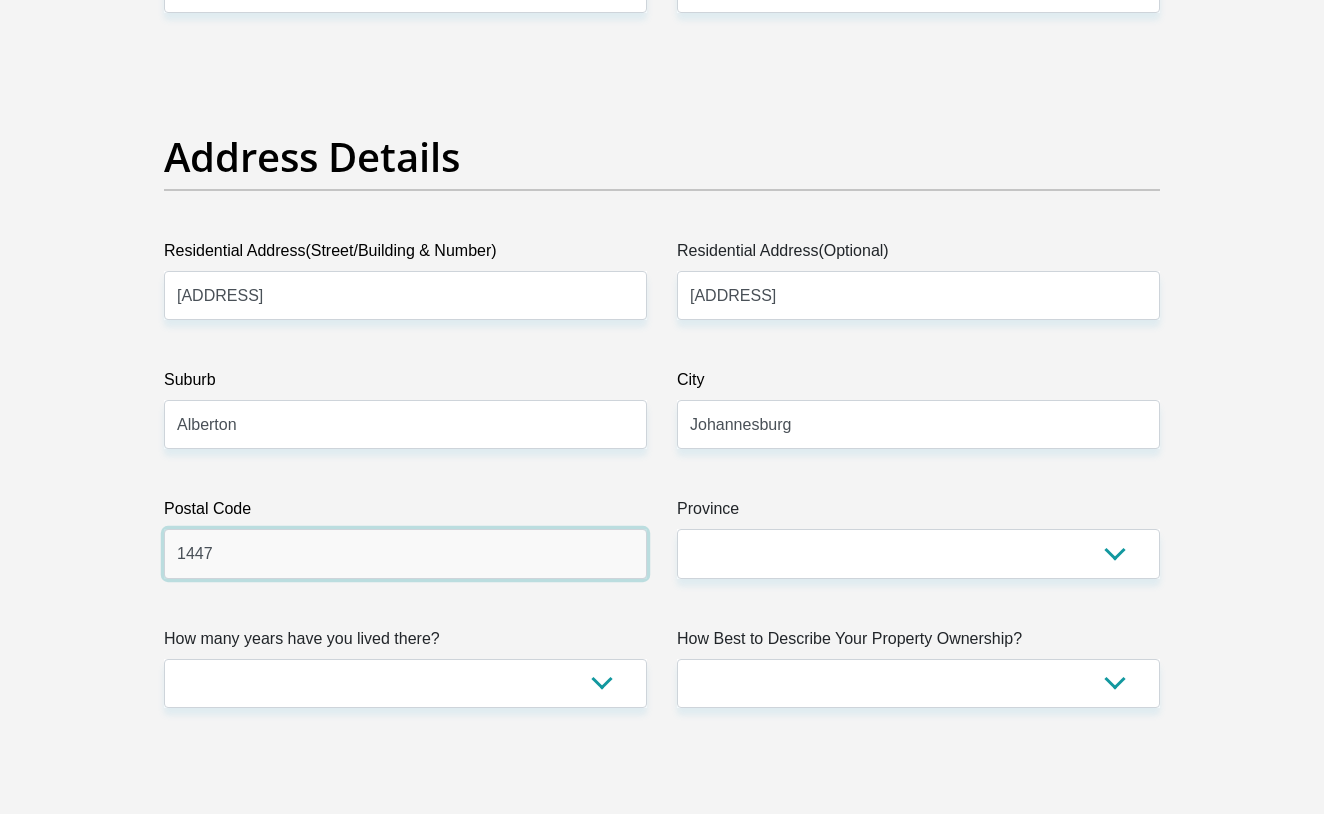type on "1447" 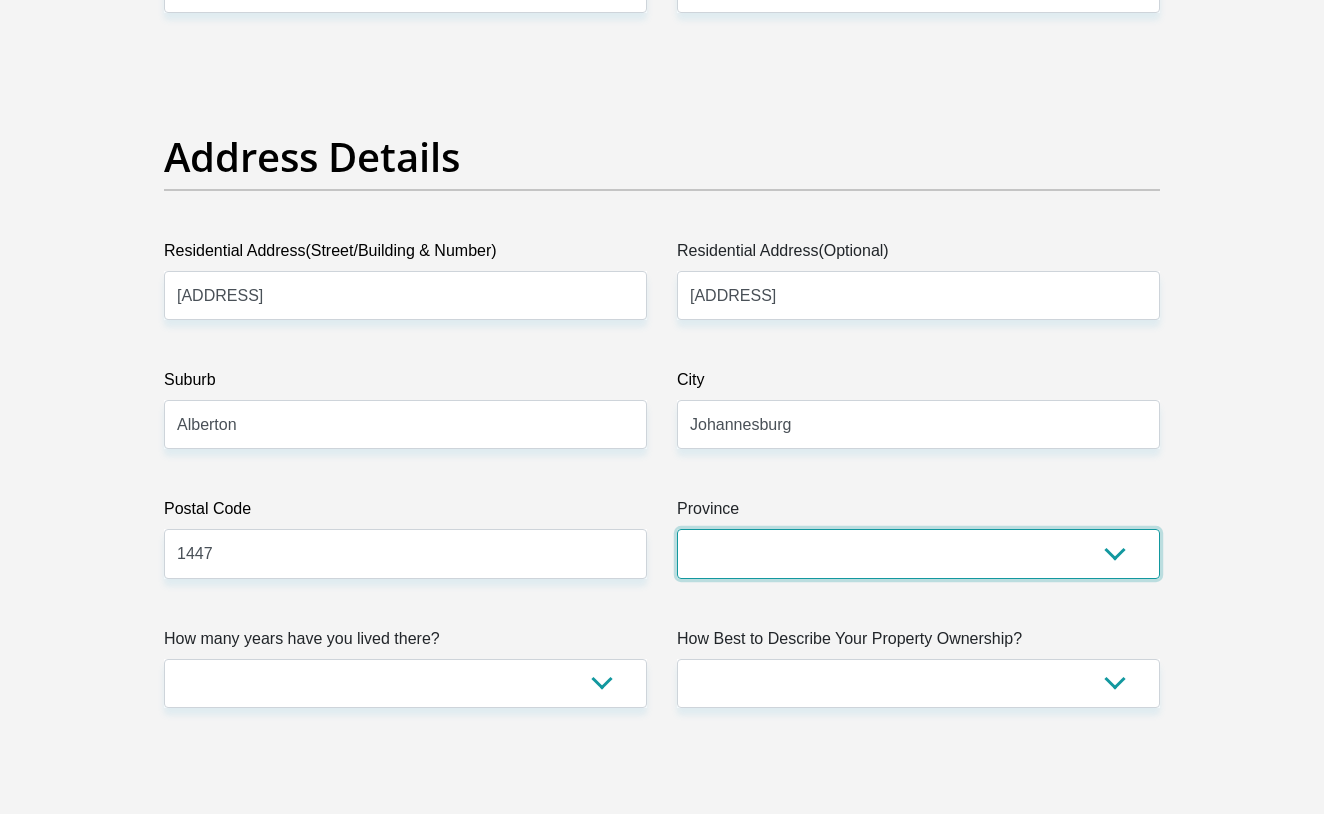 select on "Gauteng" 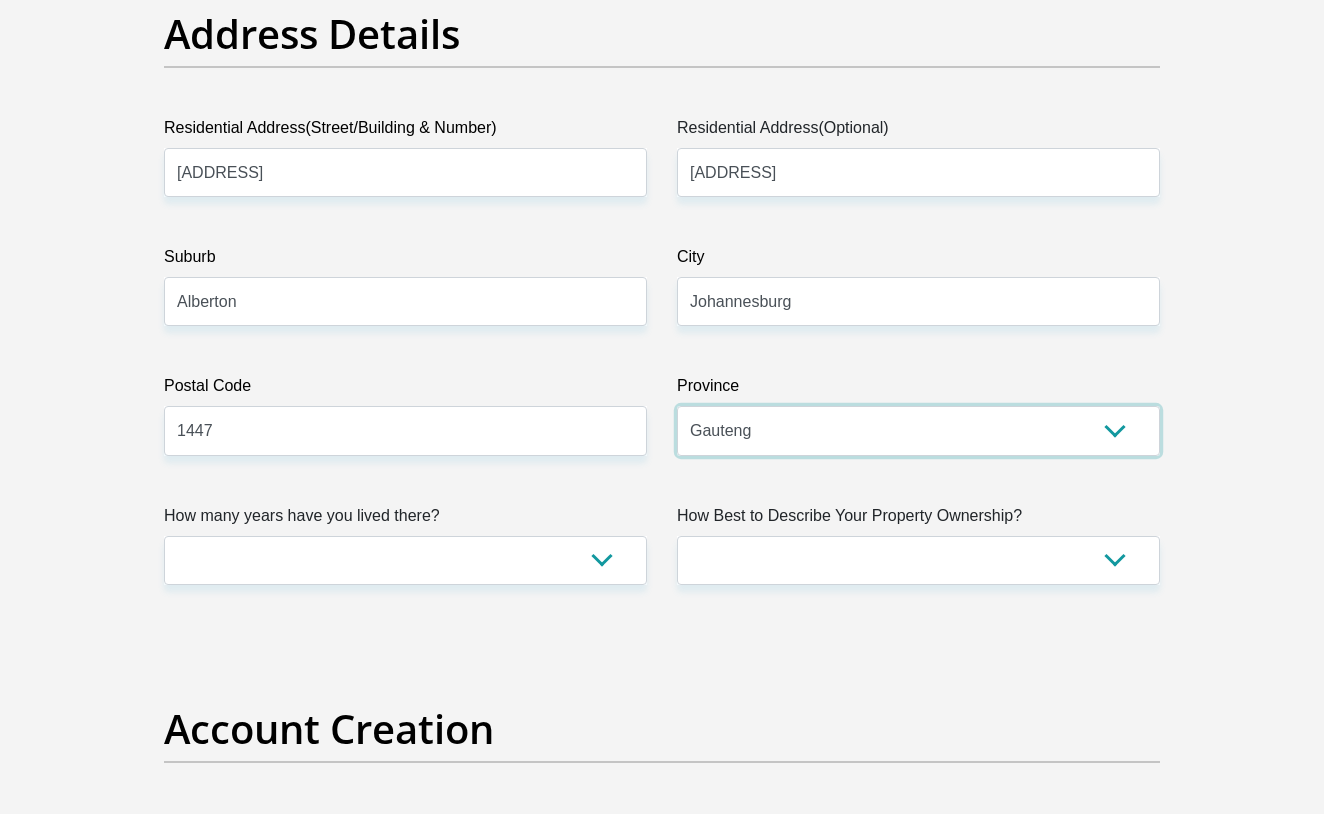 scroll, scrollTop: 1116, scrollLeft: 0, axis: vertical 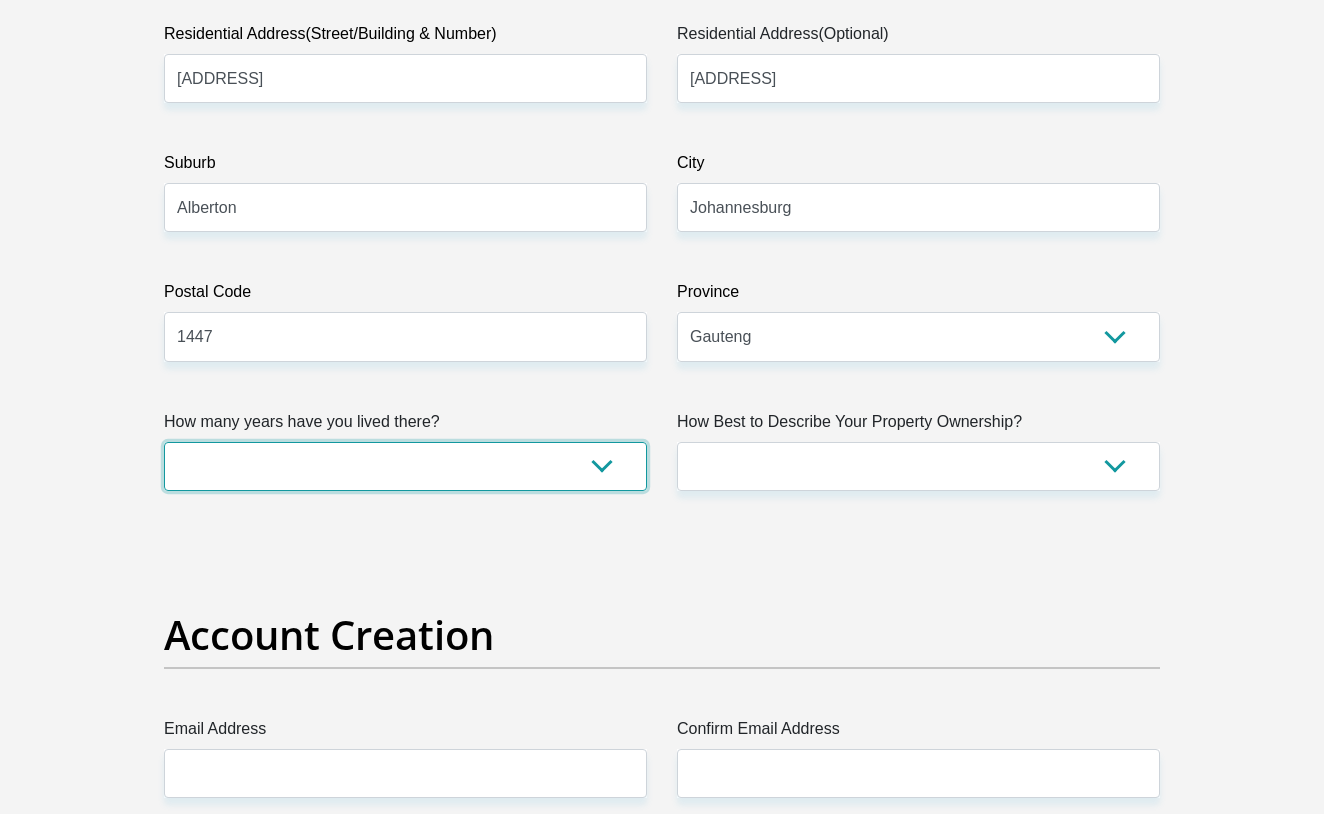 select on "2" 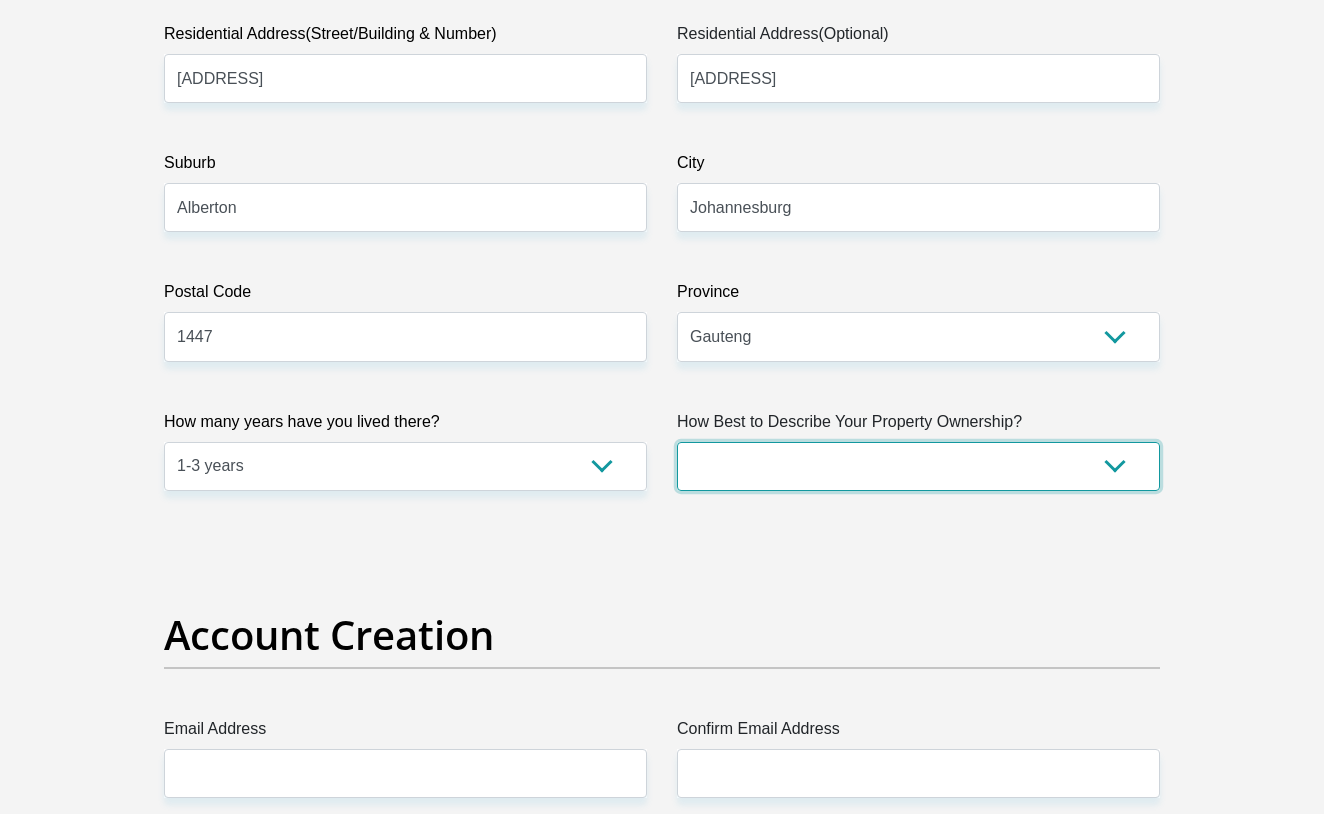 select on "Rented" 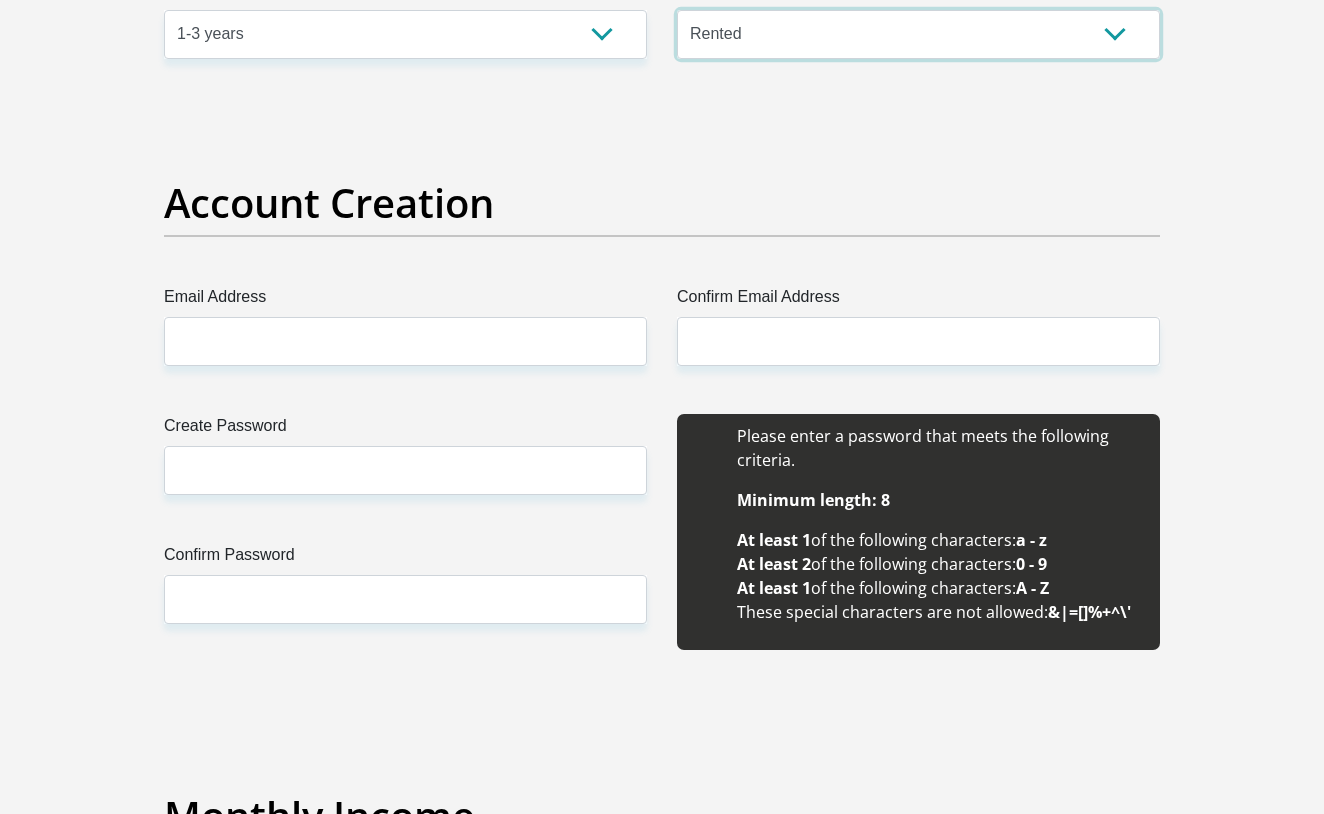 scroll, scrollTop: 1551, scrollLeft: 0, axis: vertical 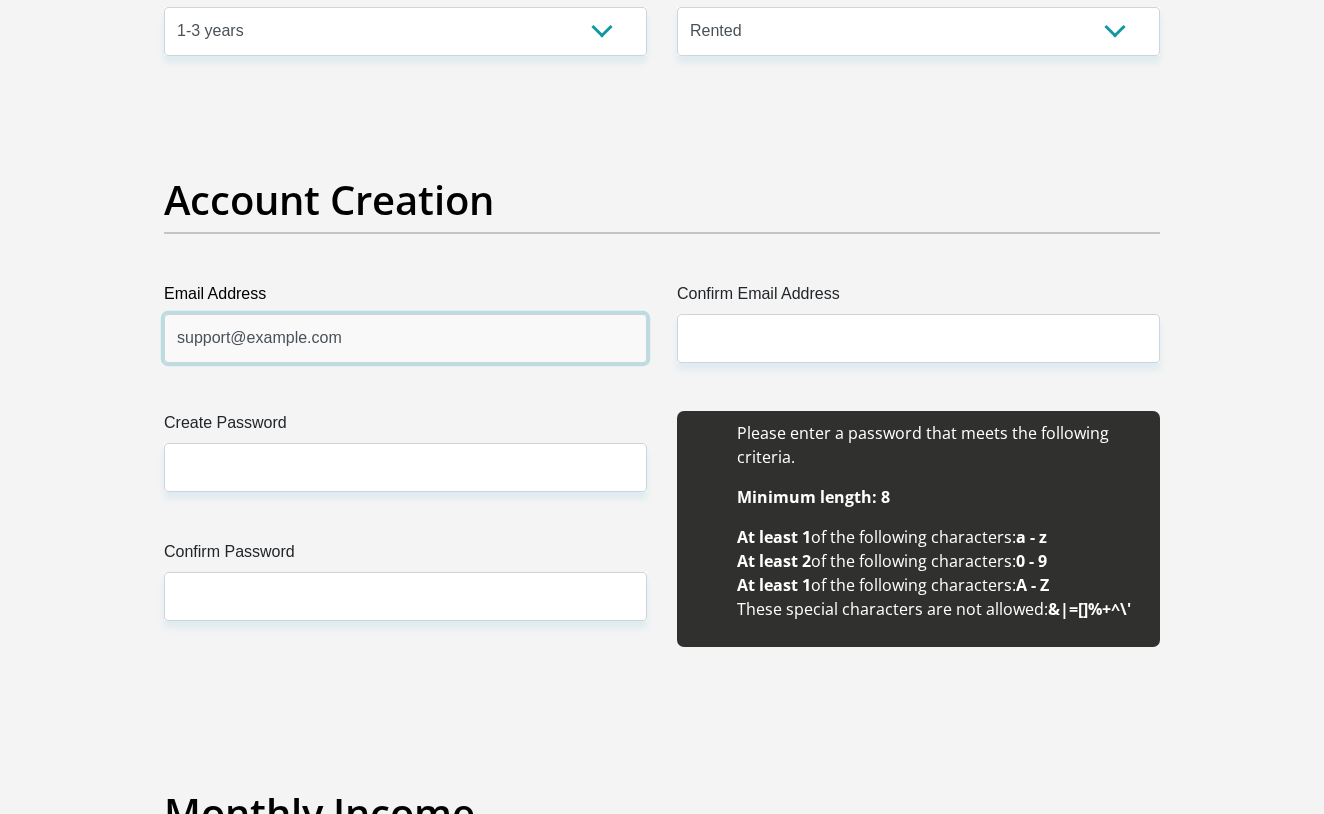 type on "support@example.com" 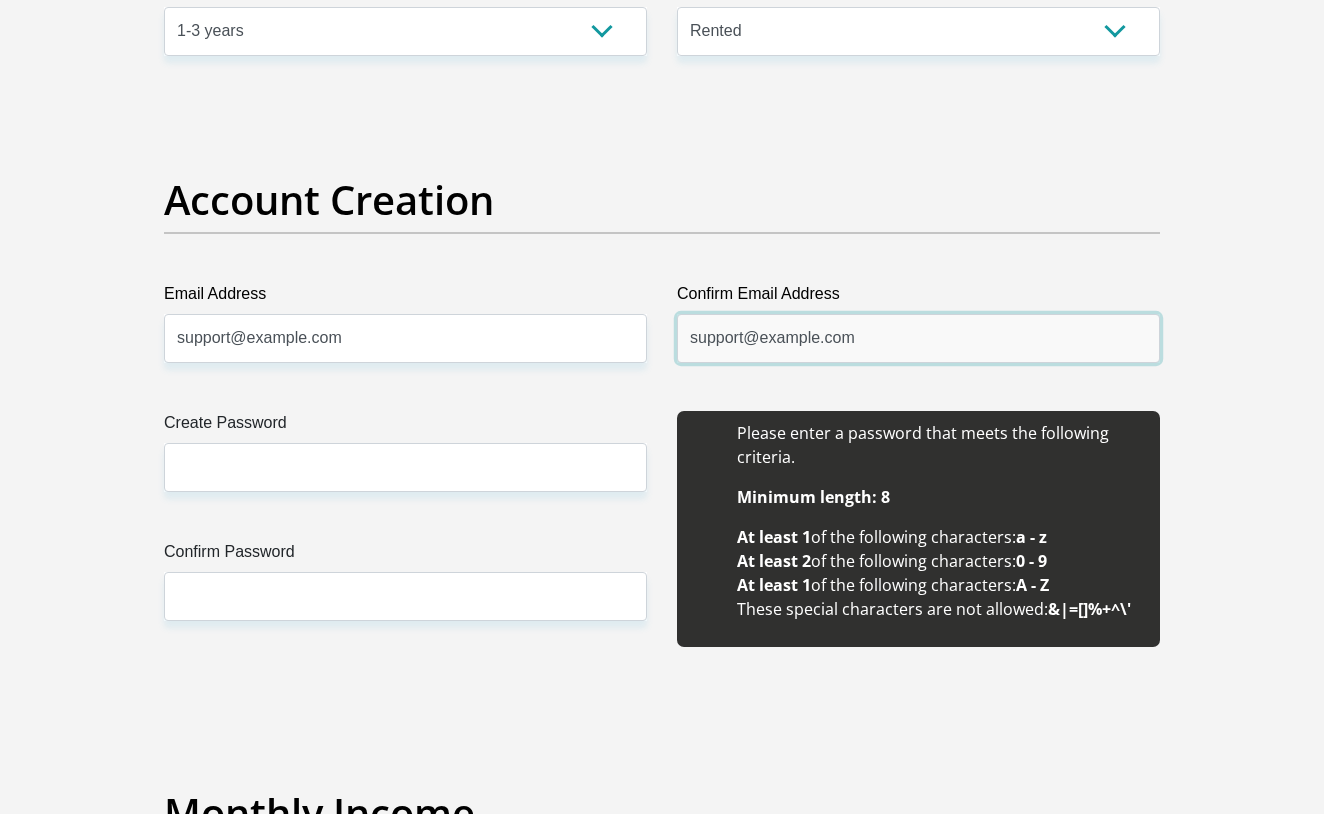 type on "support@example.com" 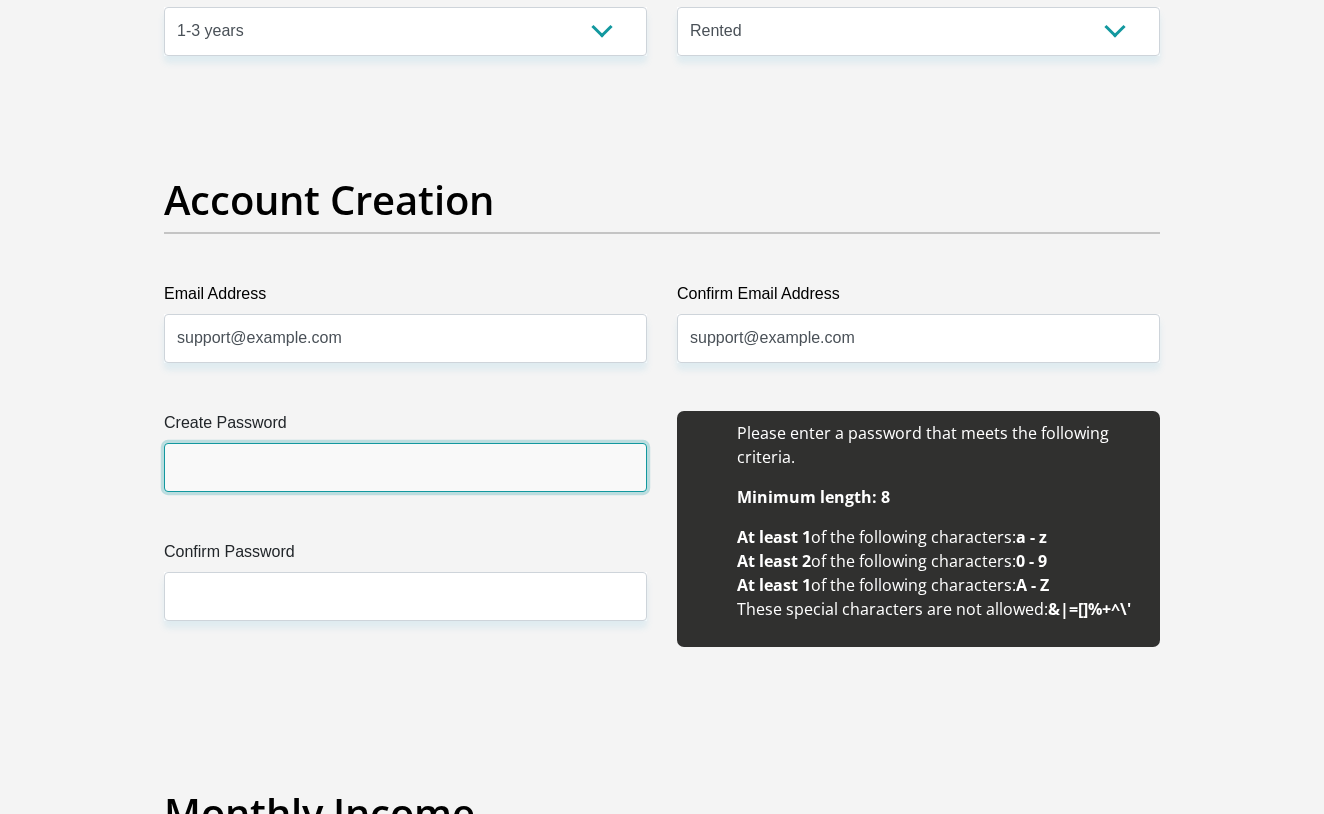 click on "Create Password" at bounding box center [405, 467] 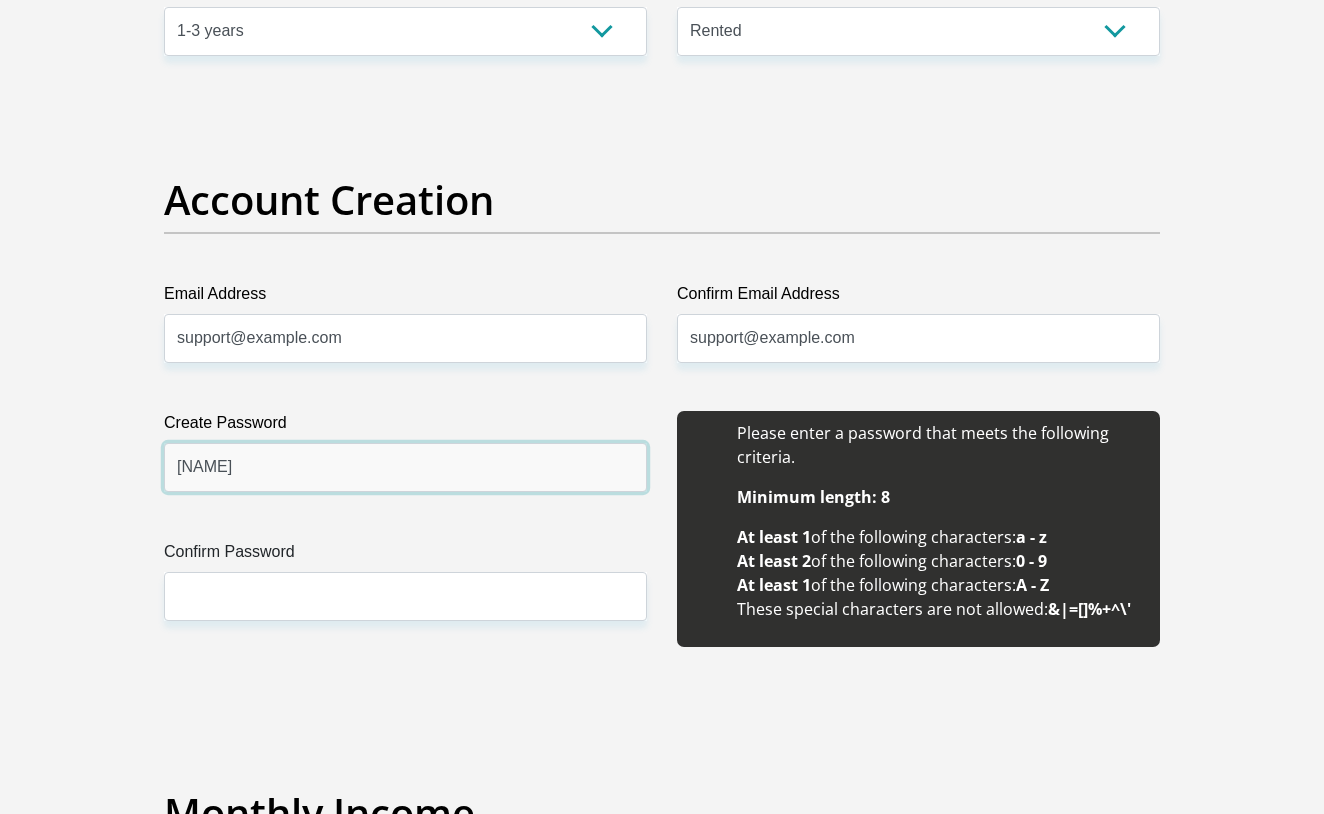type on "[NAME]" 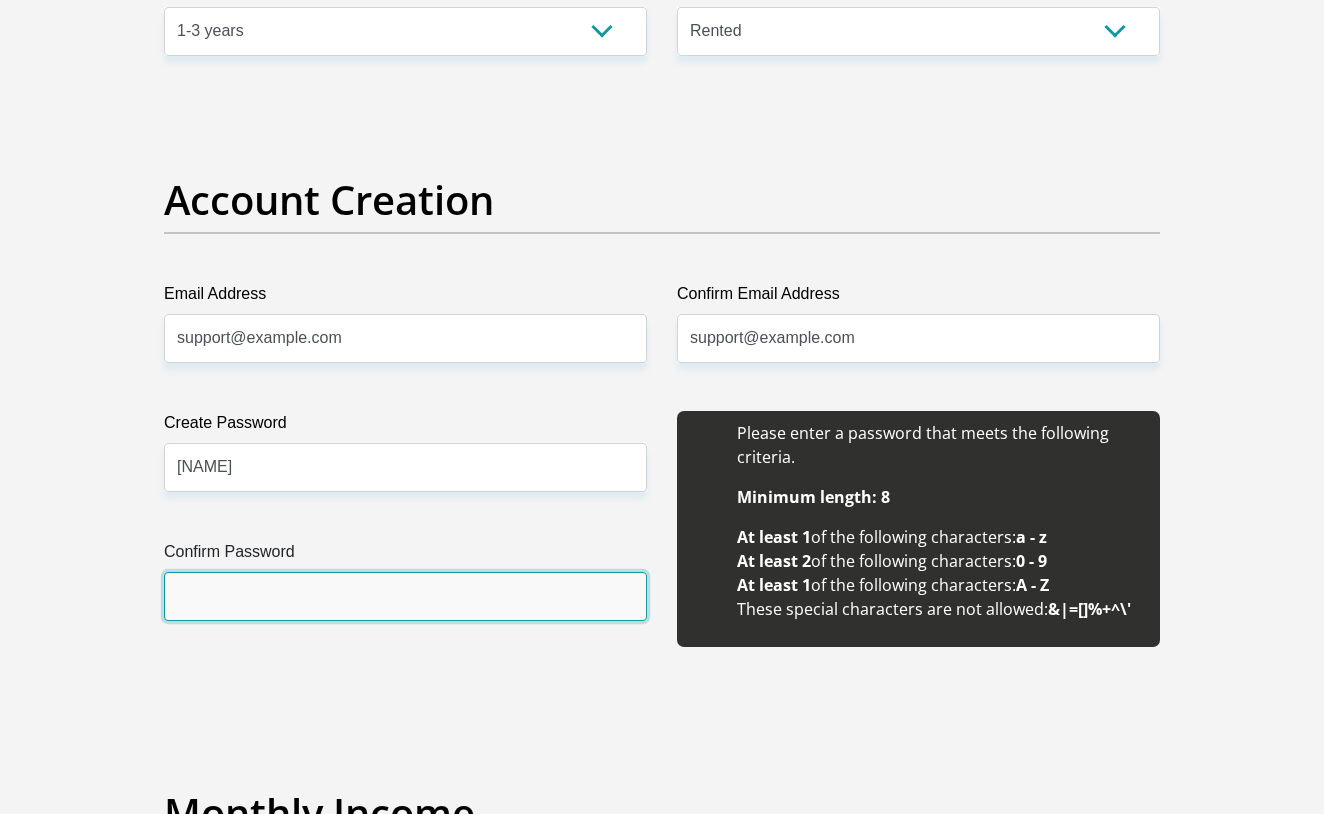 click on "Confirm Password" at bounding box center (405, 596) 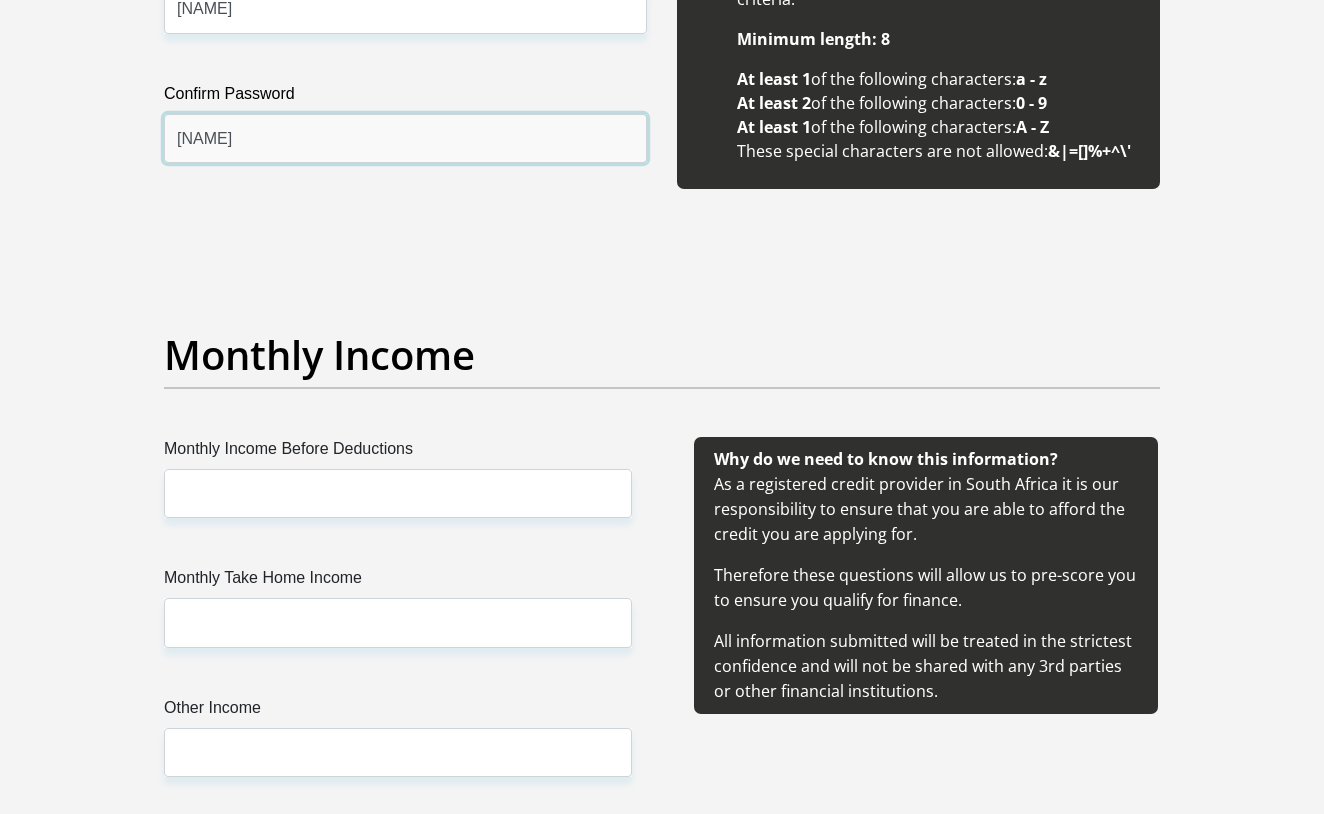 scroll, scrollTop: 2010, scrollLeft: 0, axis: vertical 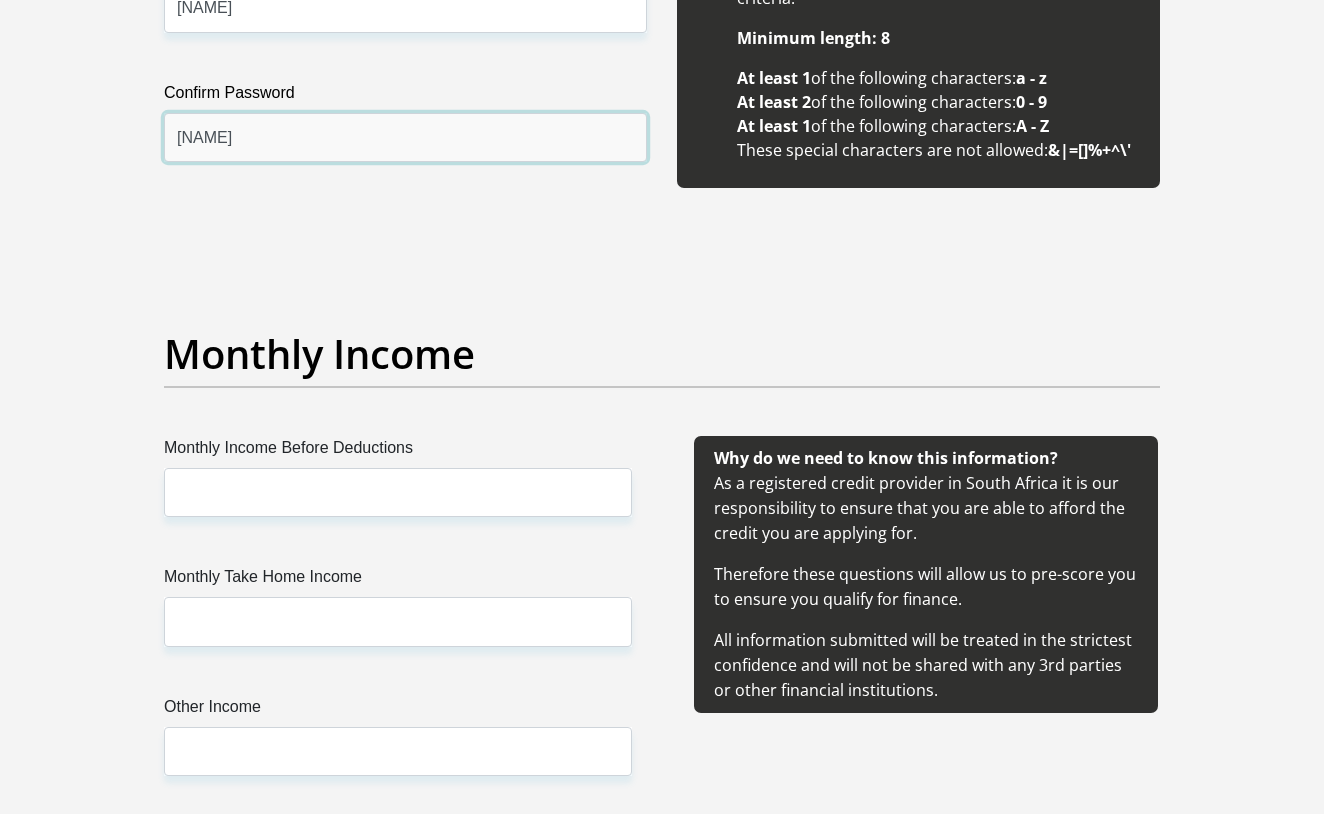 type on "[NAME]" 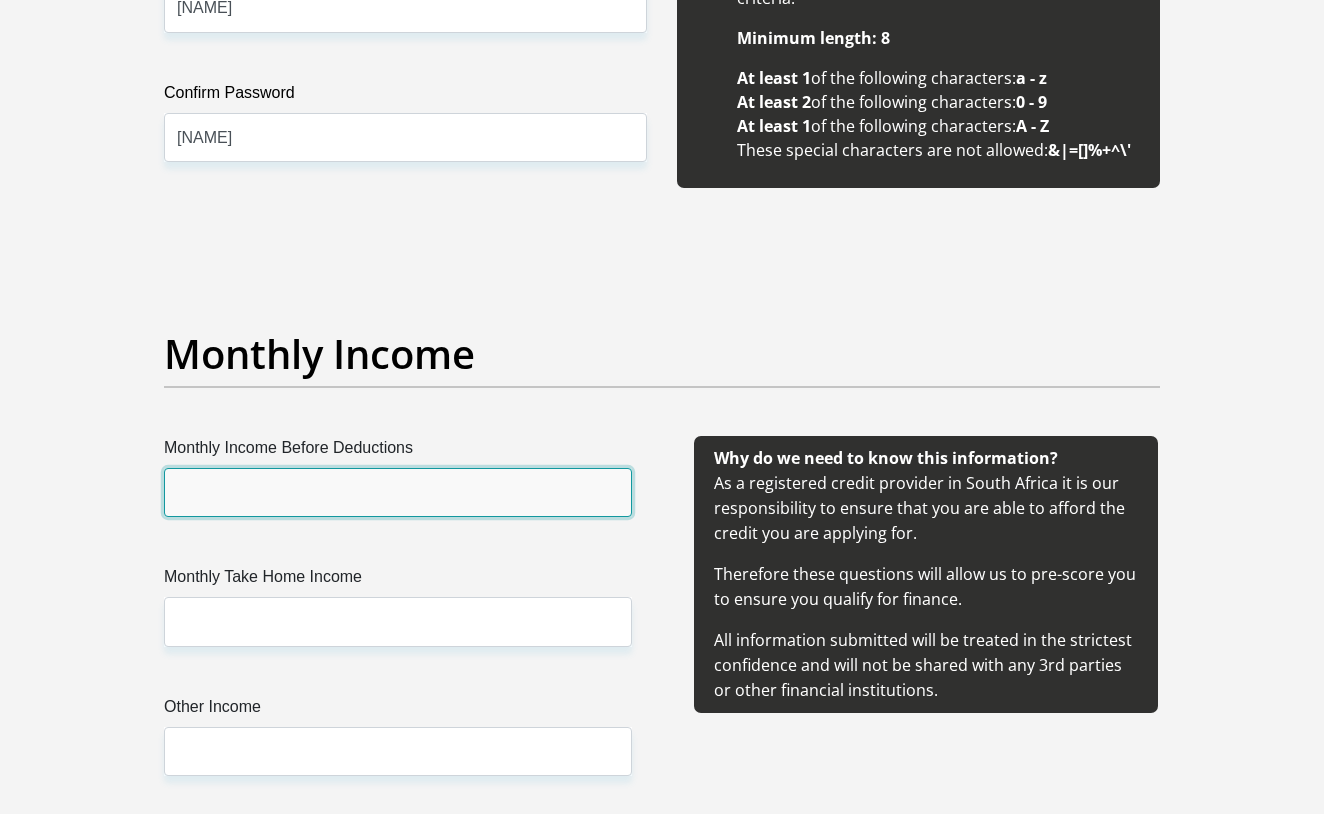 click on "Monthly Income Before Deductions" at bounding box center (398, 492) 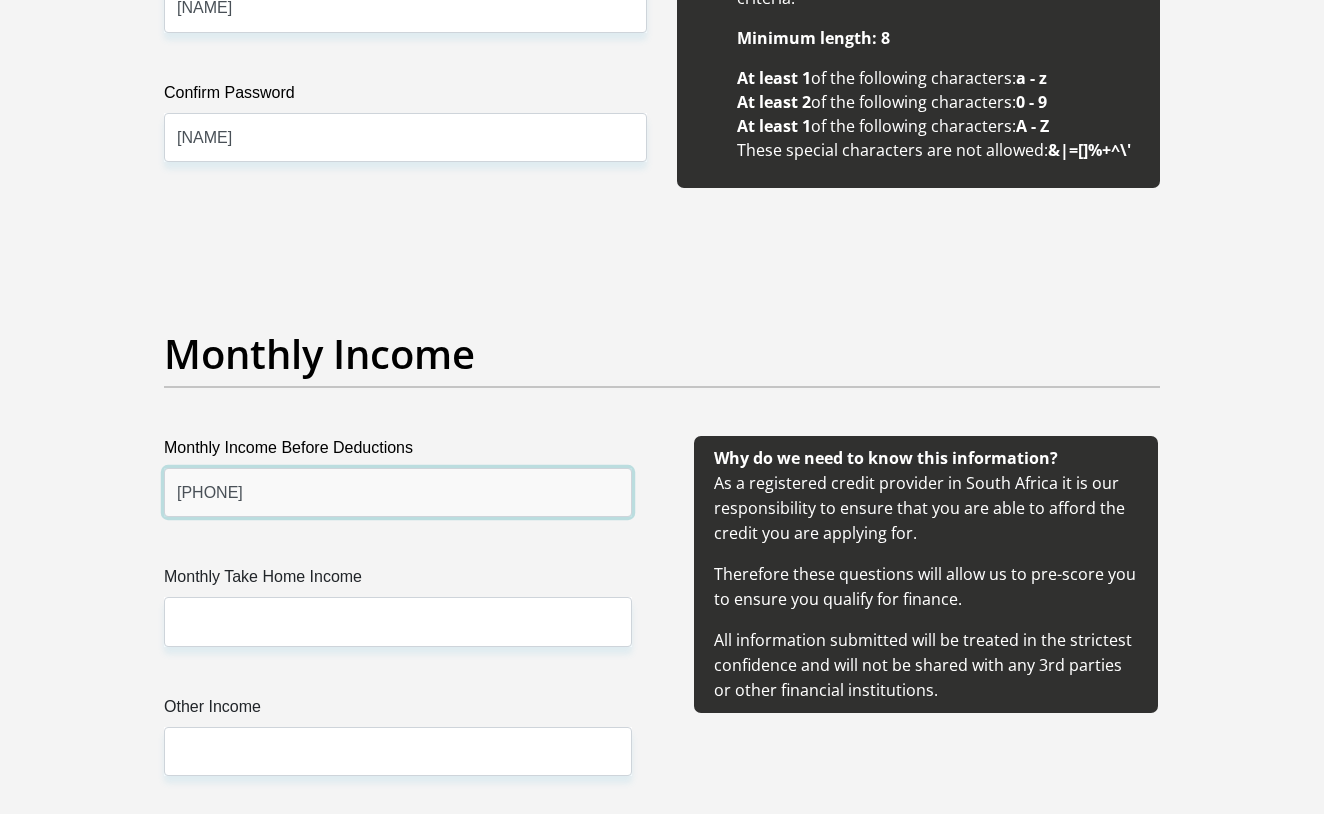 type on "[PHONE]" 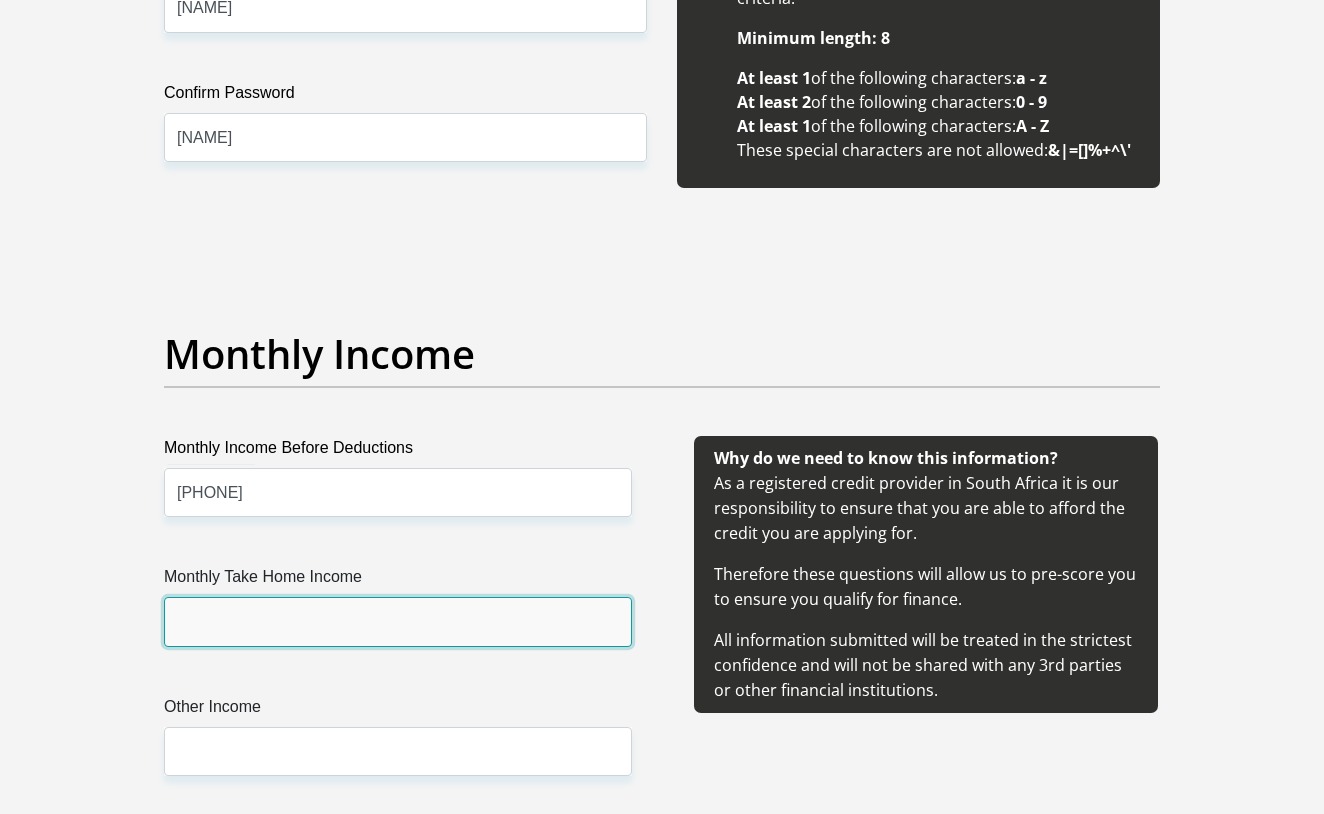 click on "Monthly Take Home Income" at bounding box center (398, 621) 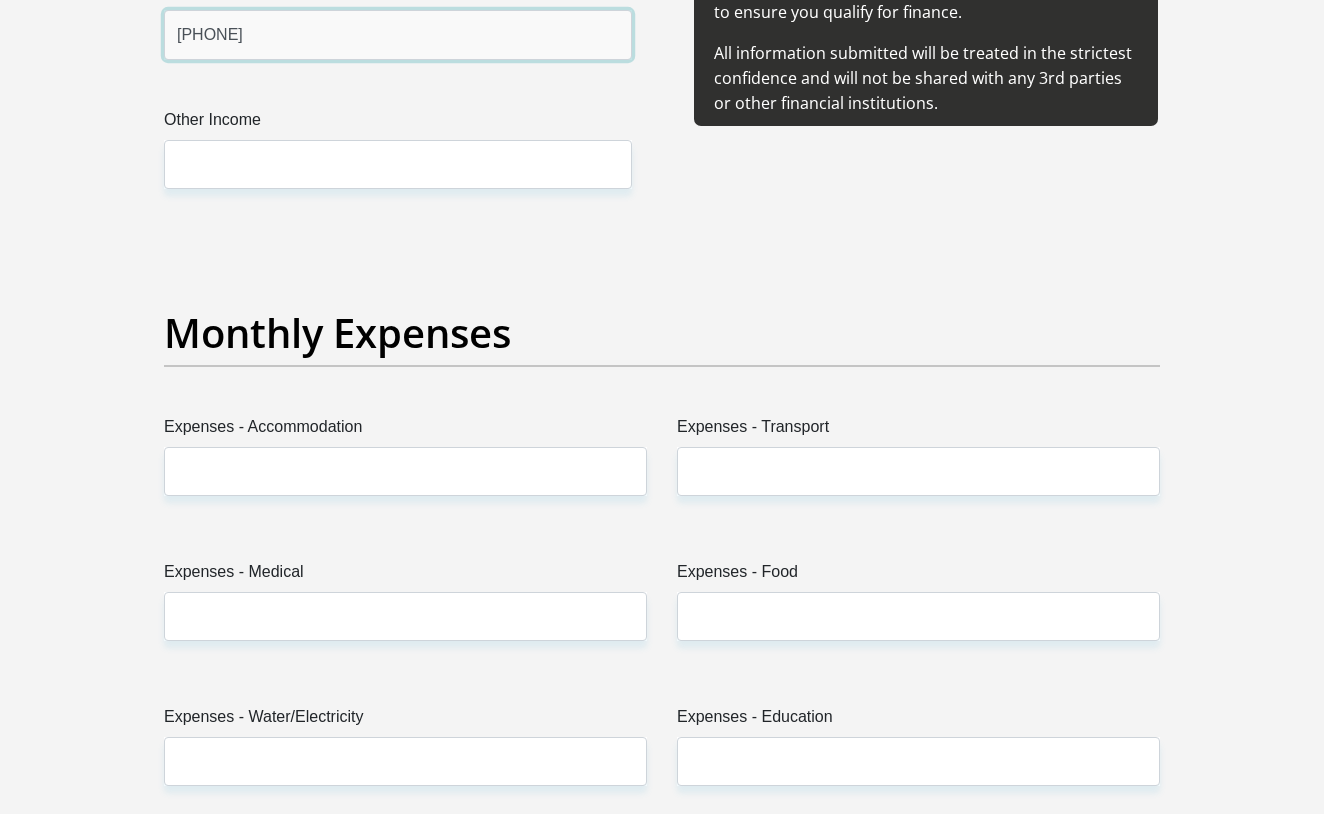 scroll, scrollTop: 2617, scrollLeft: 0, axis: vertical 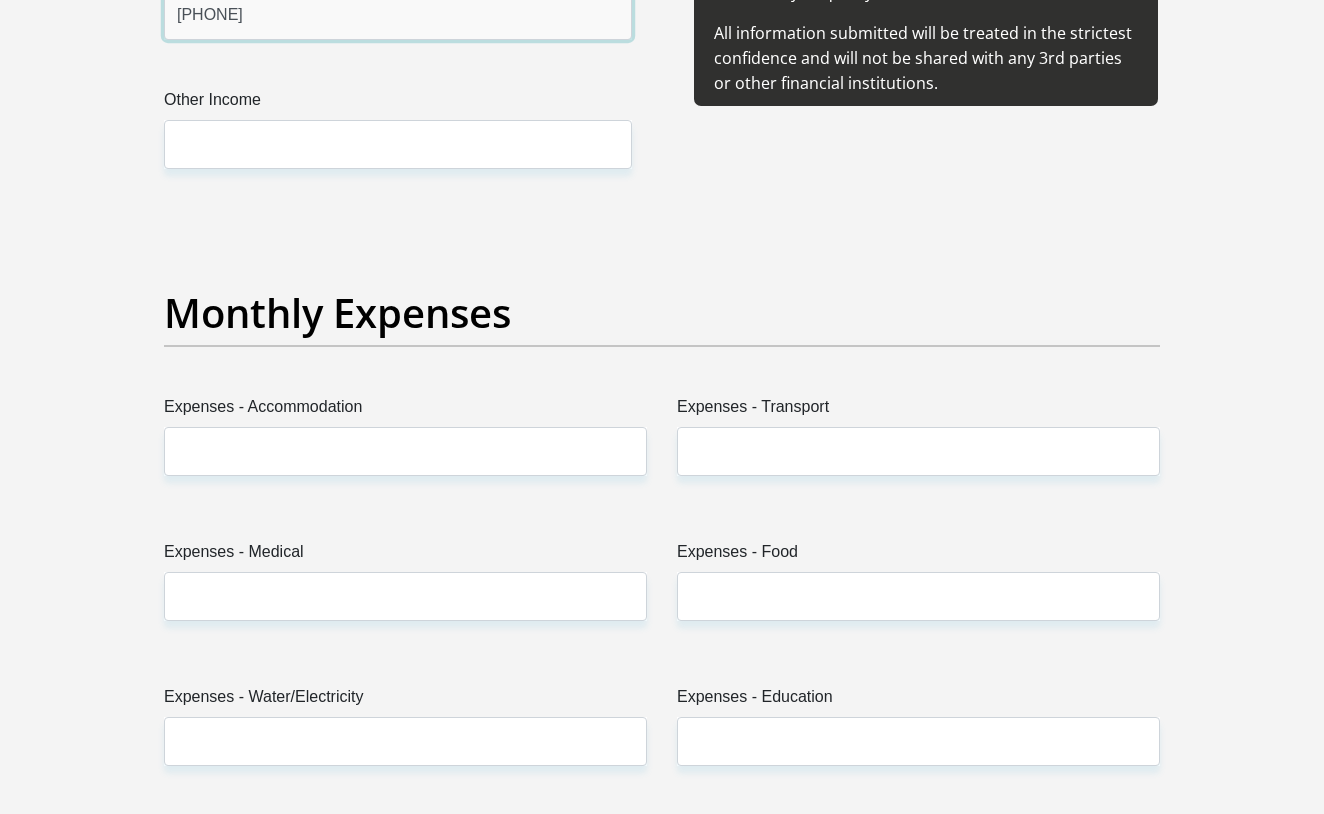 type on "[PHONE]" 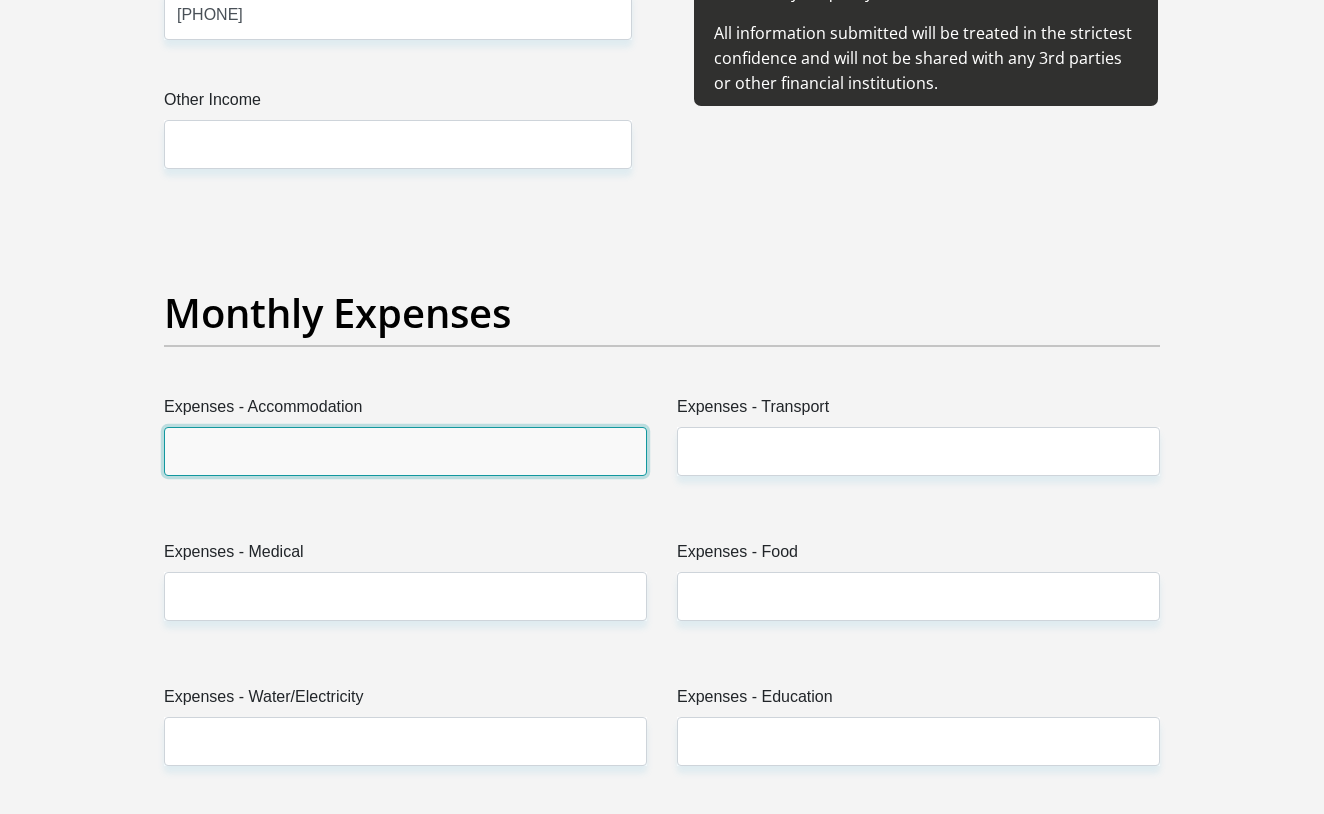 click on "Expenses - Accommodation" at bounding box center (405, 451) 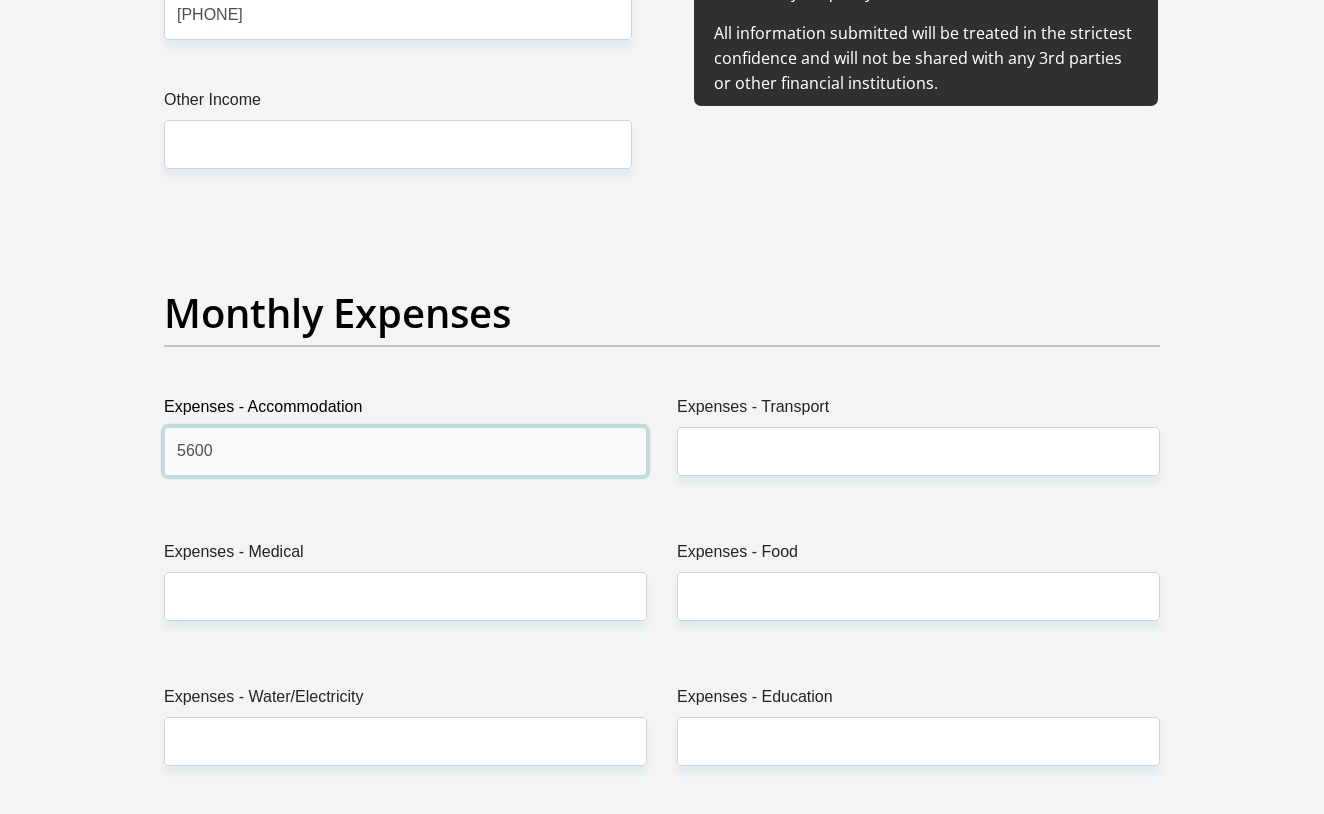 type on "5600" 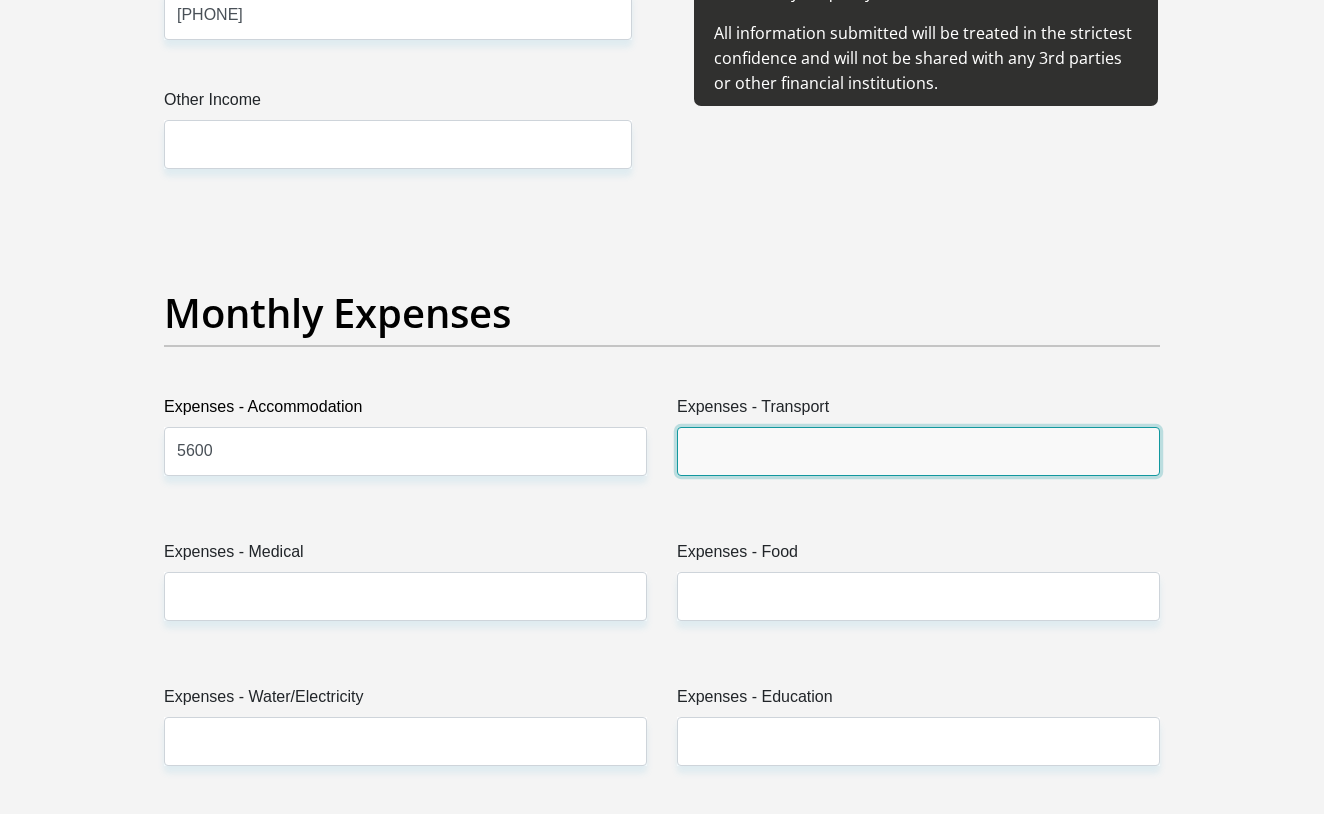 click on "Expenses - Transport" at bounding box center (918, 451) 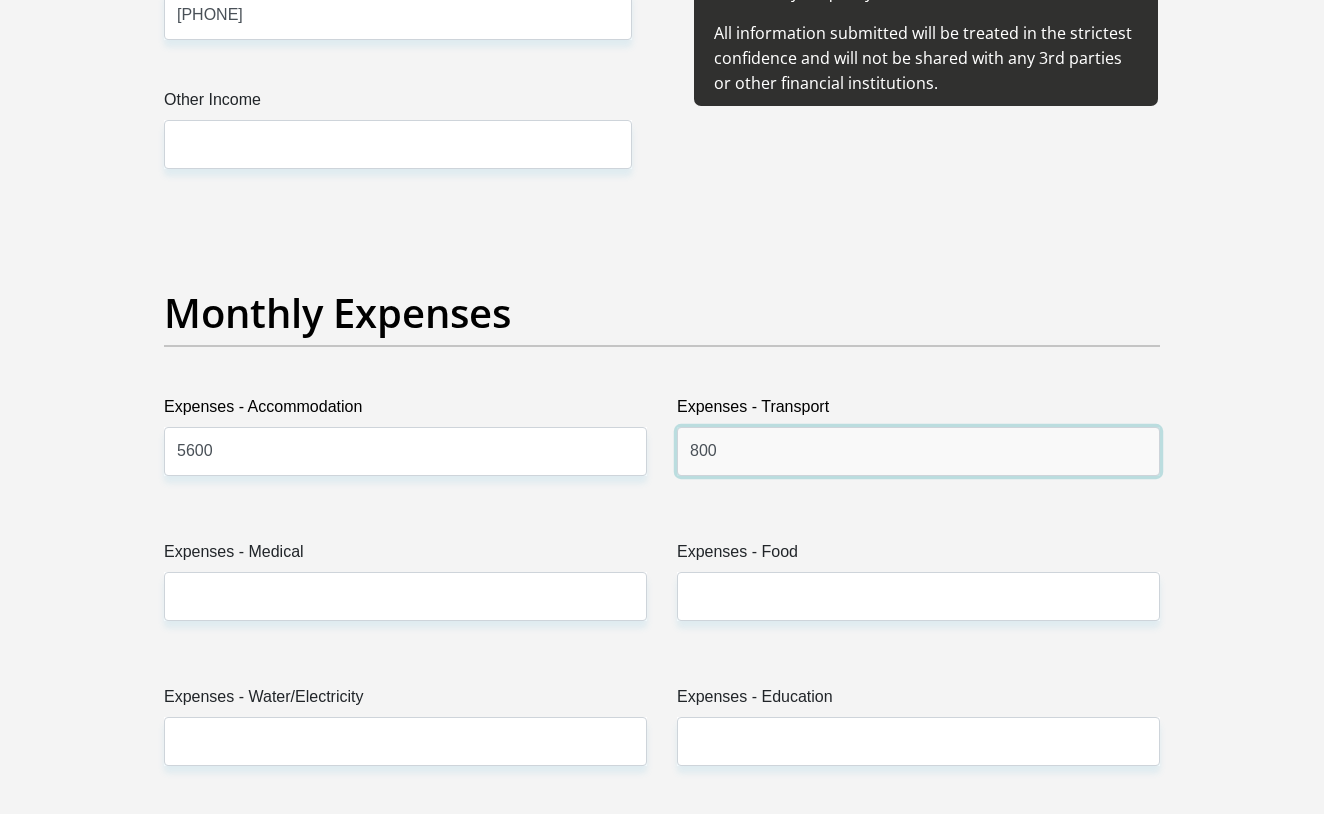 type on "800" 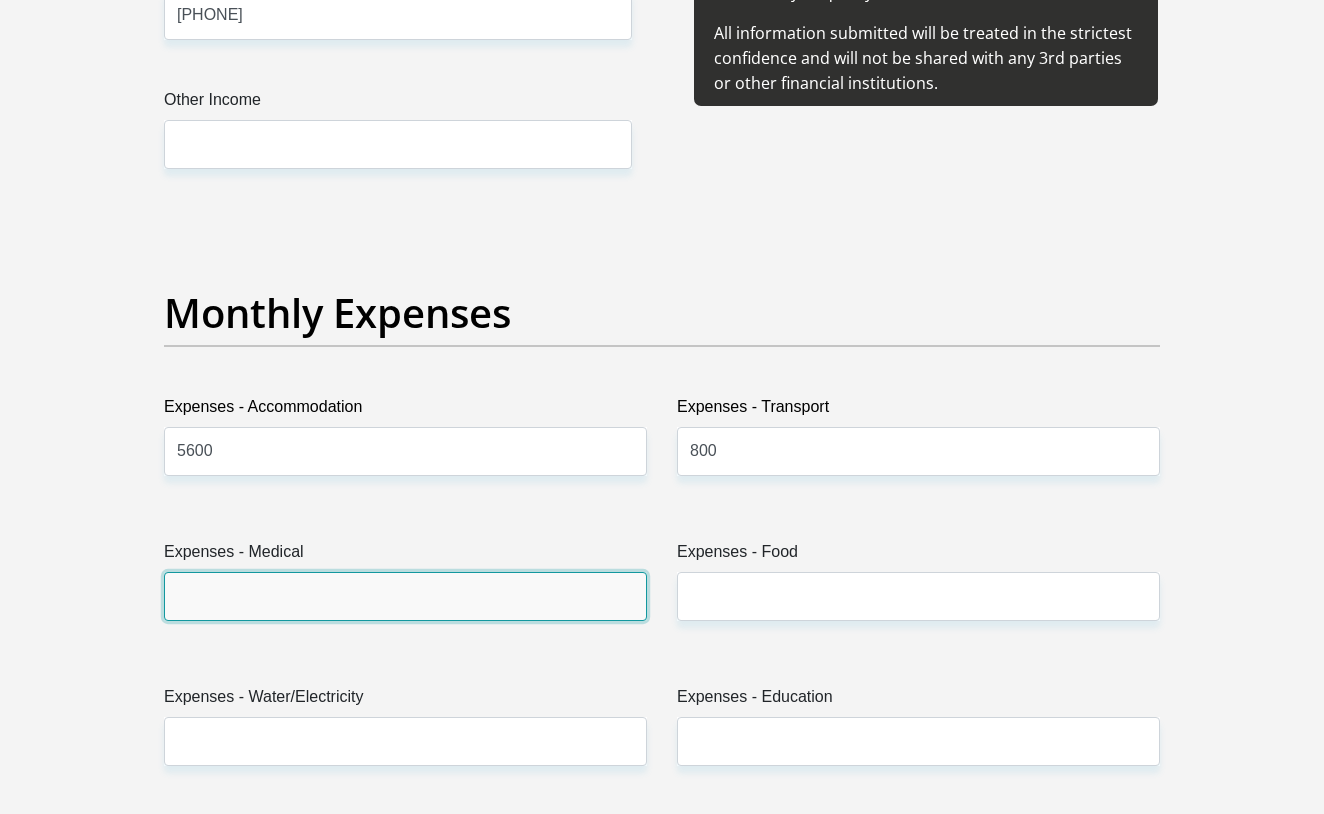 click on "Expenses - Medical" at bounding box center (405, 596) 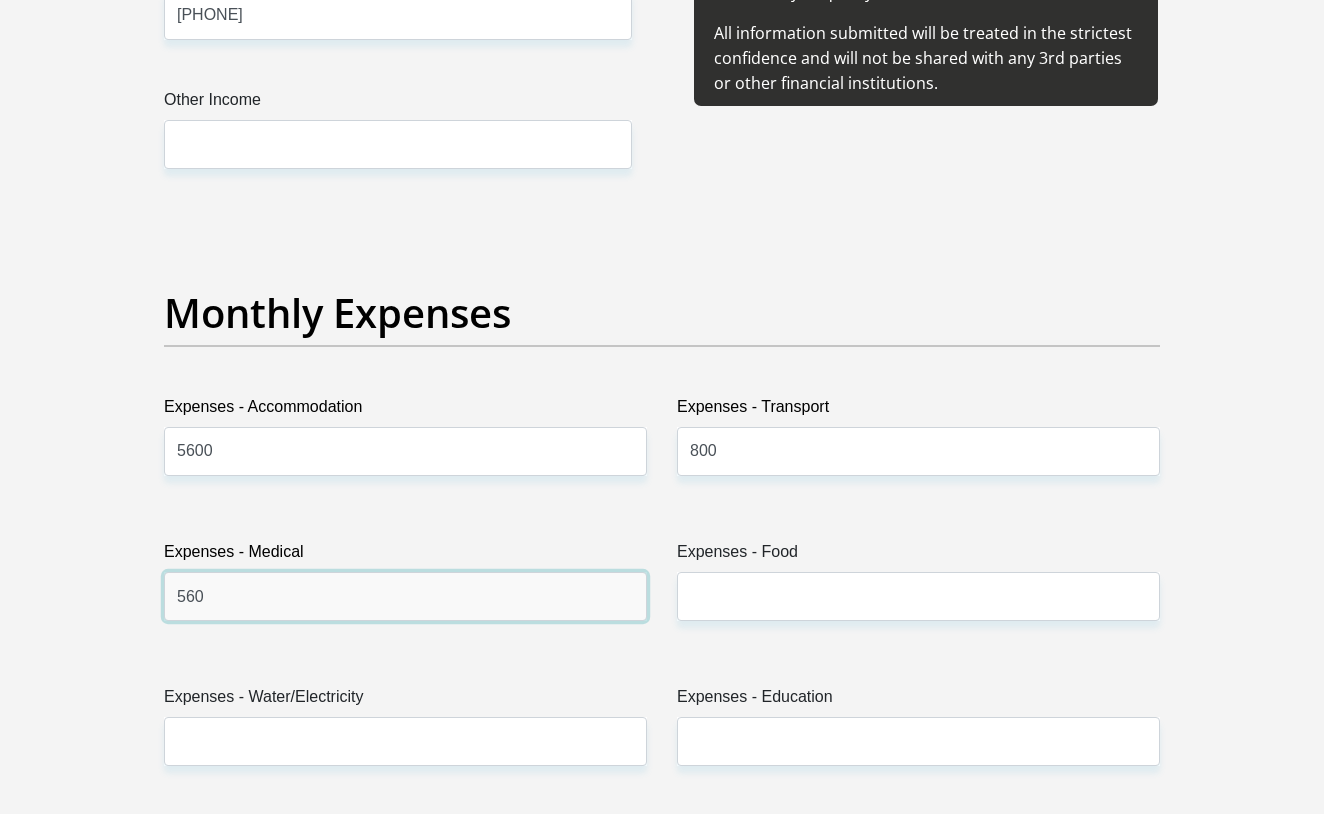 type on "560" 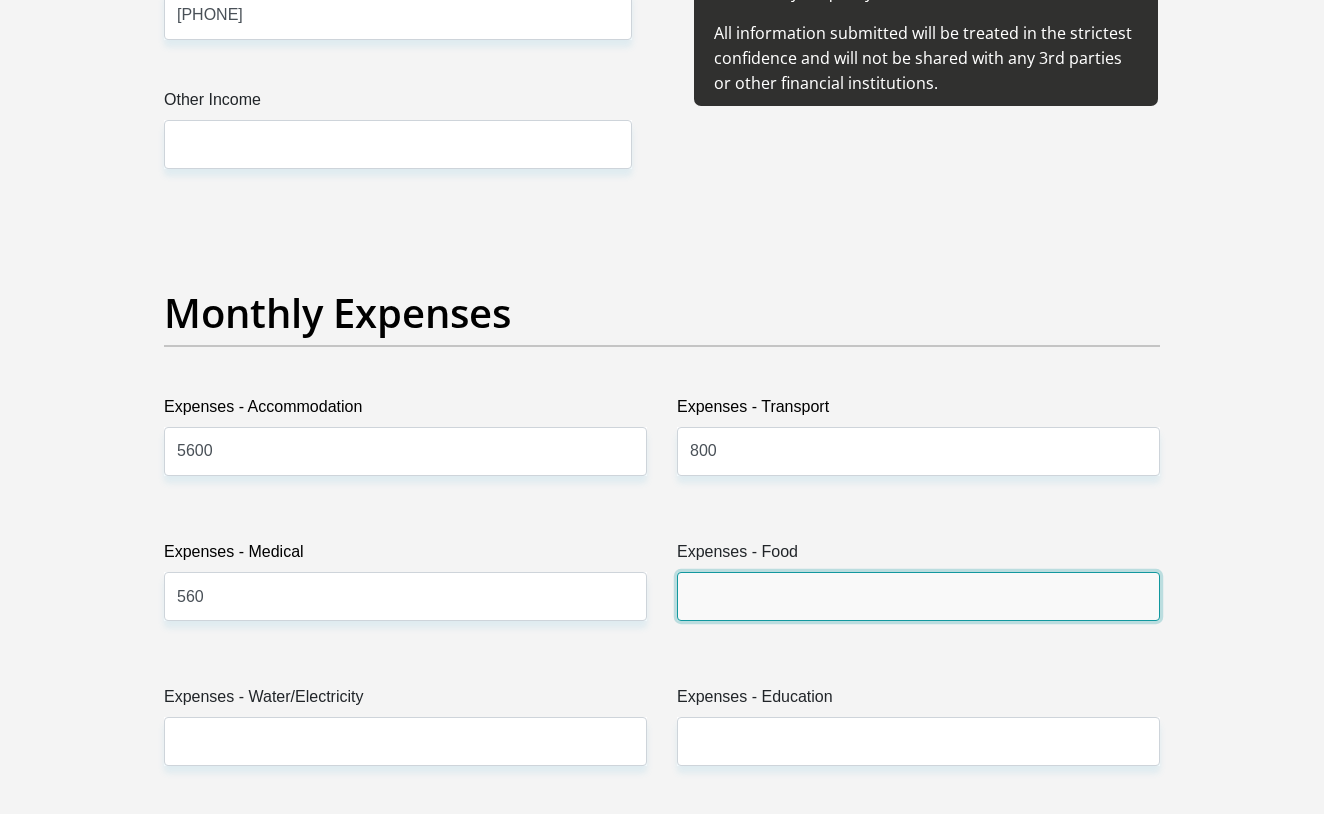 click on "Expenses - Food" at bounding box center [918, 596] 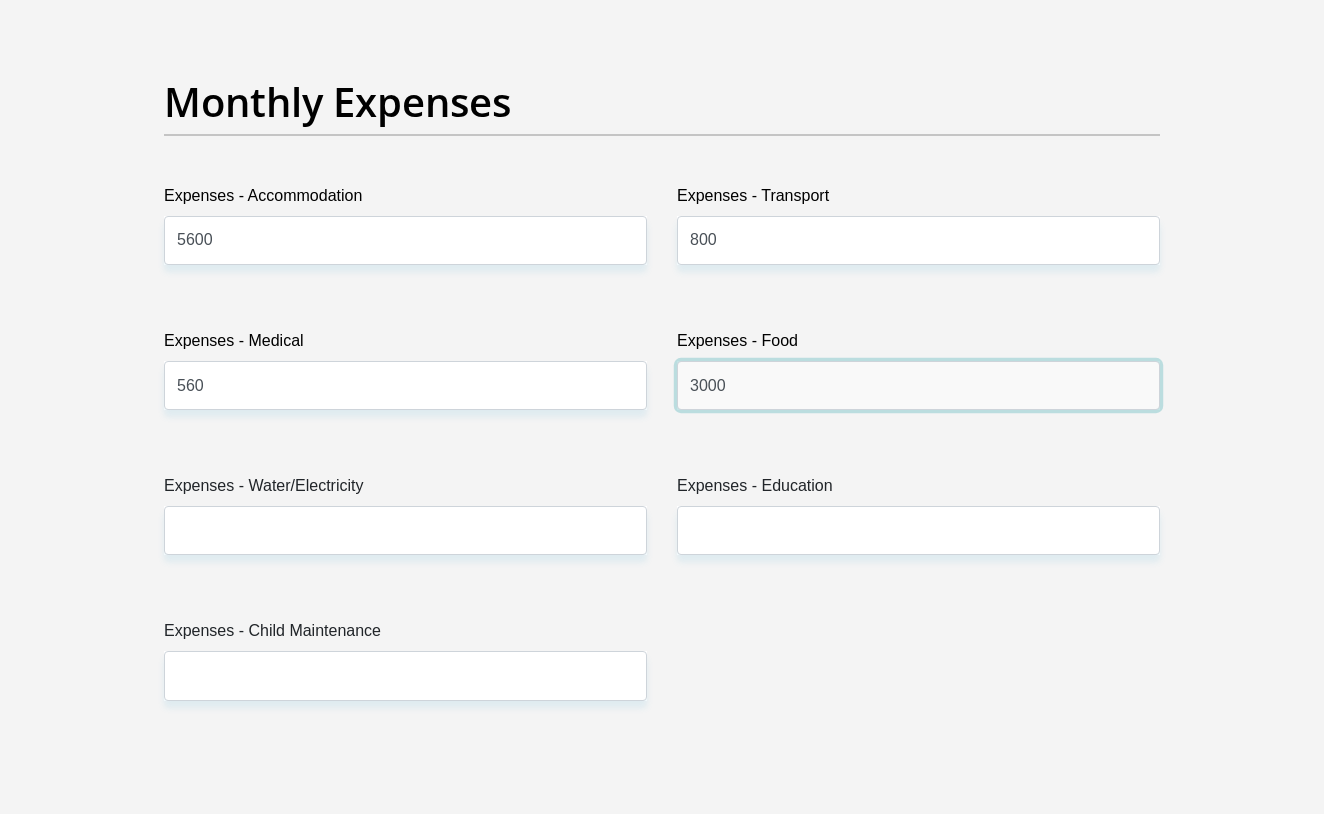 scroll, scrollTop: 2859, scrollLeft: 0, axis: vertical 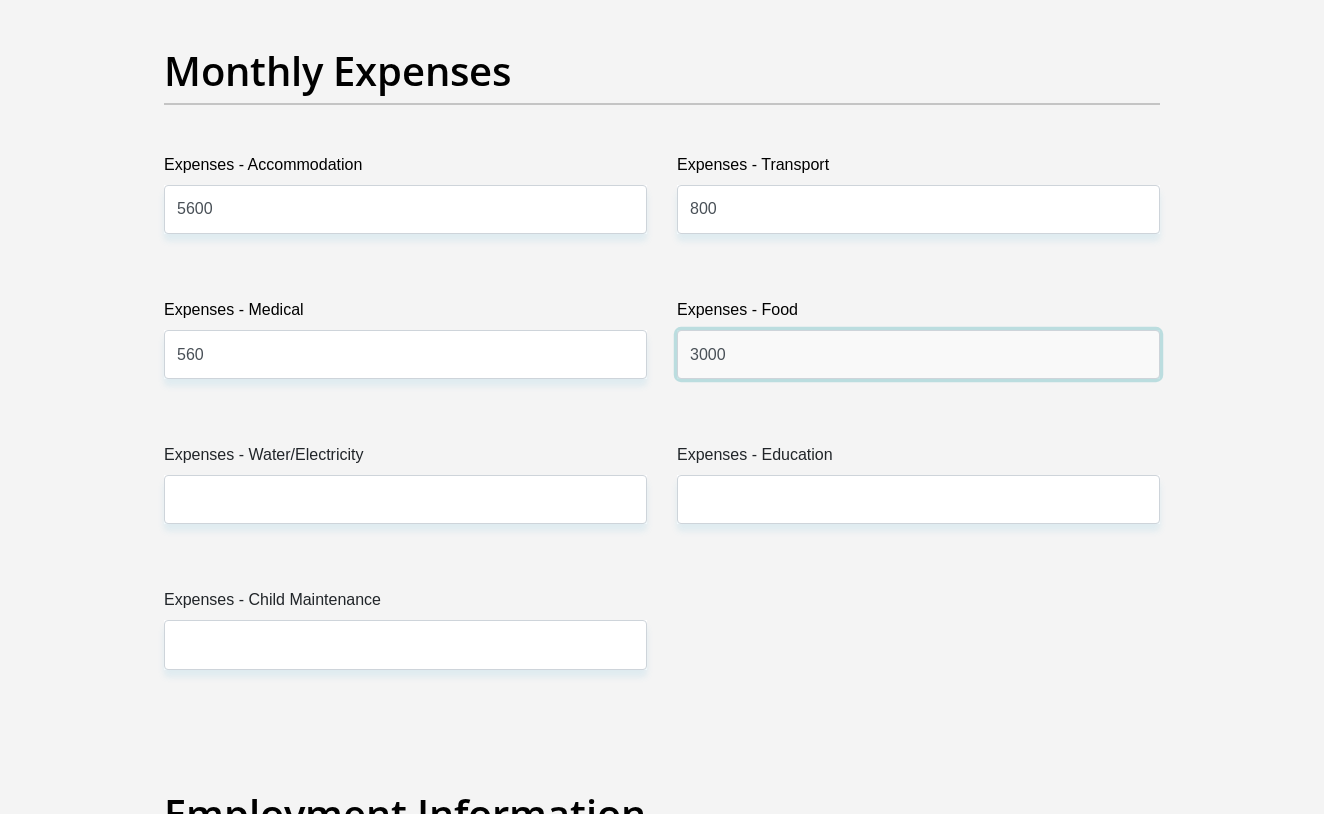 type on "3000" 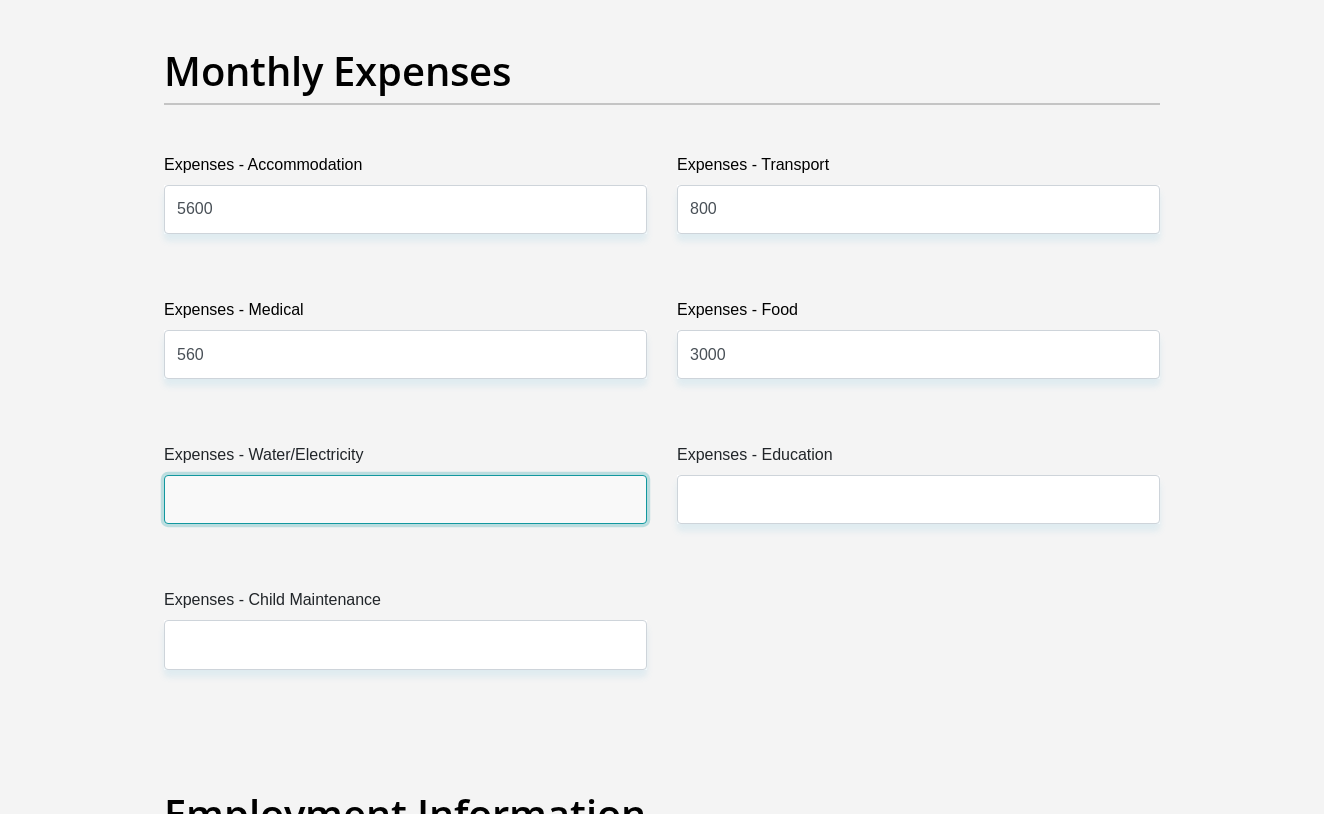 click on "Expenses - Water/Electricity" at bounding box center (405, 499) 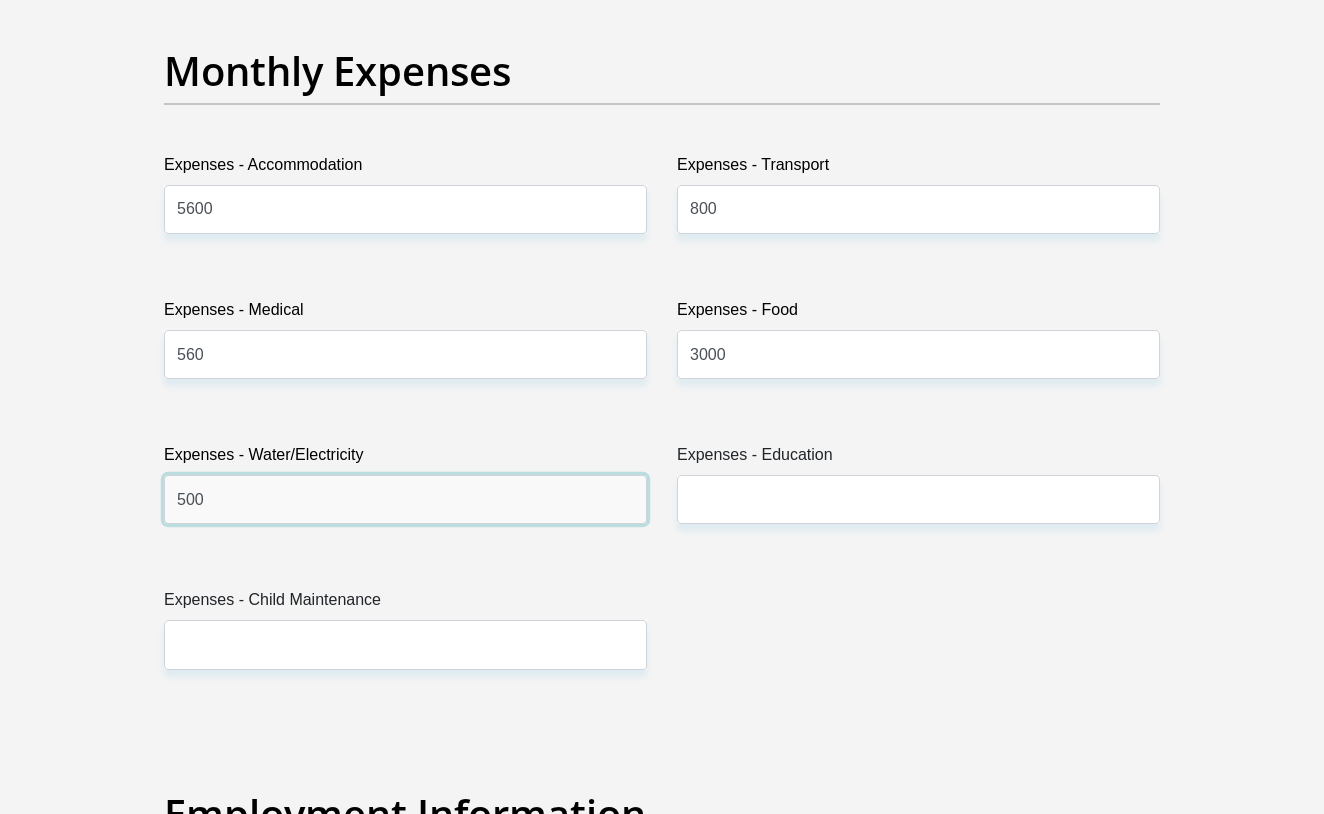 type on "500" 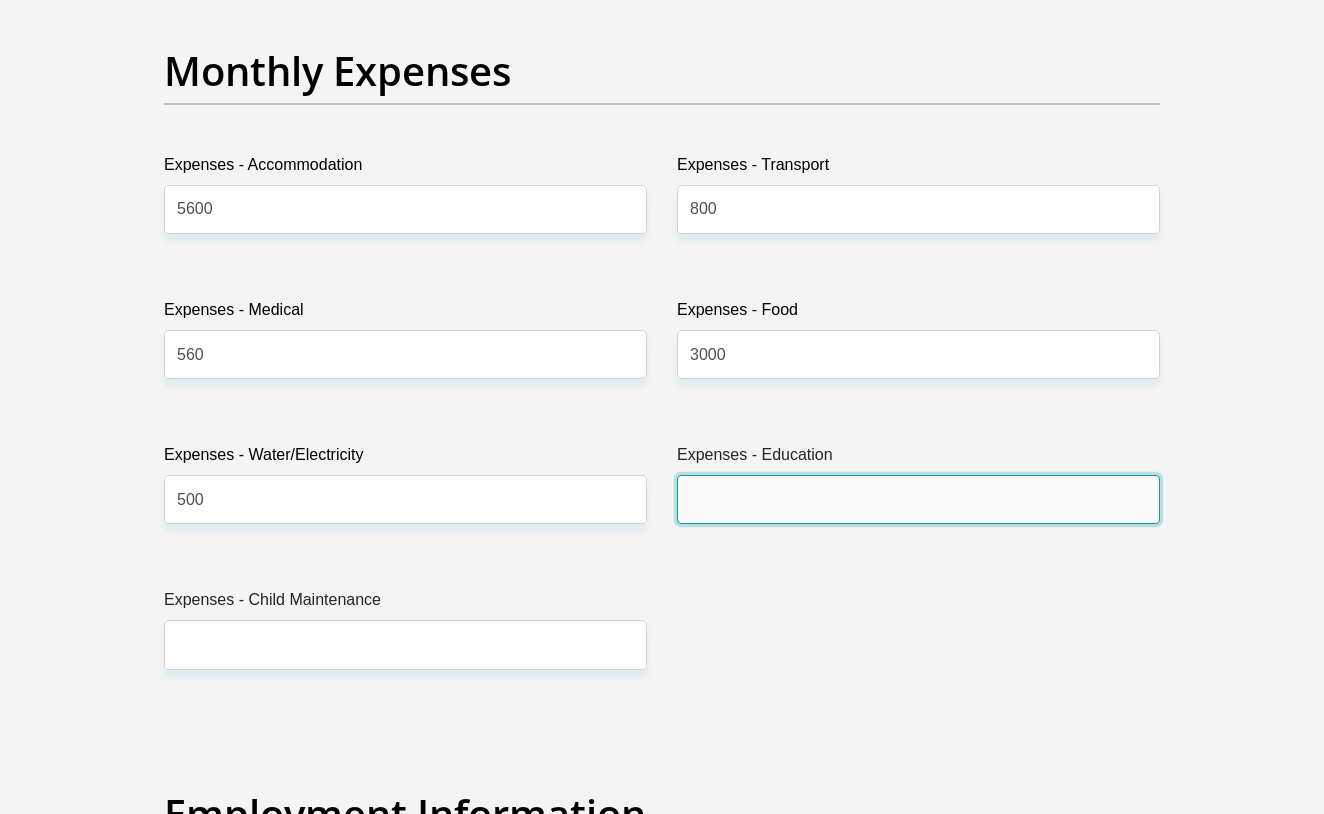 click on "Expenses - Education" at bounding box center [918, 499] 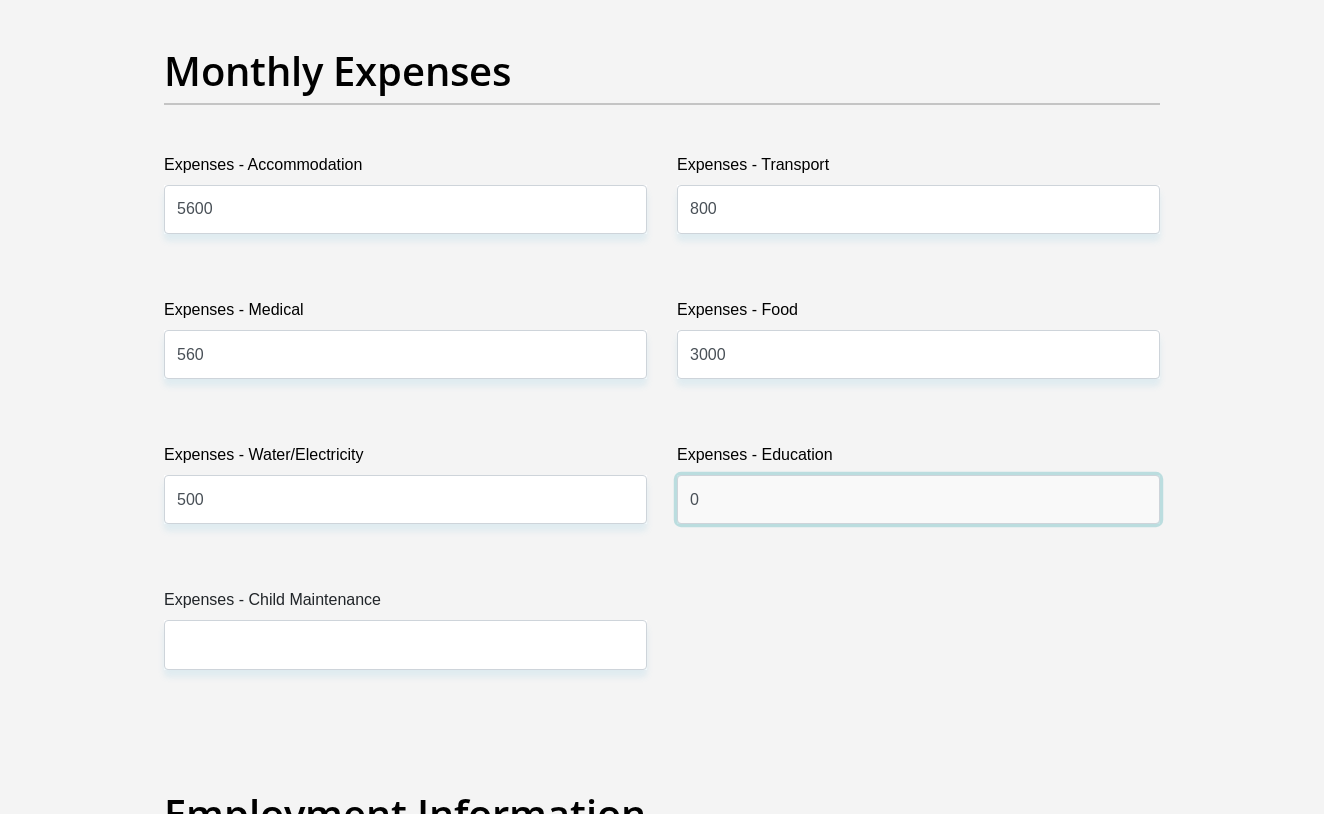 type on "0" 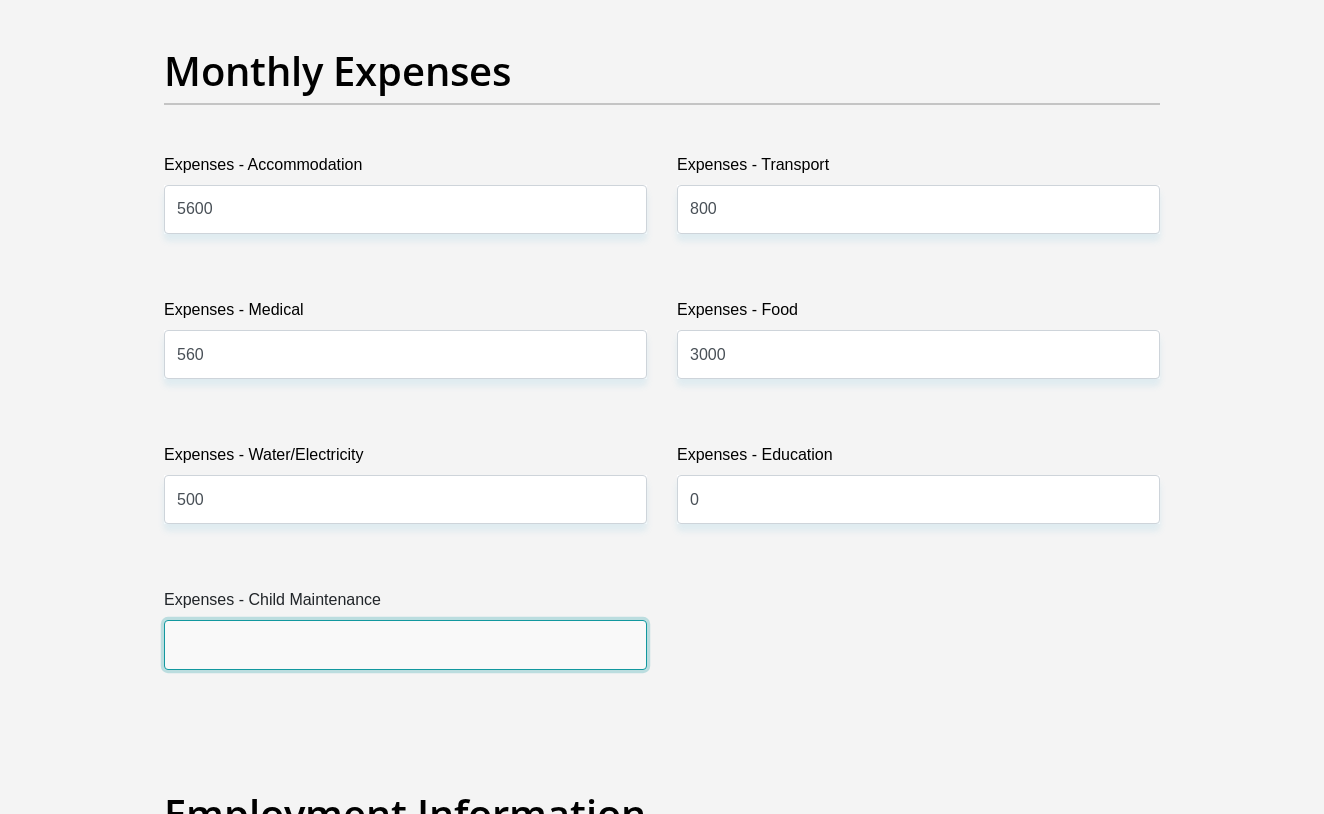 click on "Expenses - Child Maintenance" at bounding box center [405, 644] 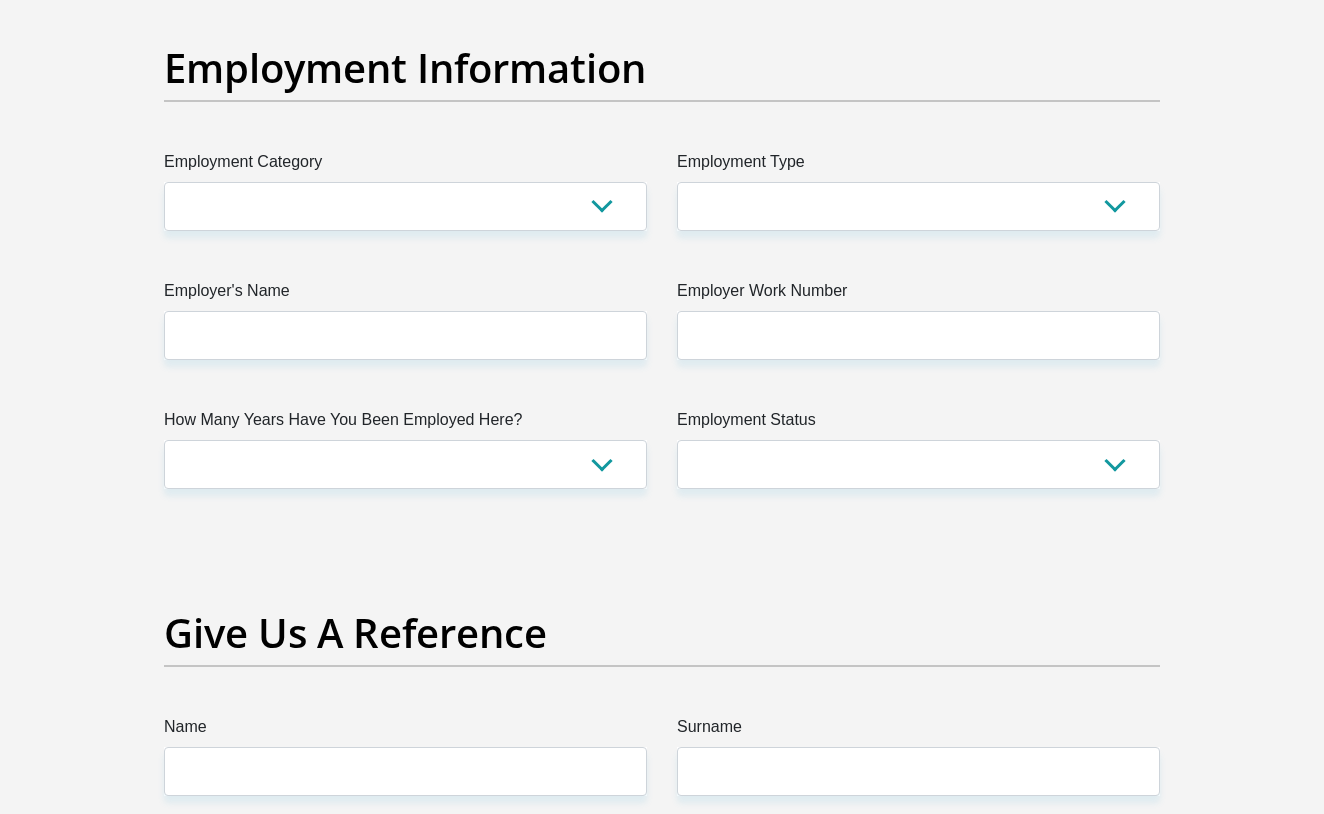 scroll, scrollTop: 3615, scrollLeft: 0, axis: vertical 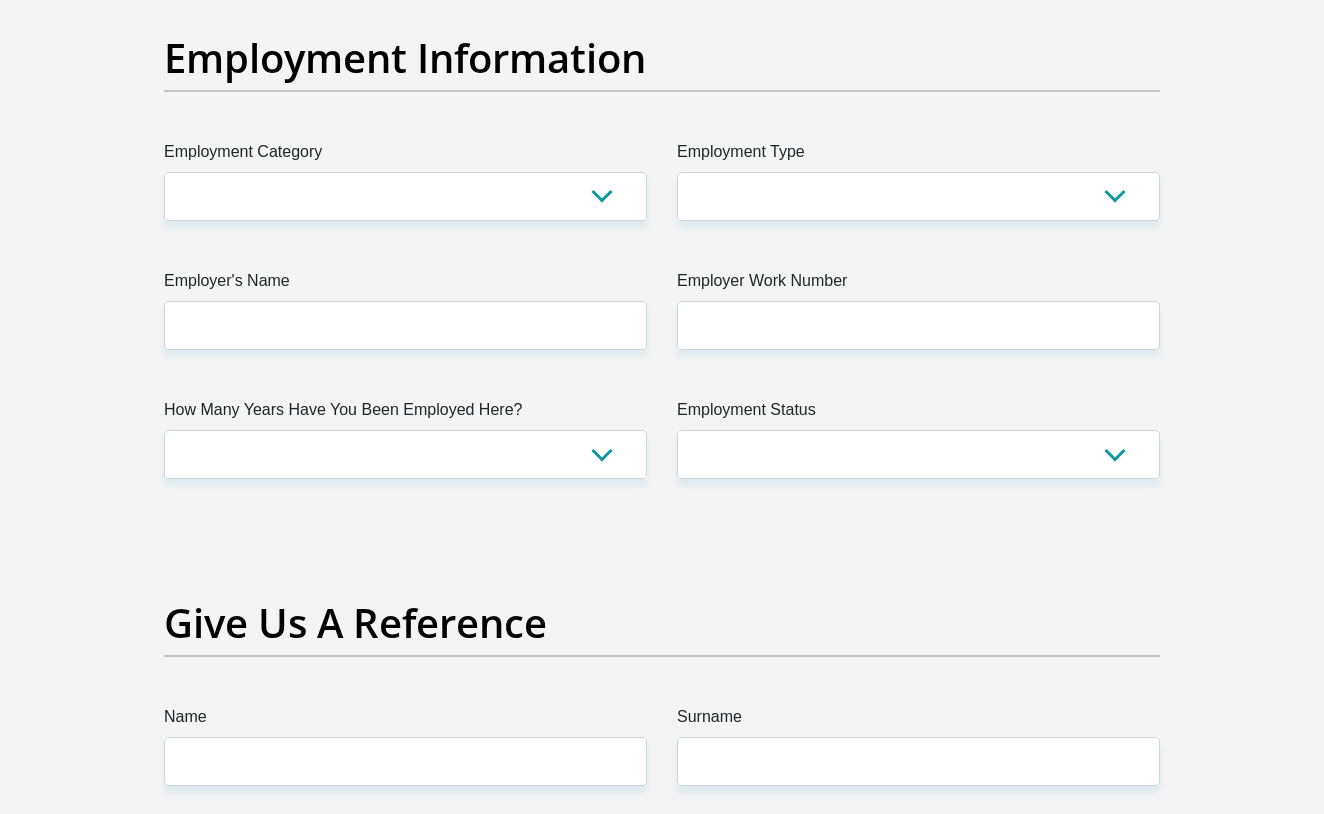 type on "0" 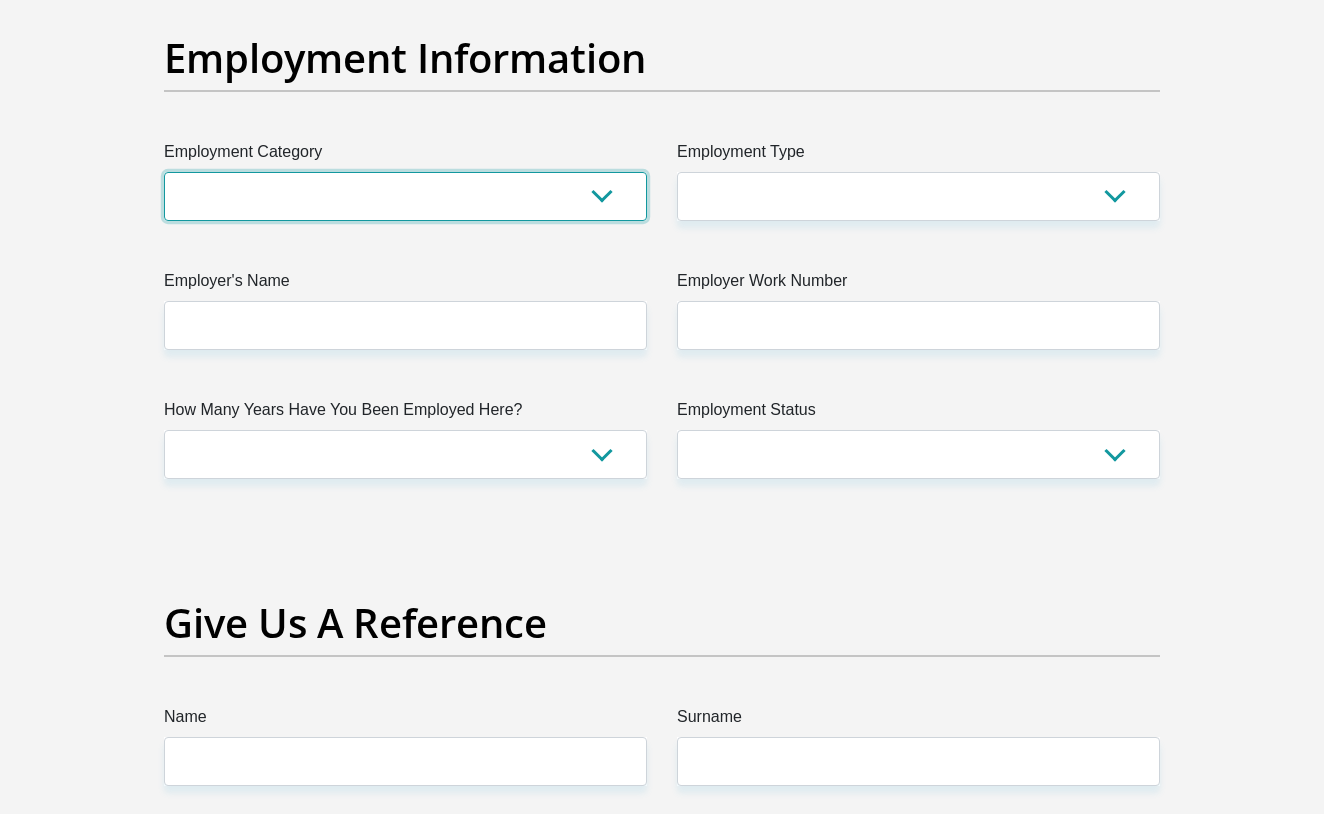 select on "75" 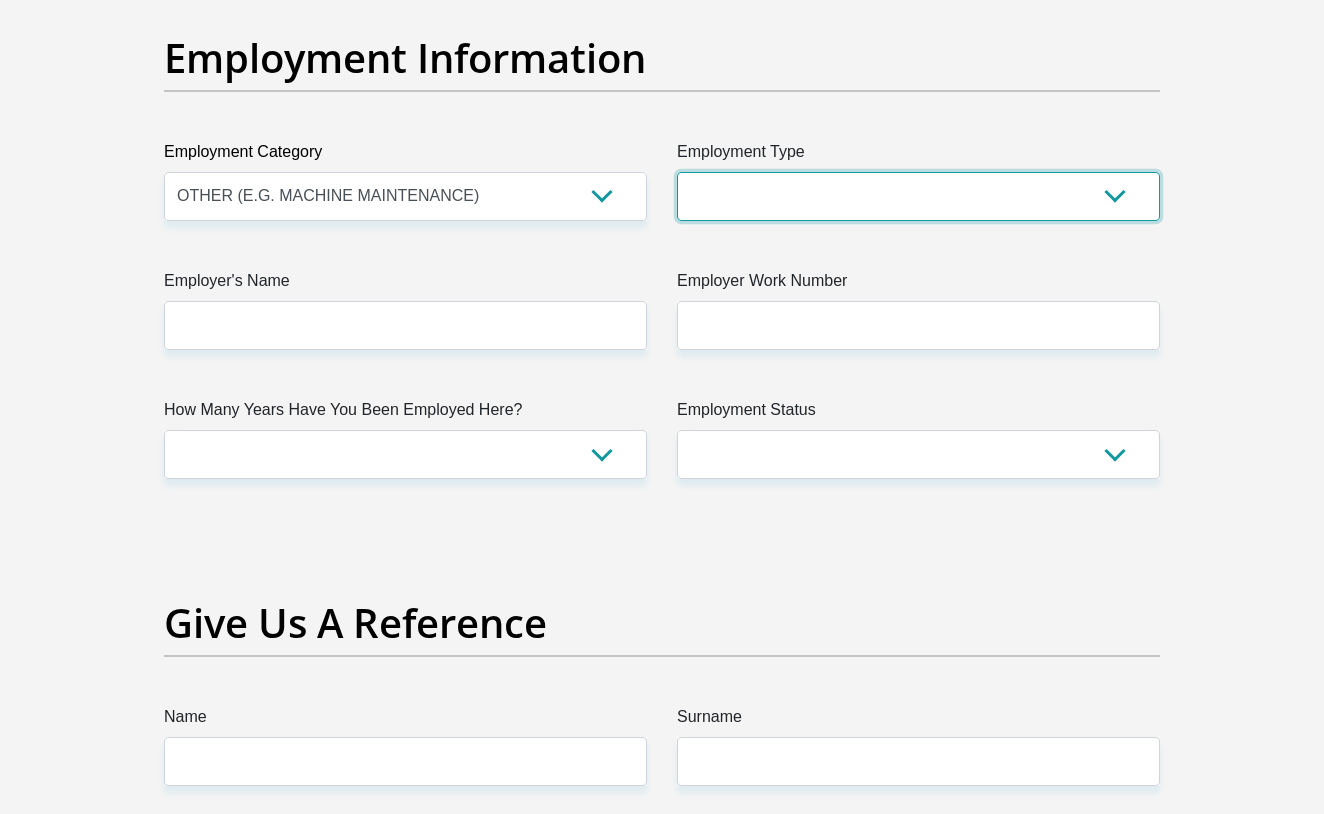 select on "Unknown/Other" 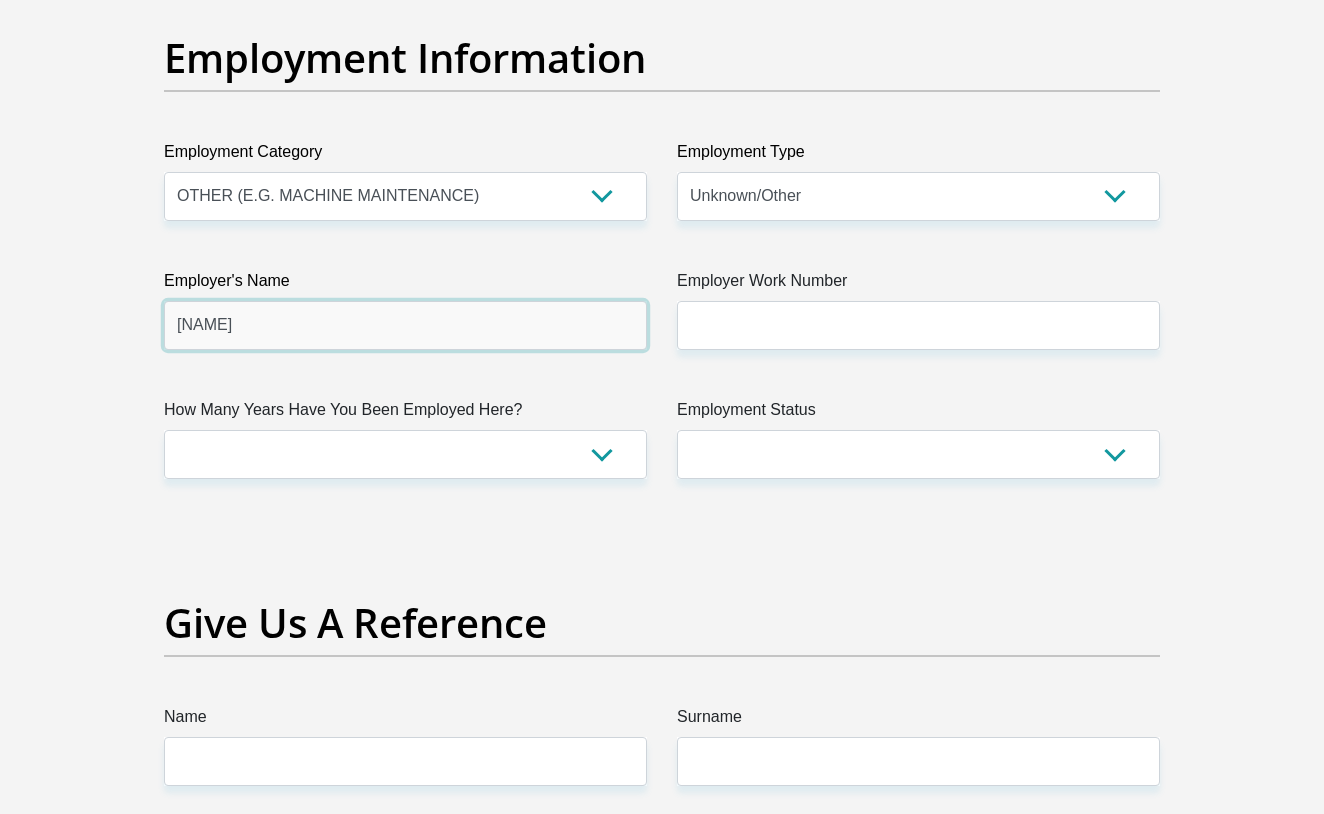 type on "[NAME]" 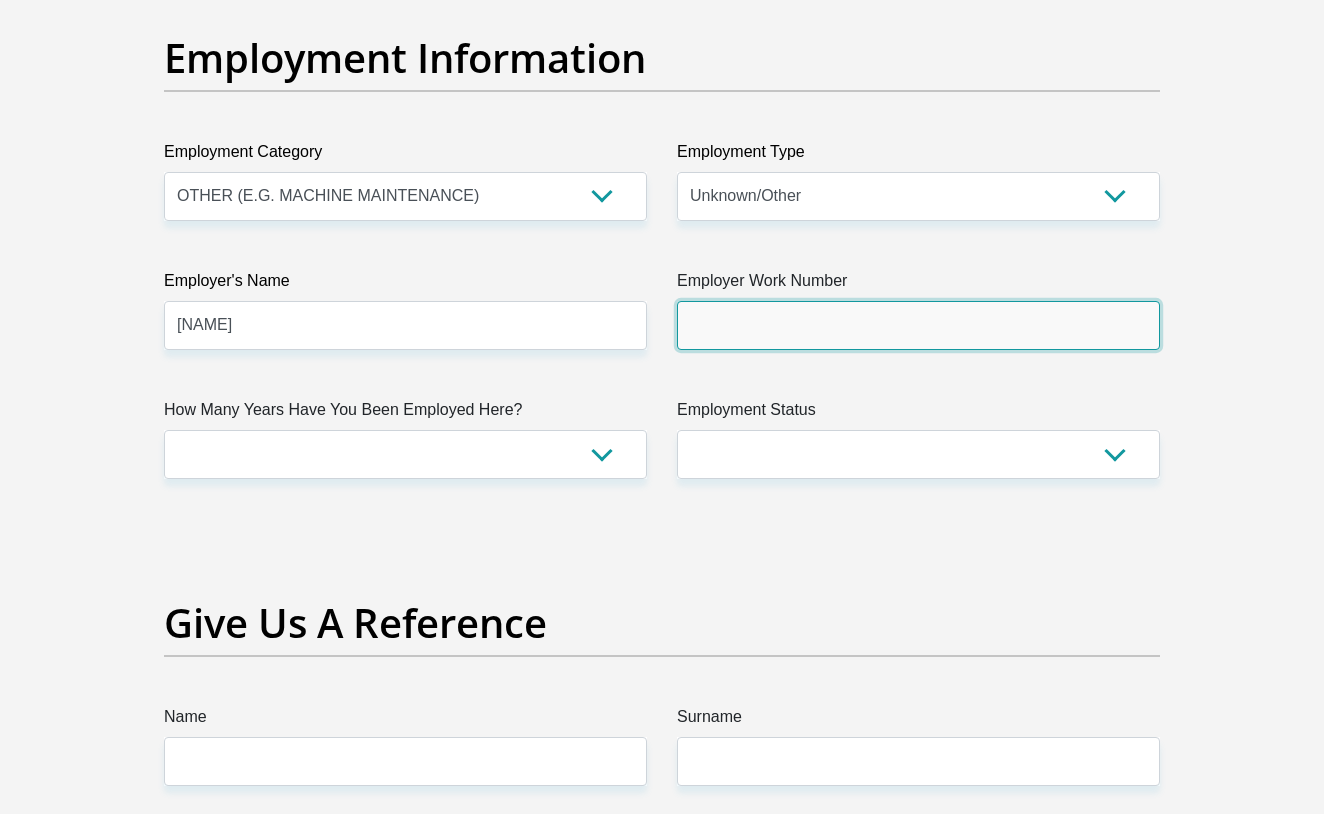 click on "Employer Work Number" at bounding box center (918, 325) 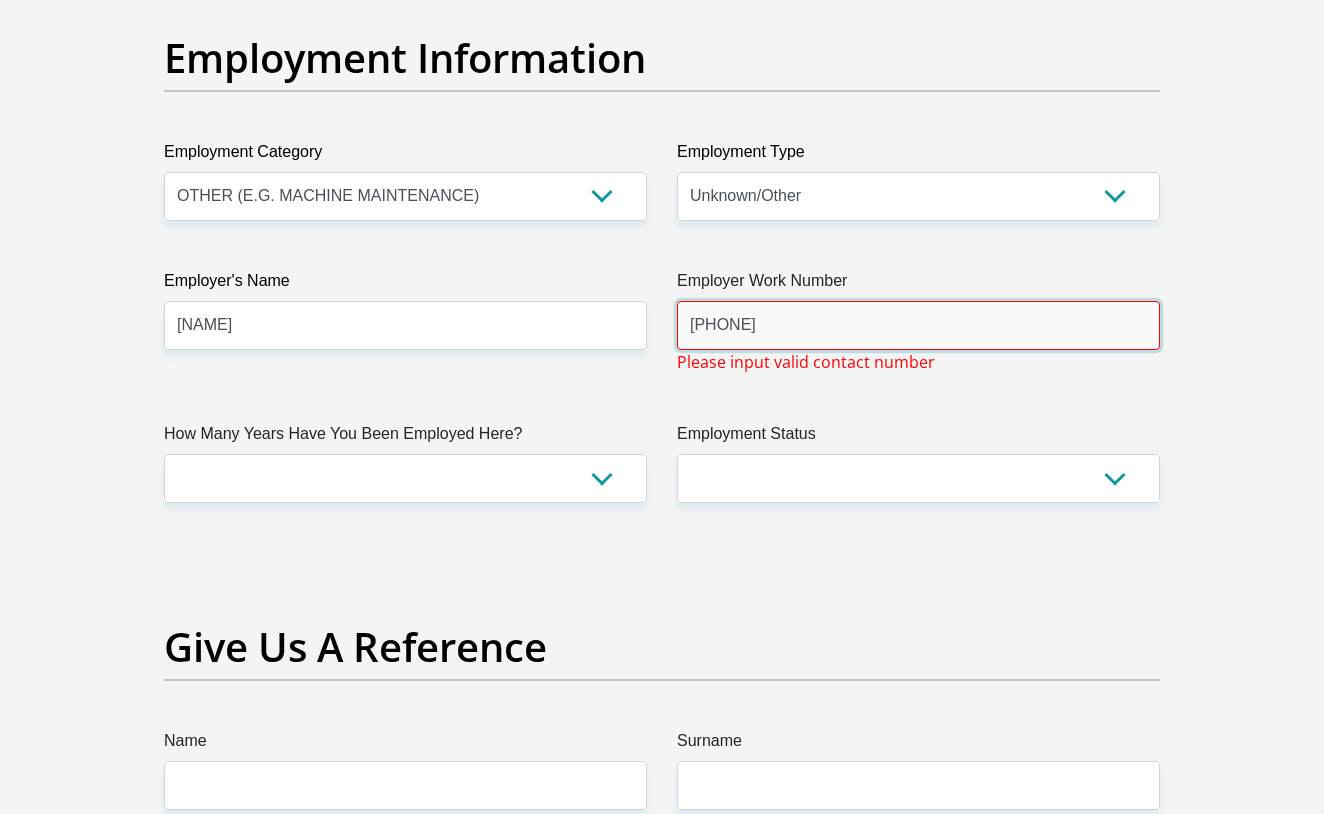 click on "[PHONE]" at bounding box center [918, 325] 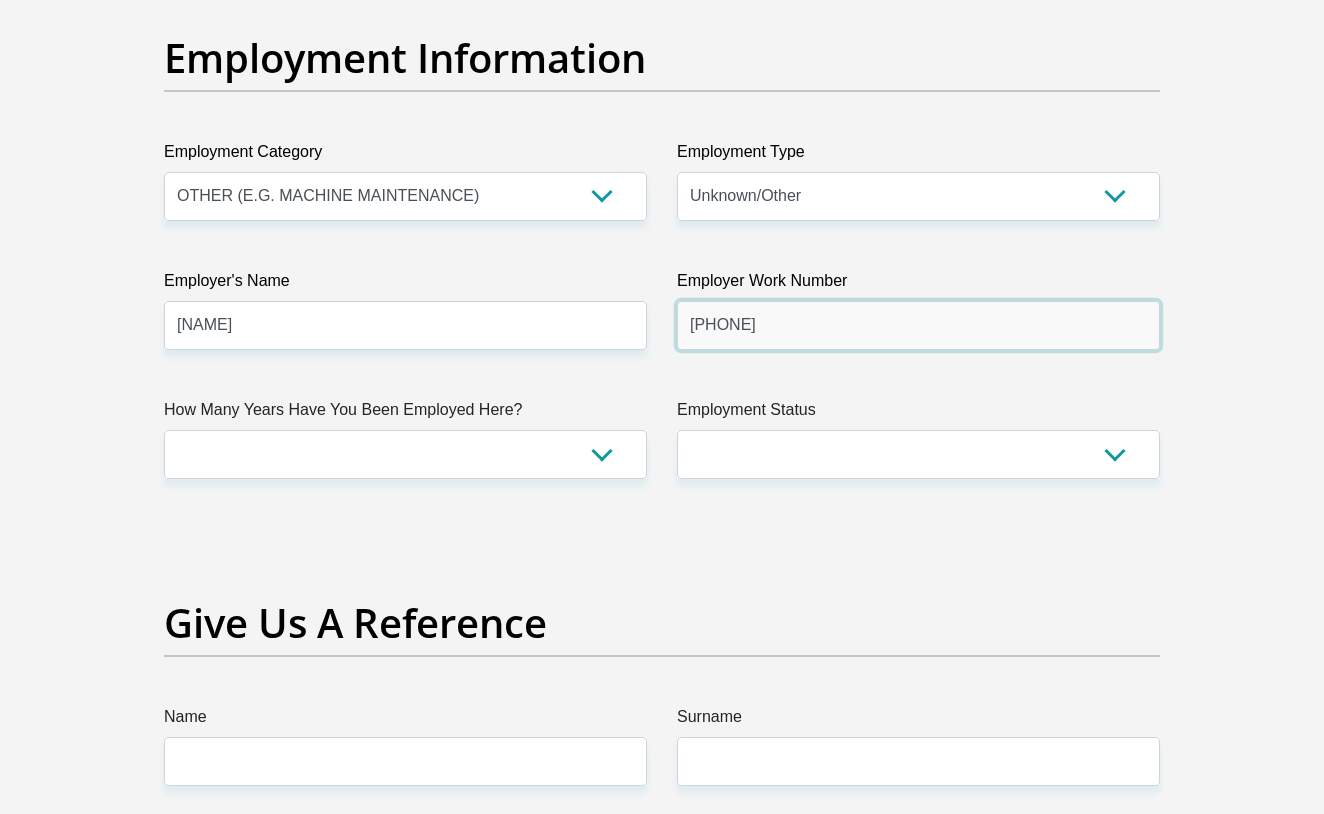 type on "[PHONE]" 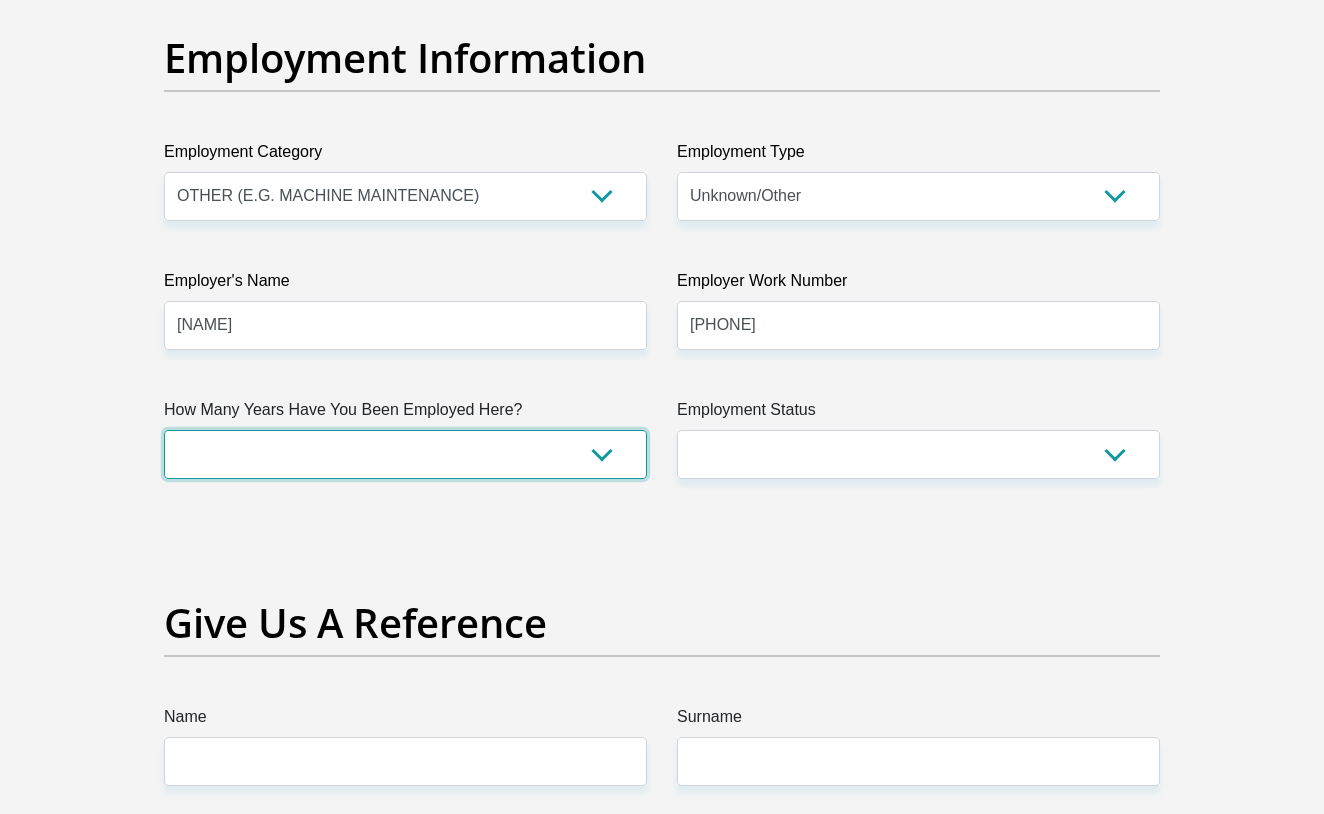 select on "24" 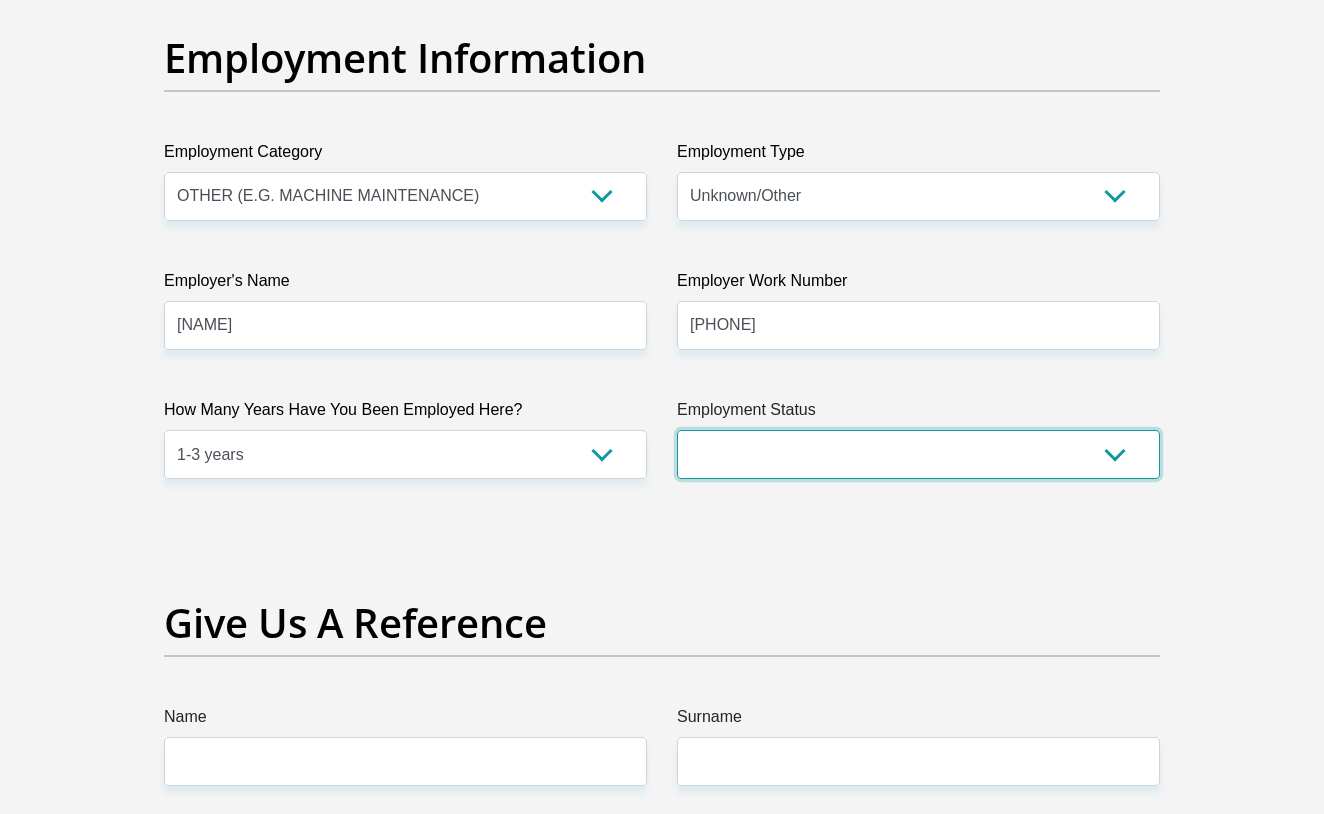 select on "1" 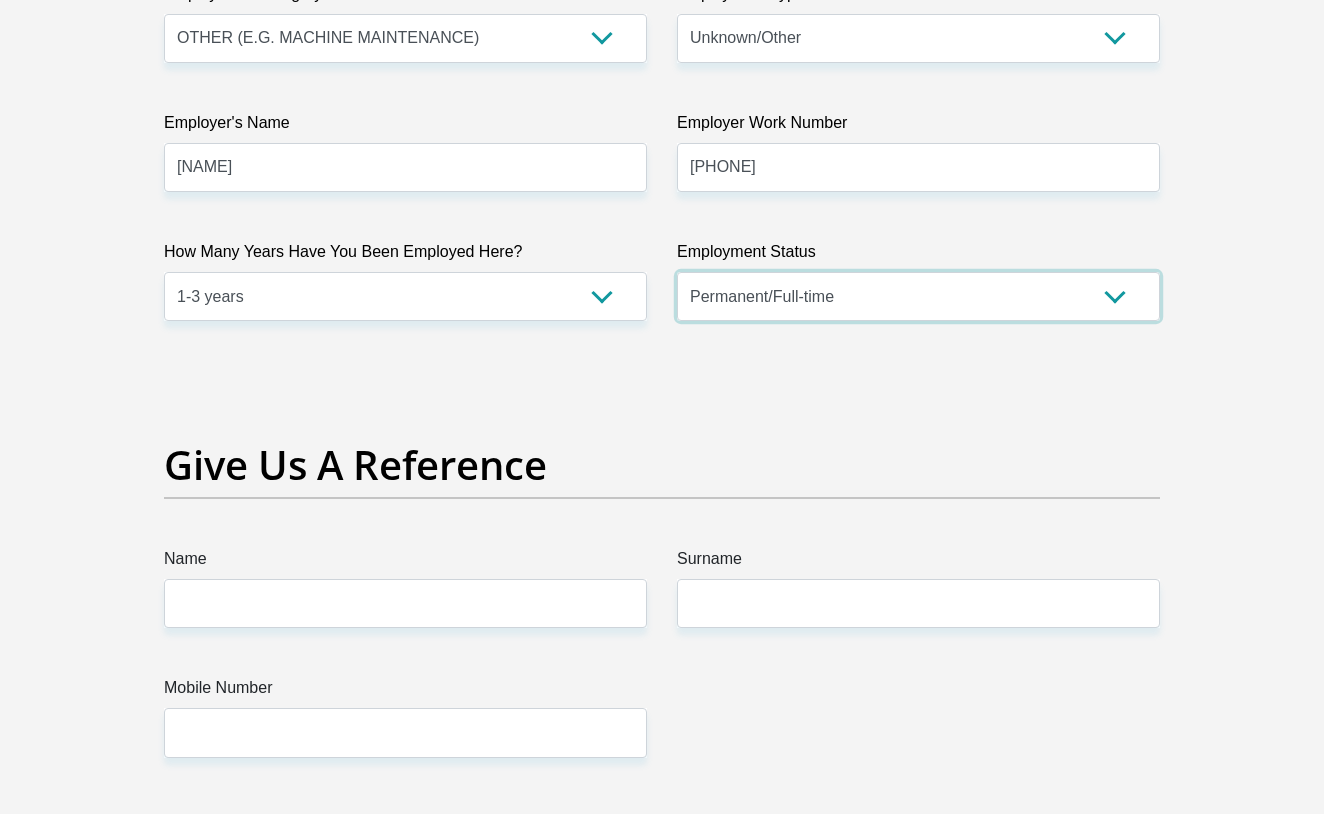 scroll, scrollTop: 3845, scrollLeft: 0, axis: vertical 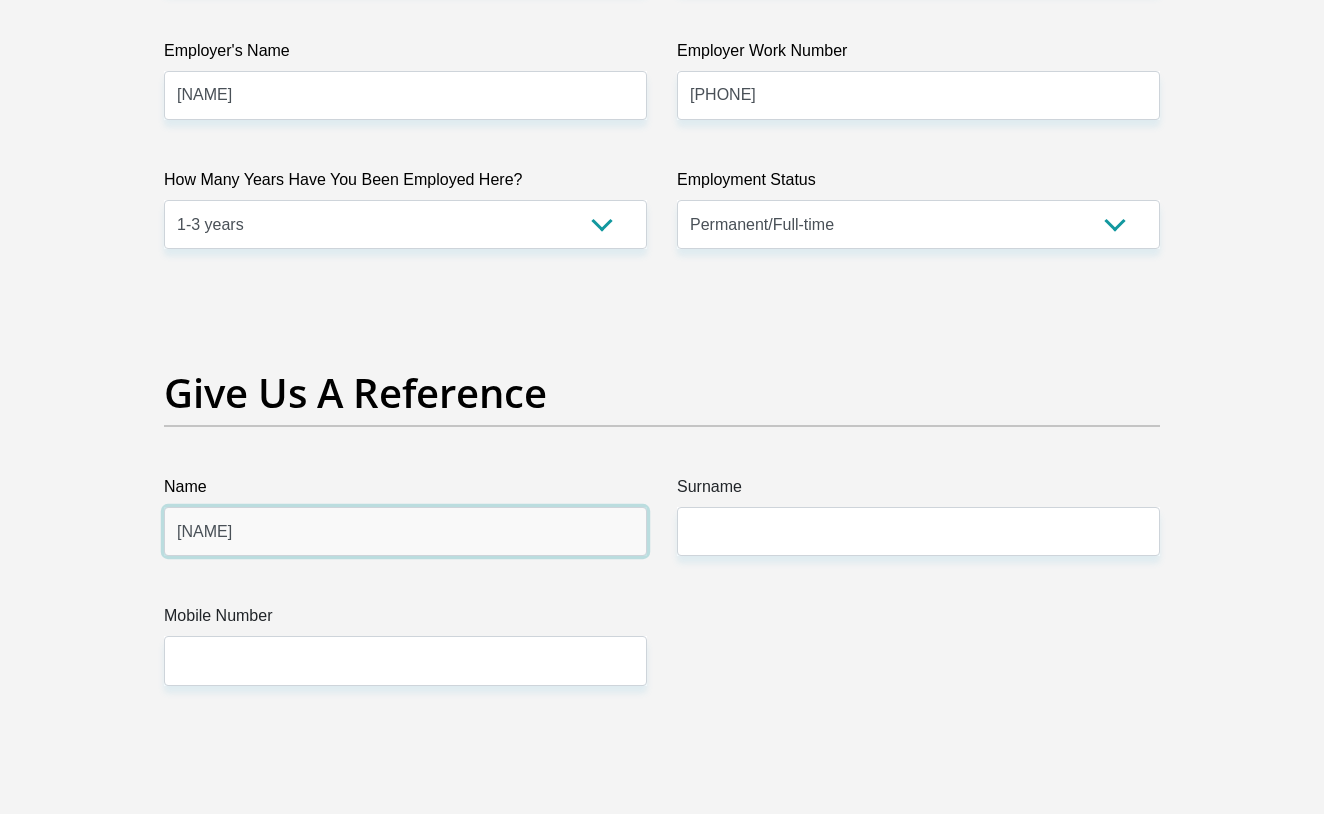 type on "[NAME]" 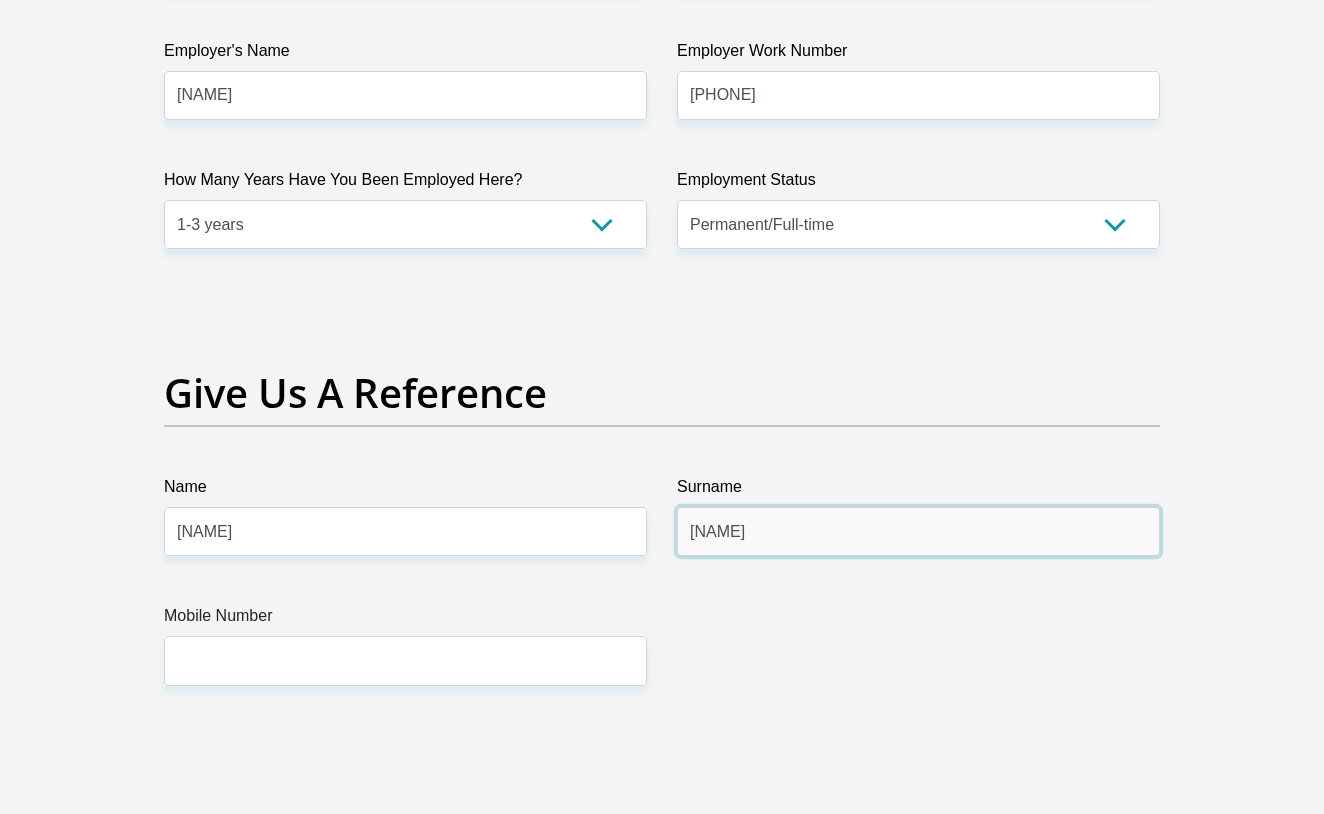 type on "[NAME]" 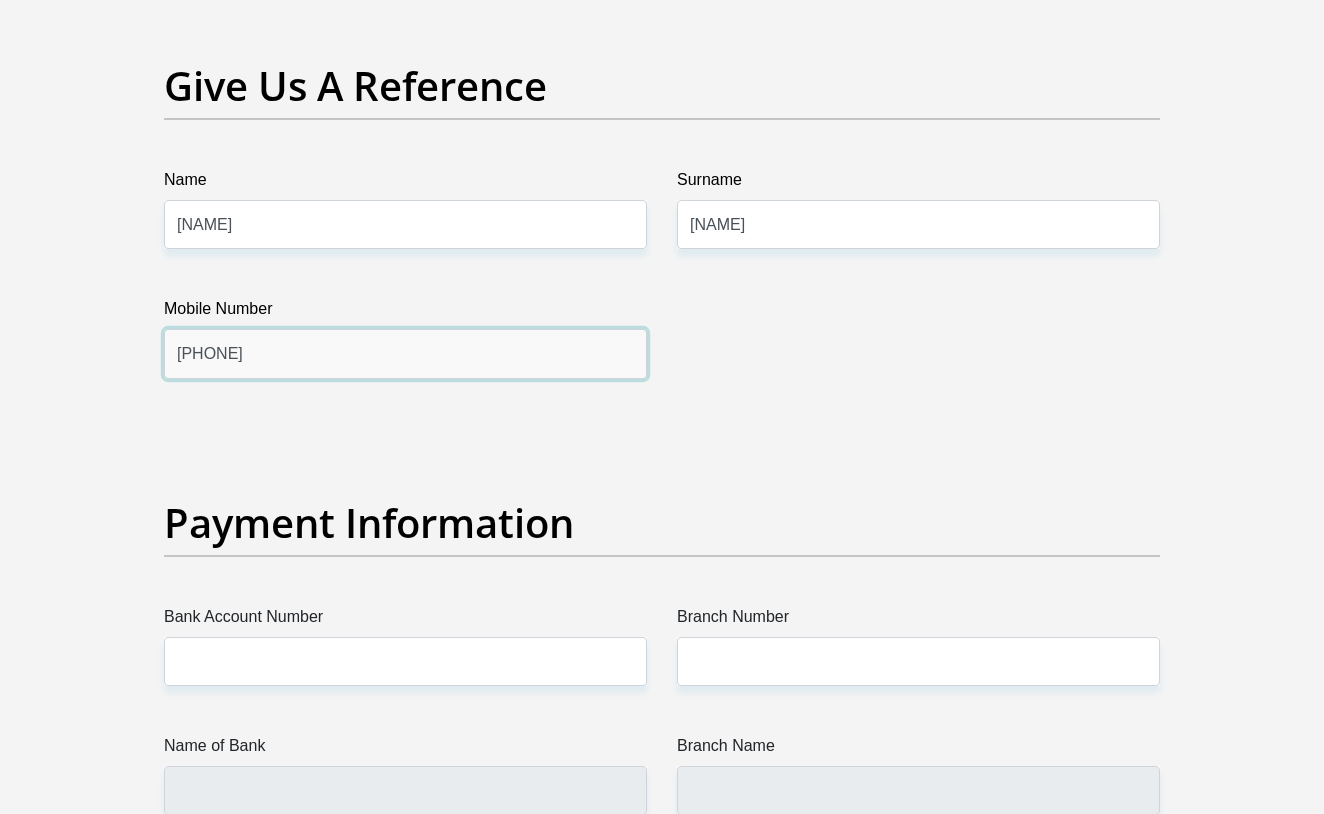 scroll, scrollTop: 4365, scrollLeft: 0, axis: vertical 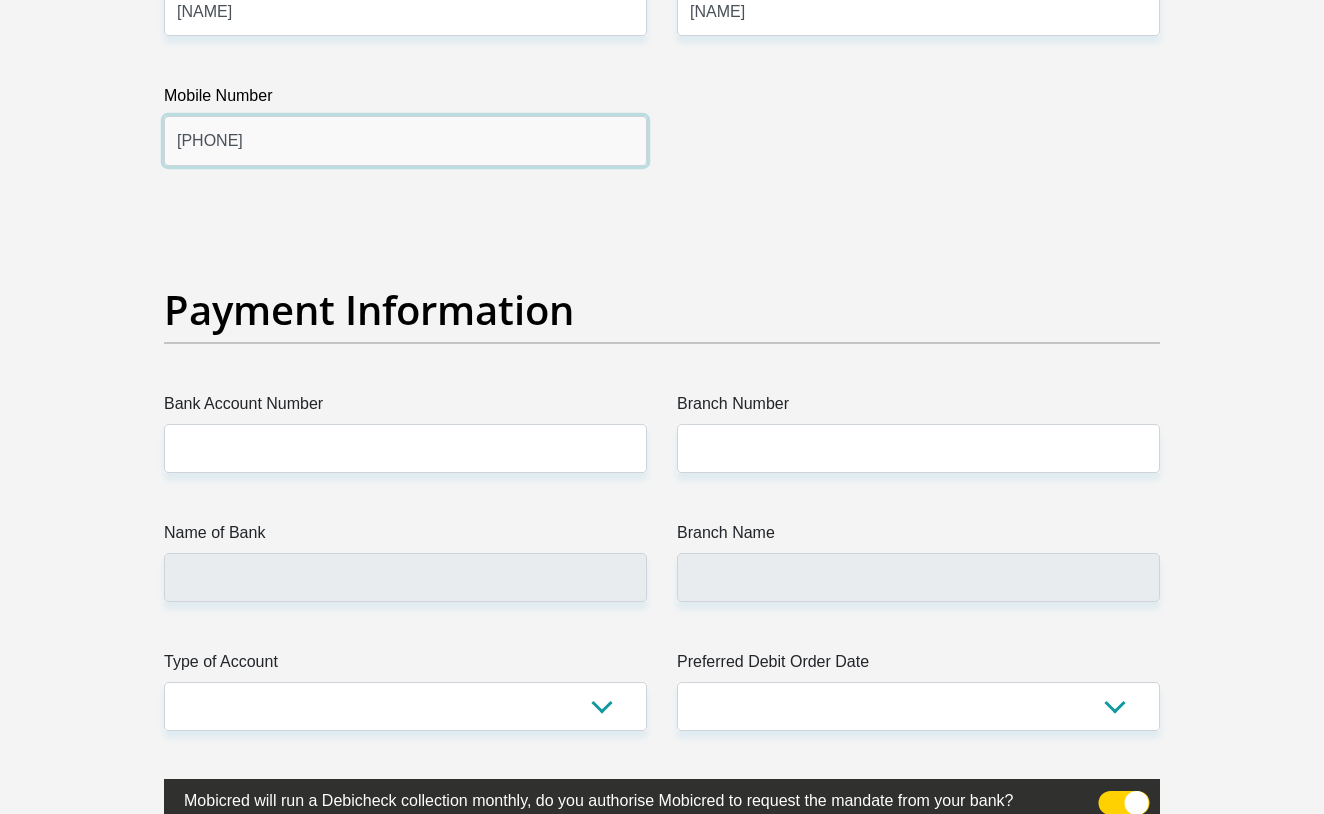 type on "[PHONE]" 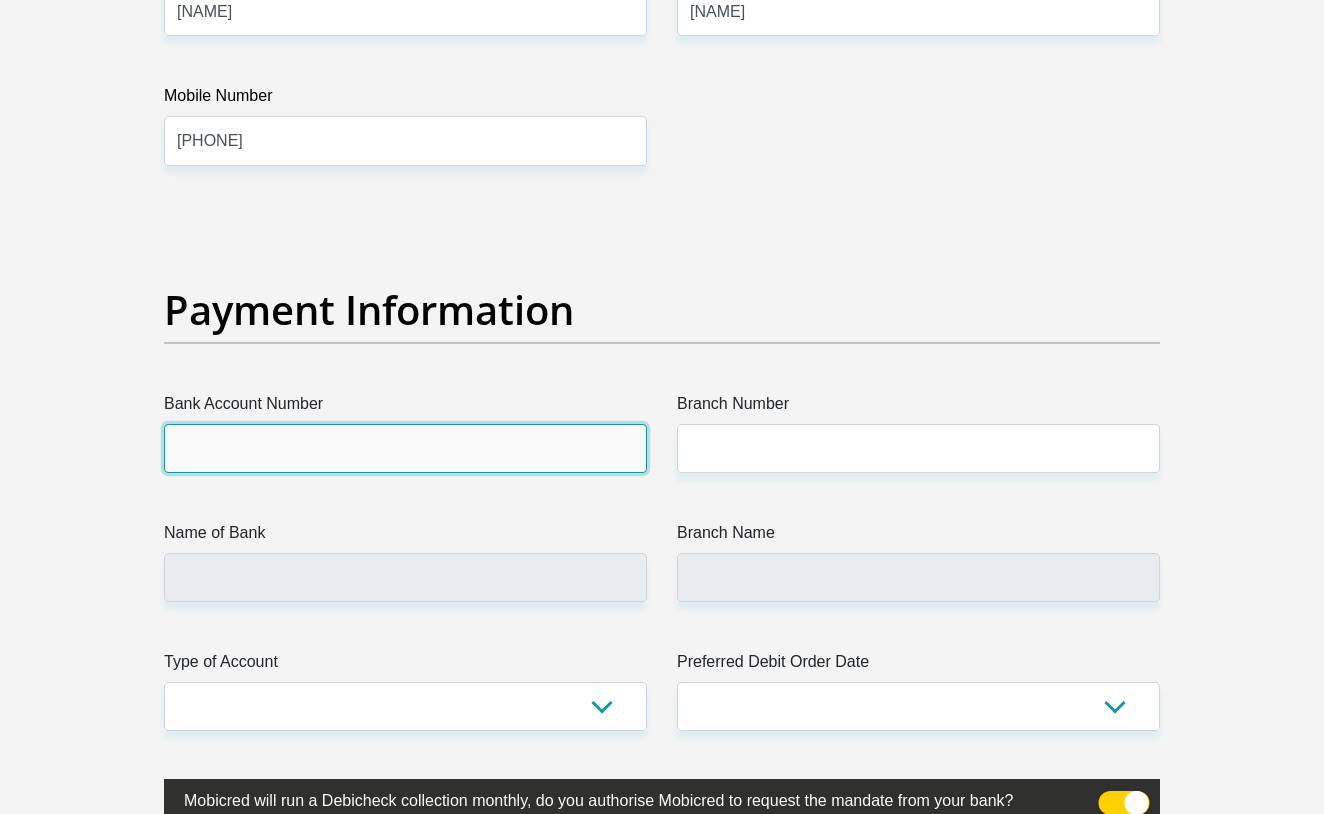 click on "Bank Account Number" at bounding box center [405, 448] 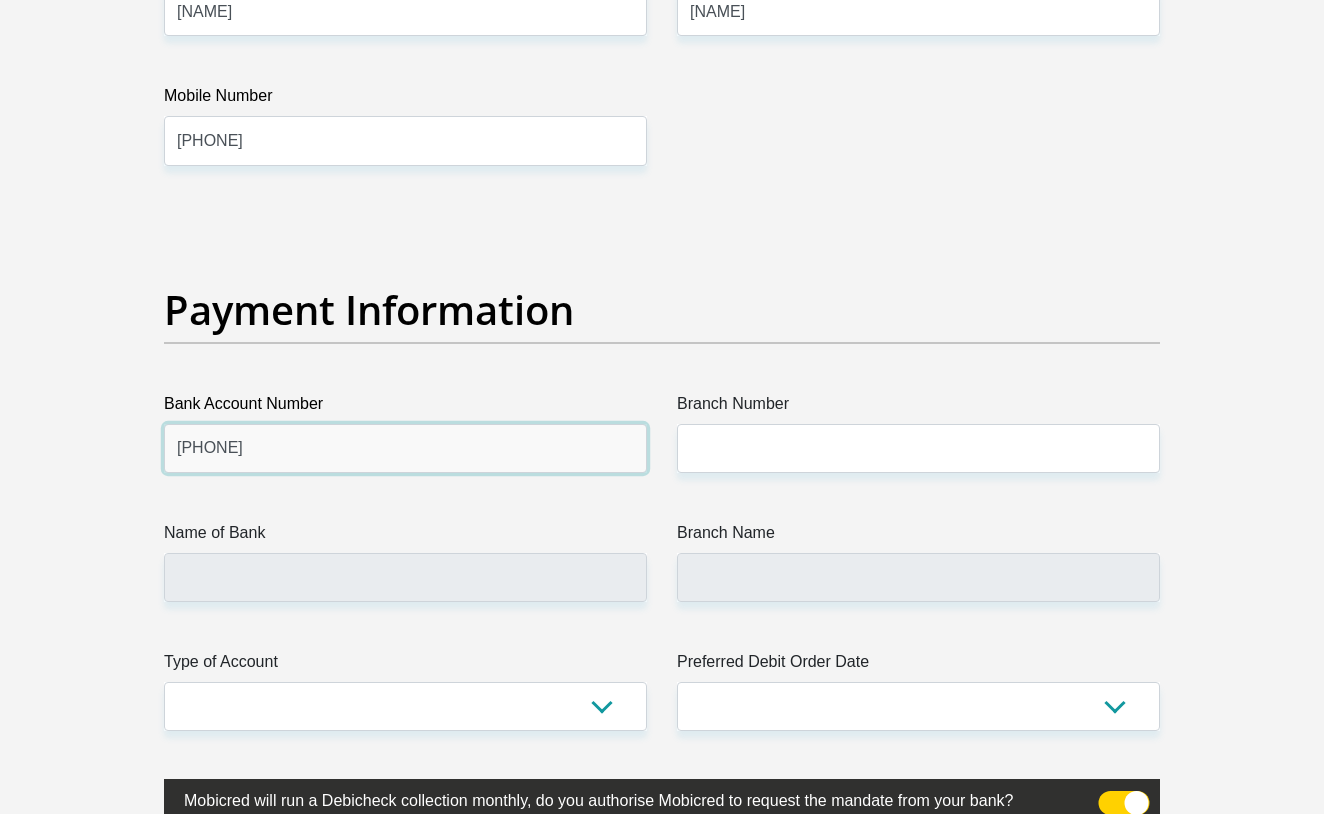 type on "[PHONE]" 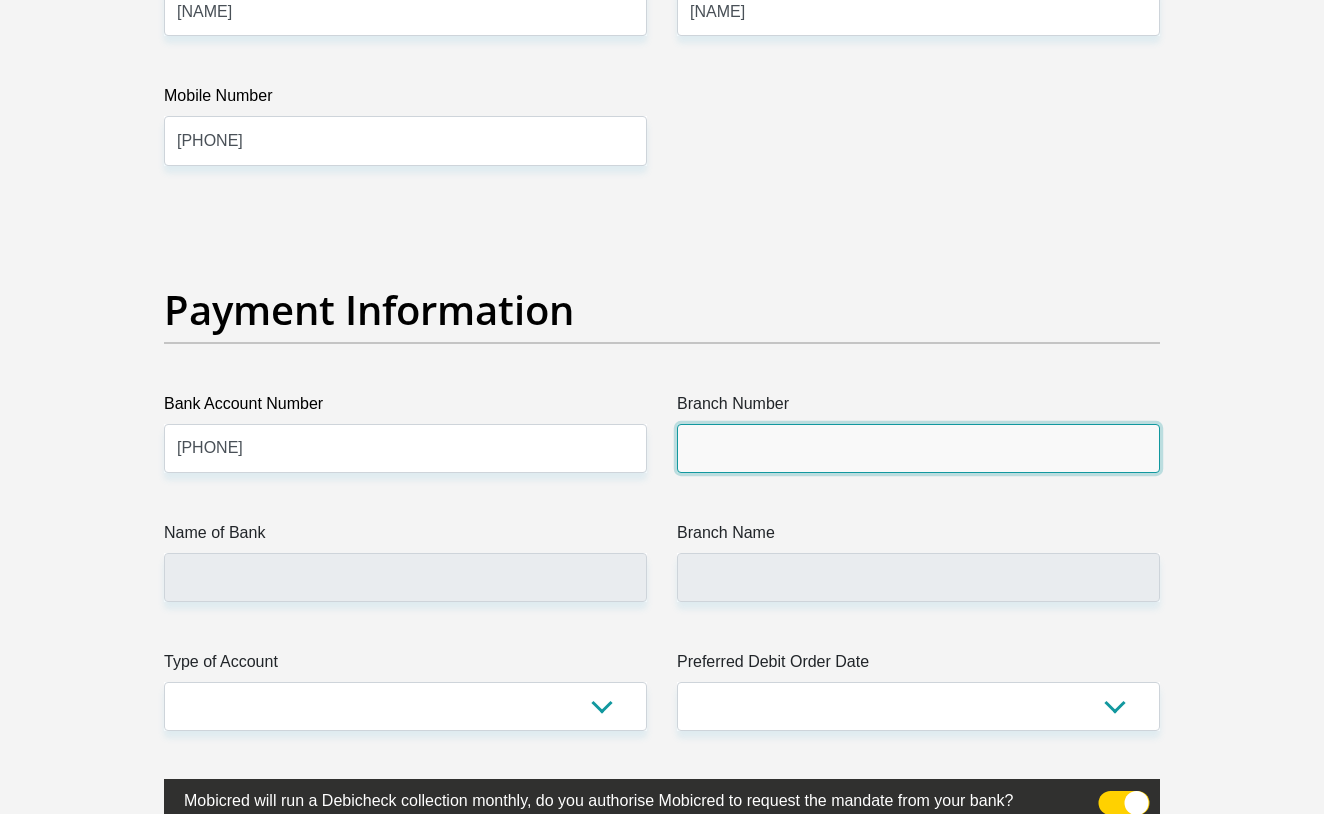 click on "Branch Number" at bounding box center [918, 448] 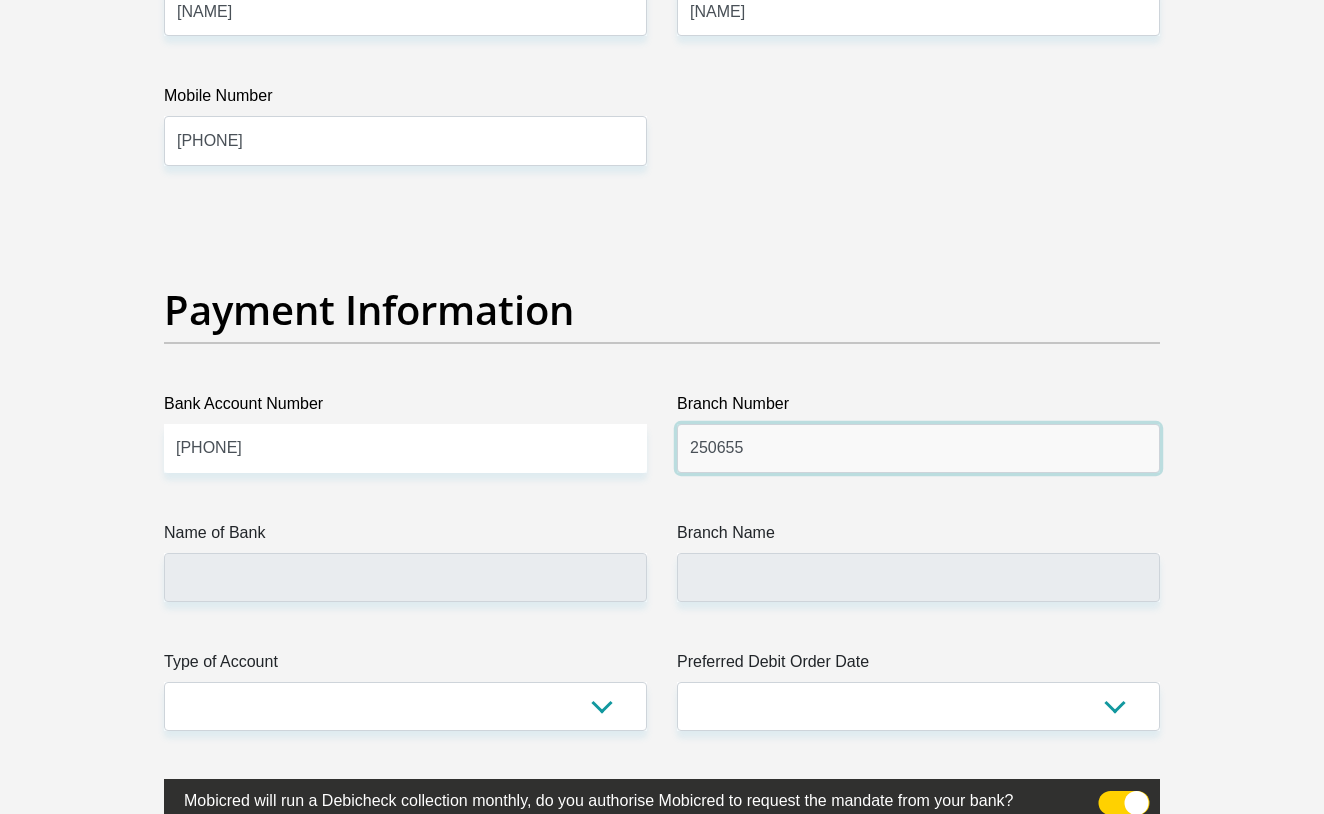 scroll, scrollTop: 4423, scrollLeft: 0, axis: vertical 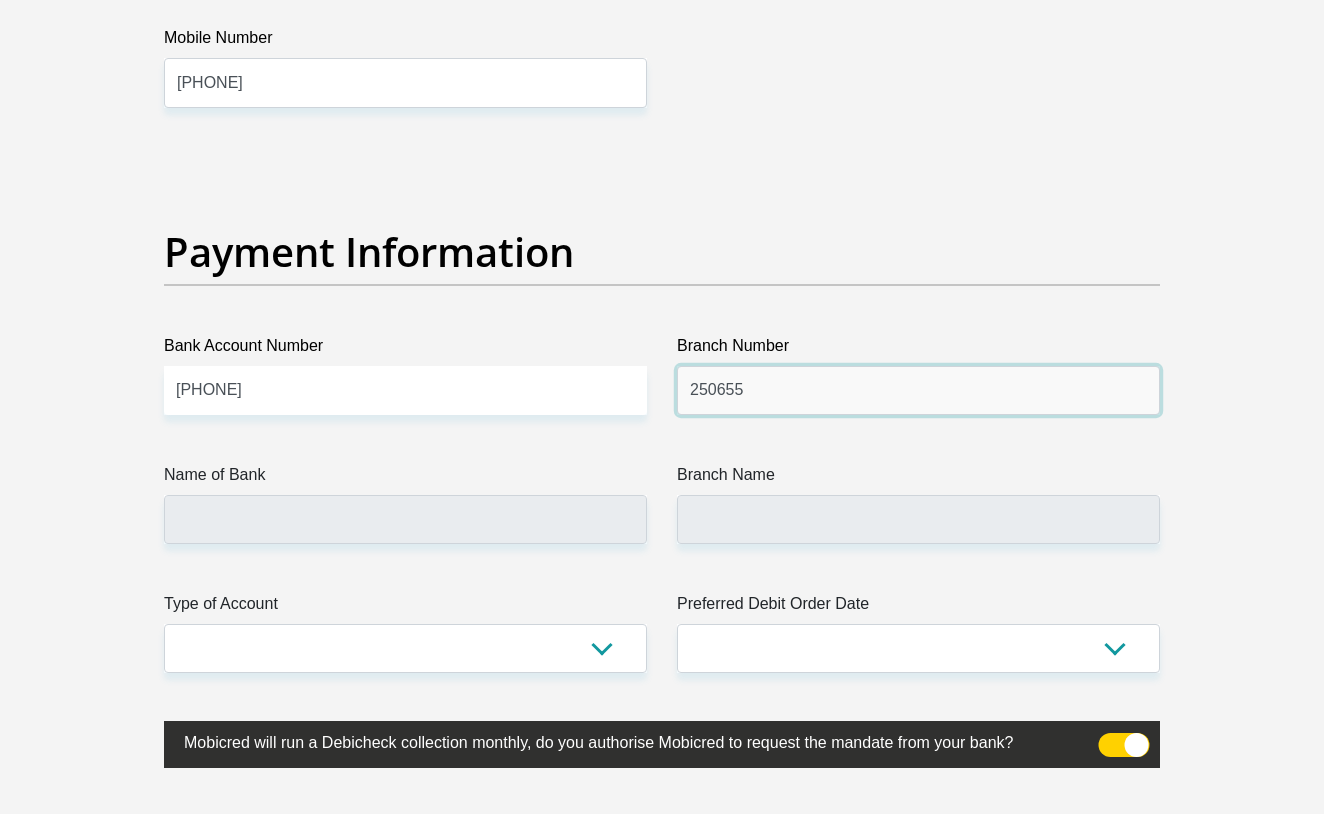 type on "250655" 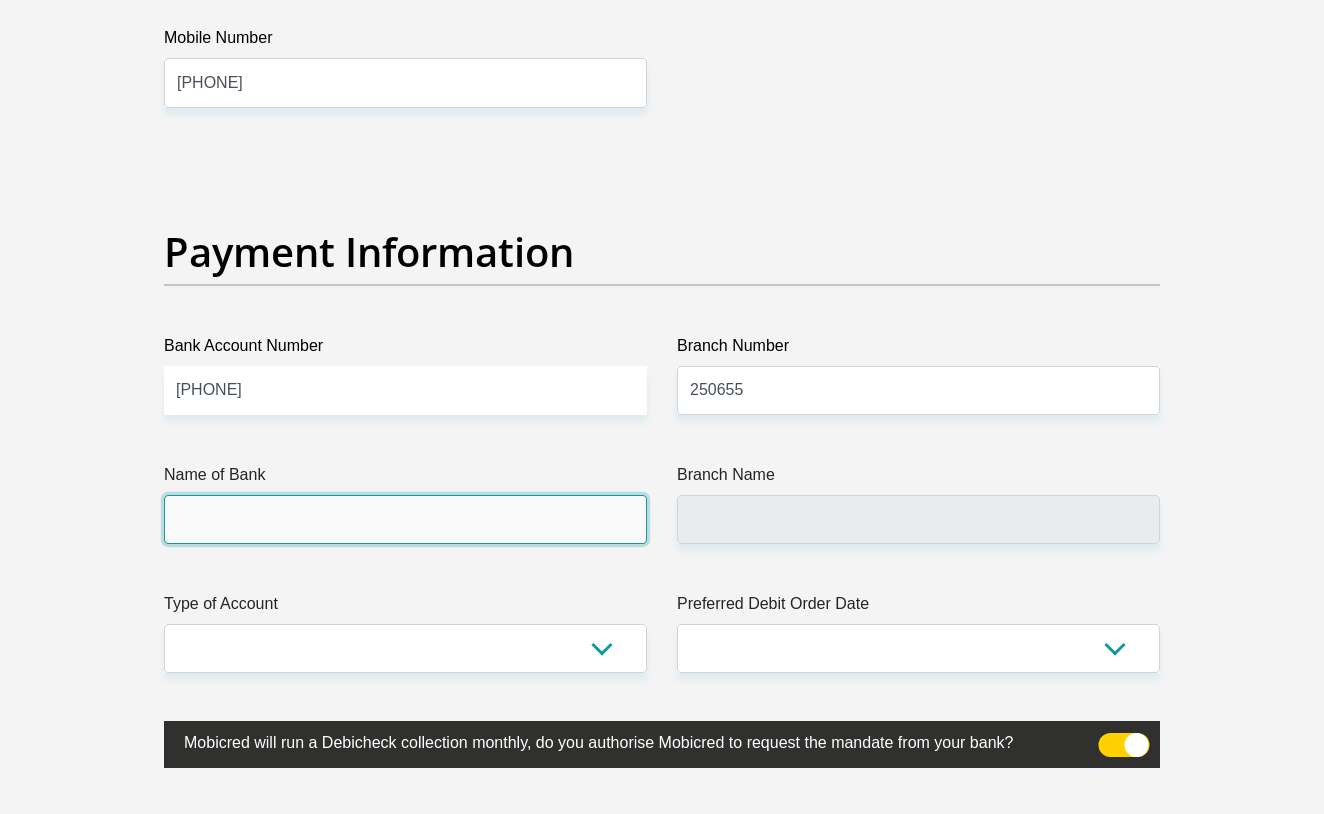 click on "Name of Bank" at bounding box center [405, 519] 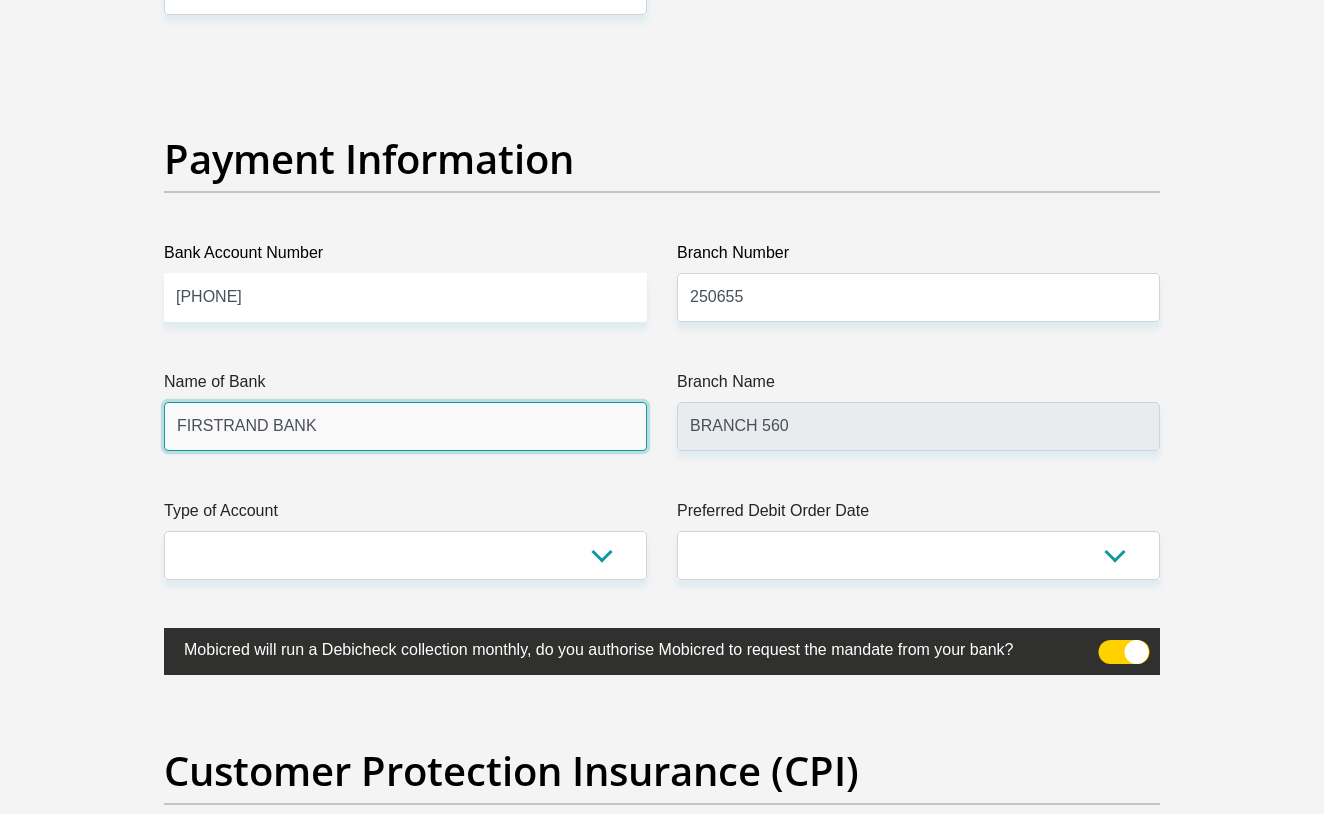 scroll, scrollTop: 4570, scrollLeft: 0, axis: vertical 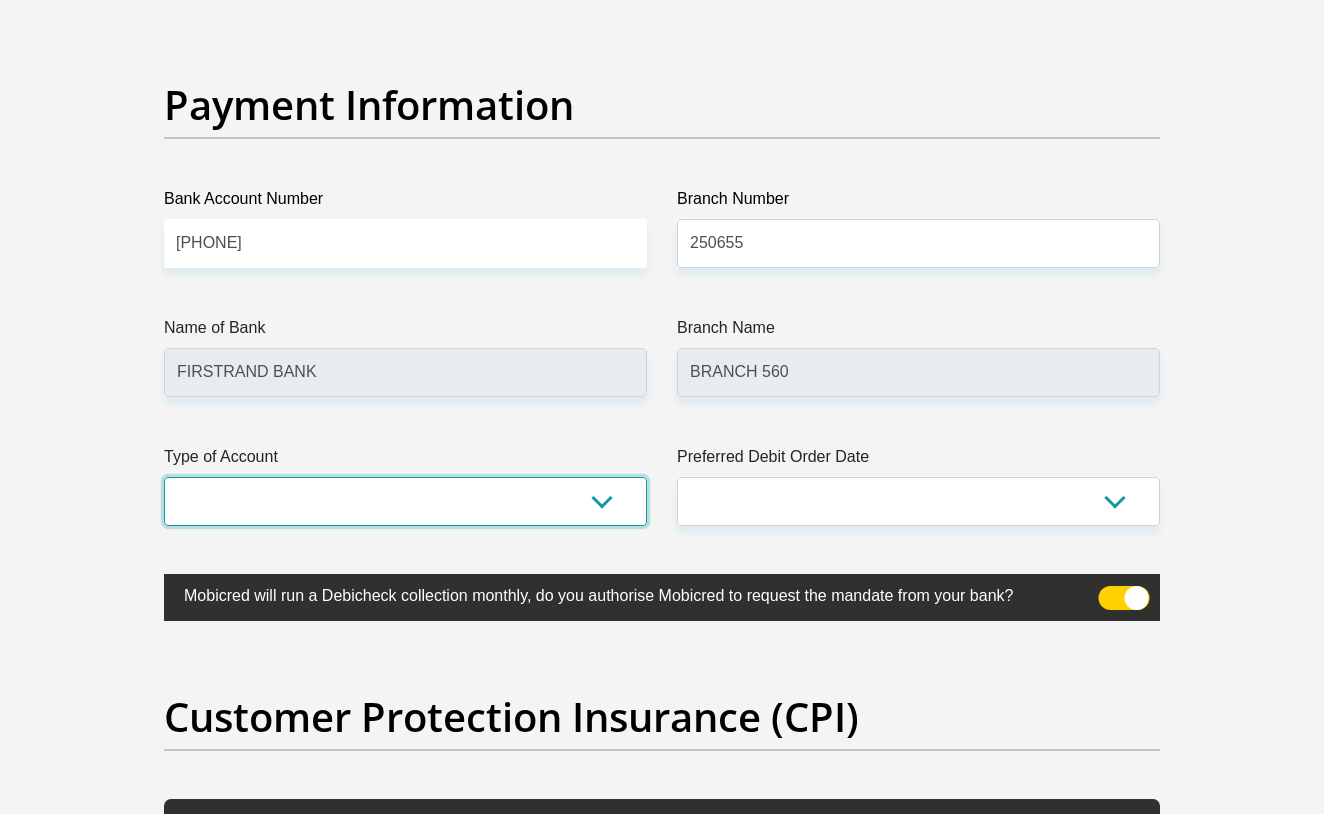 select on "SAV" 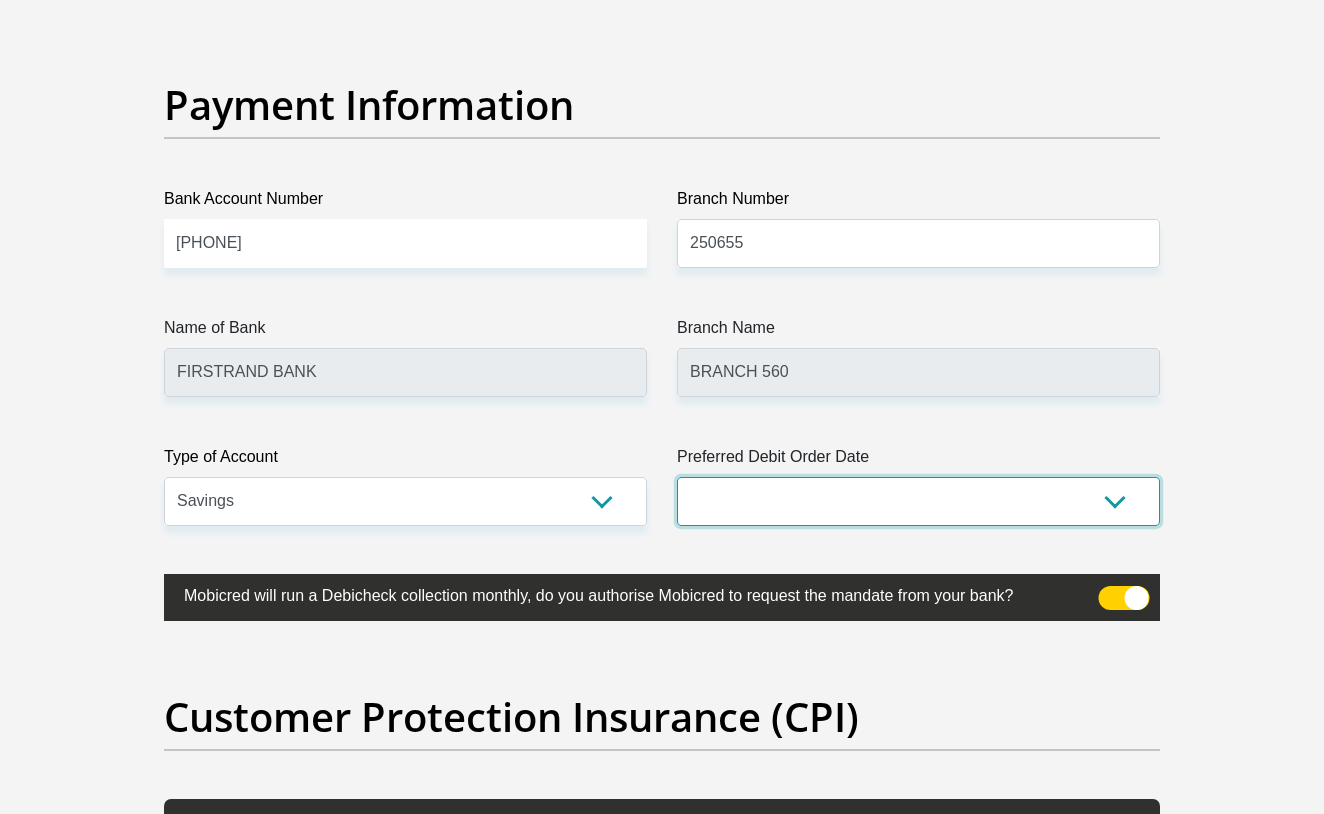 select on "30" 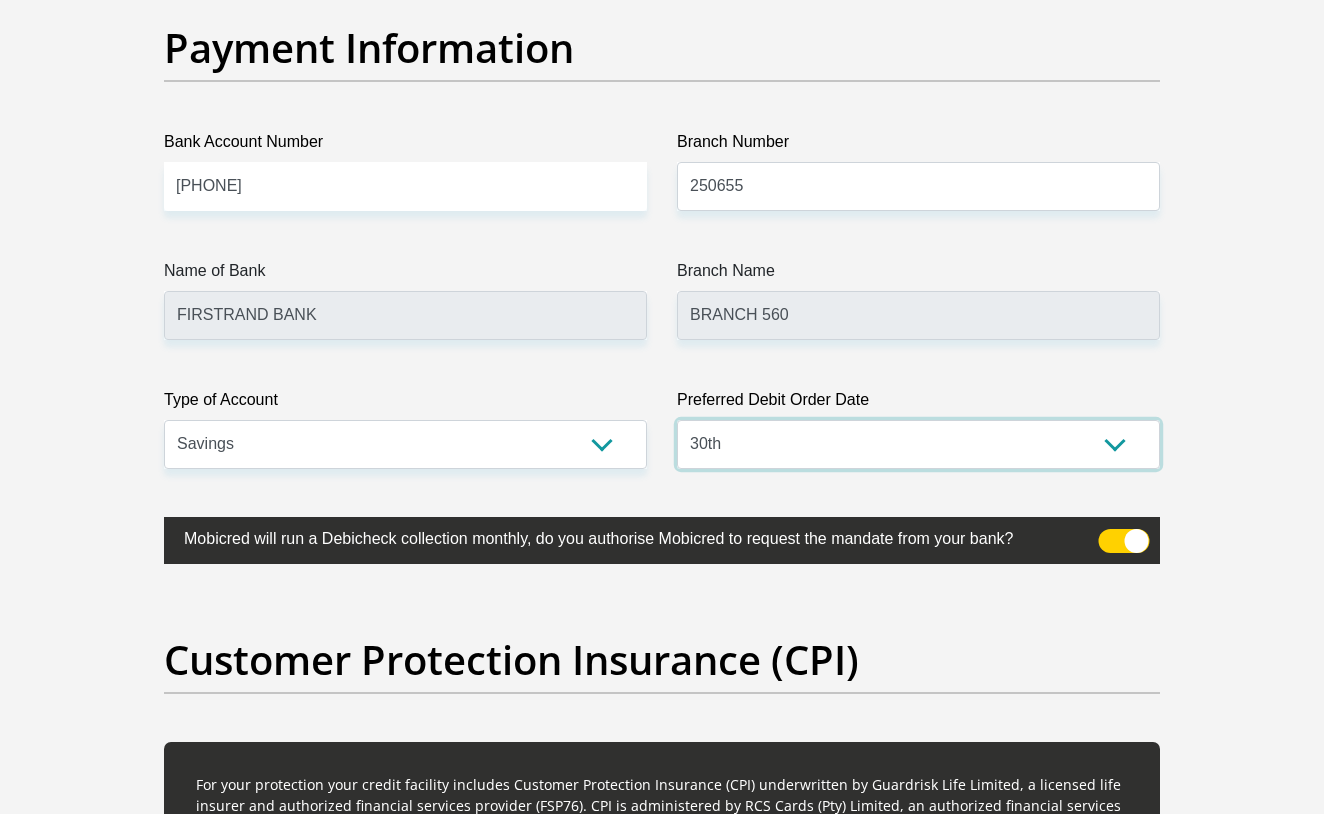 scroll, scrollTop: 4651, scrollLeft: 0, axis: vertical 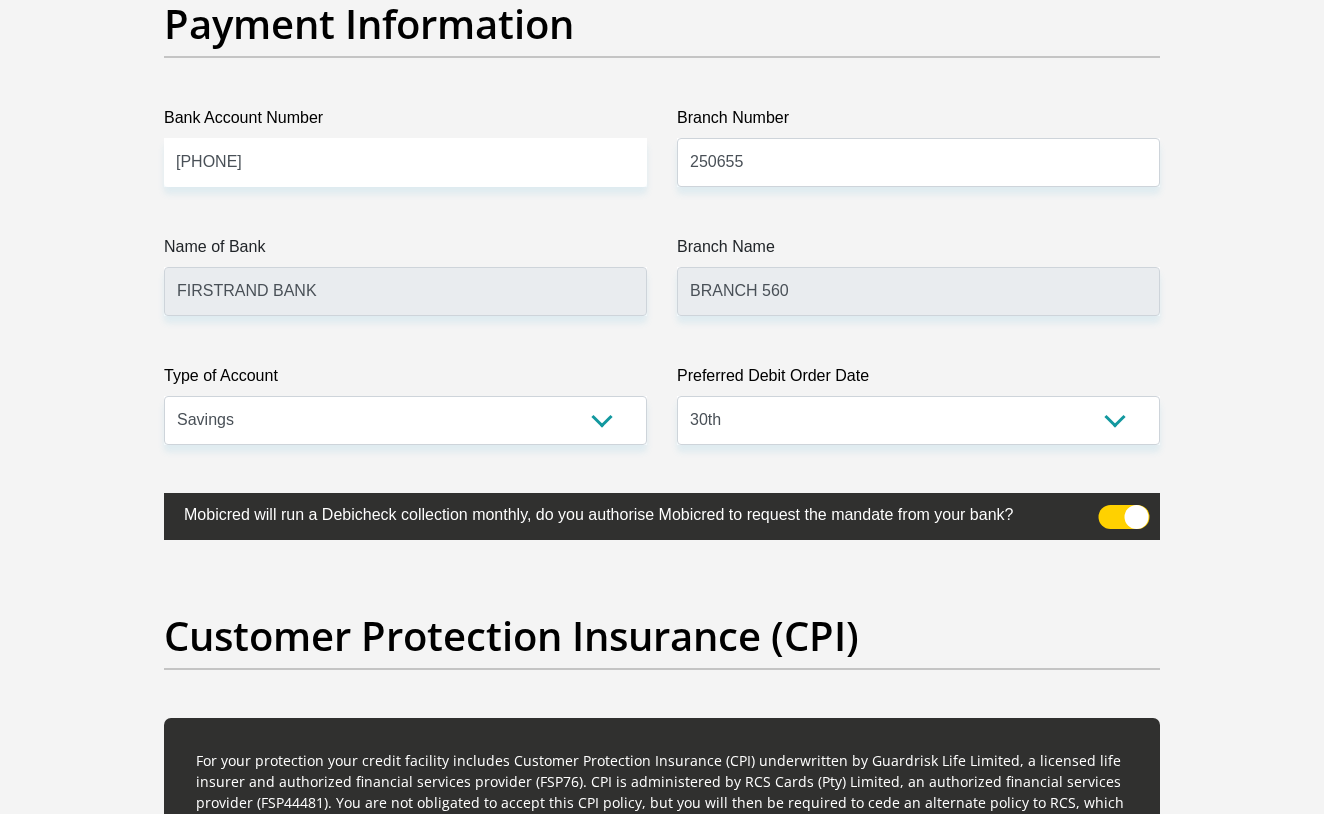 click at bounding box center [1124, 517] 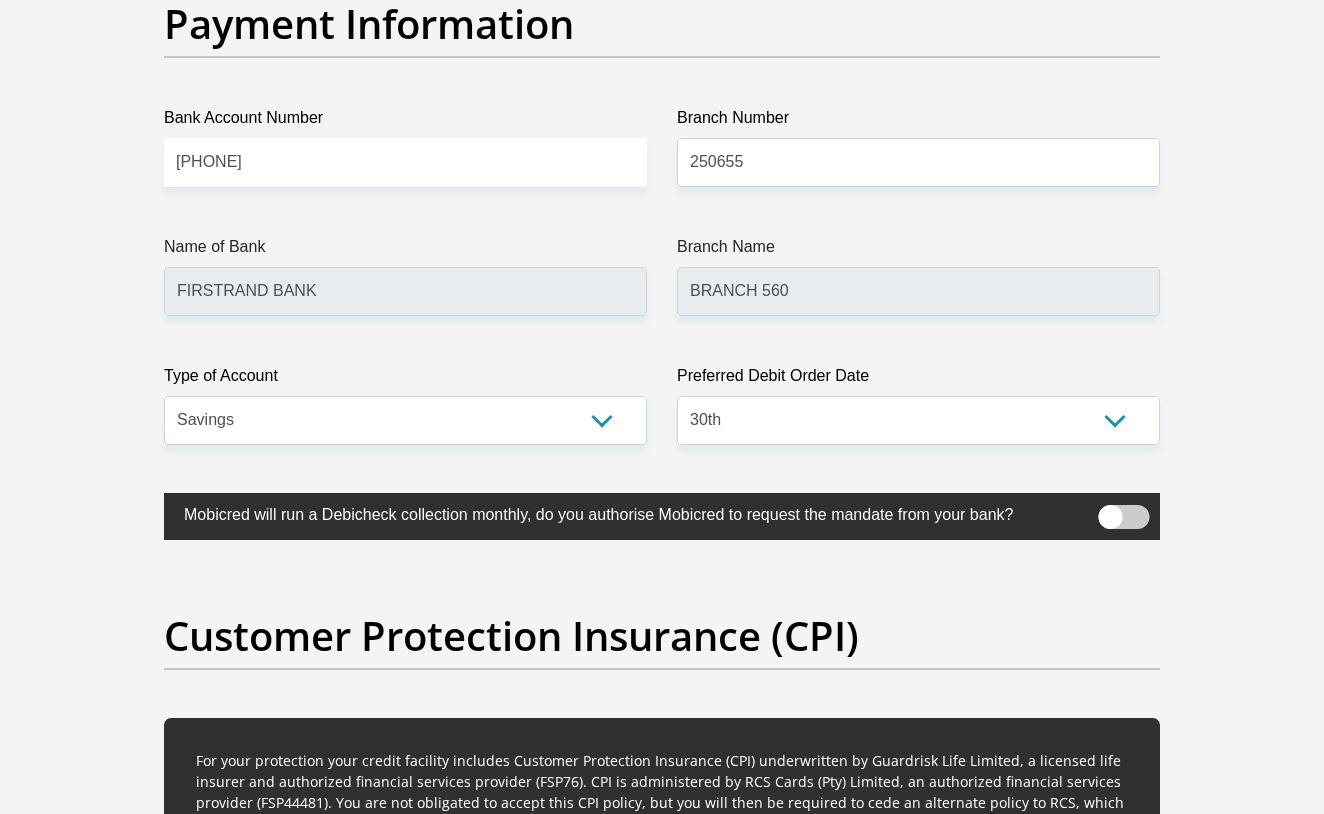 click at bounding box center [1124, 517] 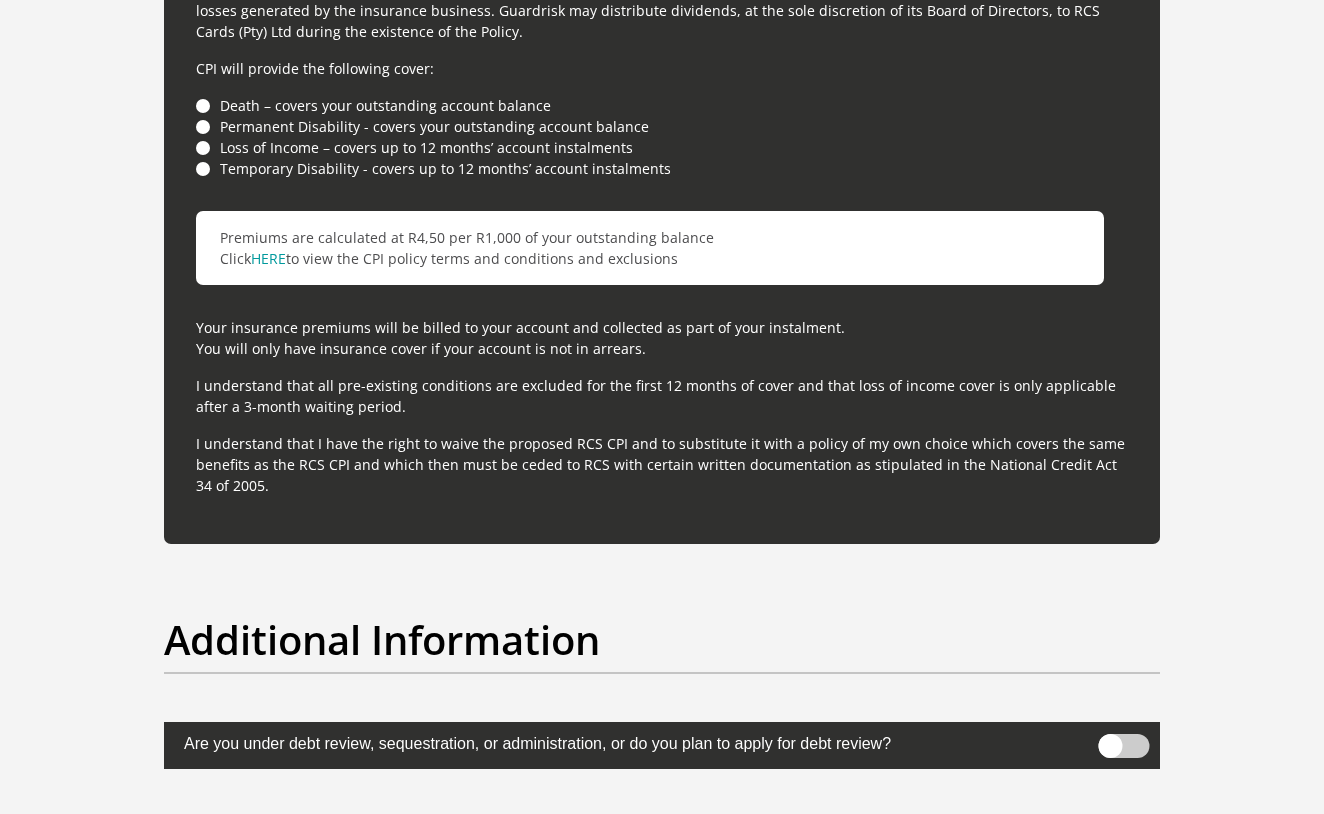 scroll, scrollTop: 5787, scrollLeft: 0, axis: vertical 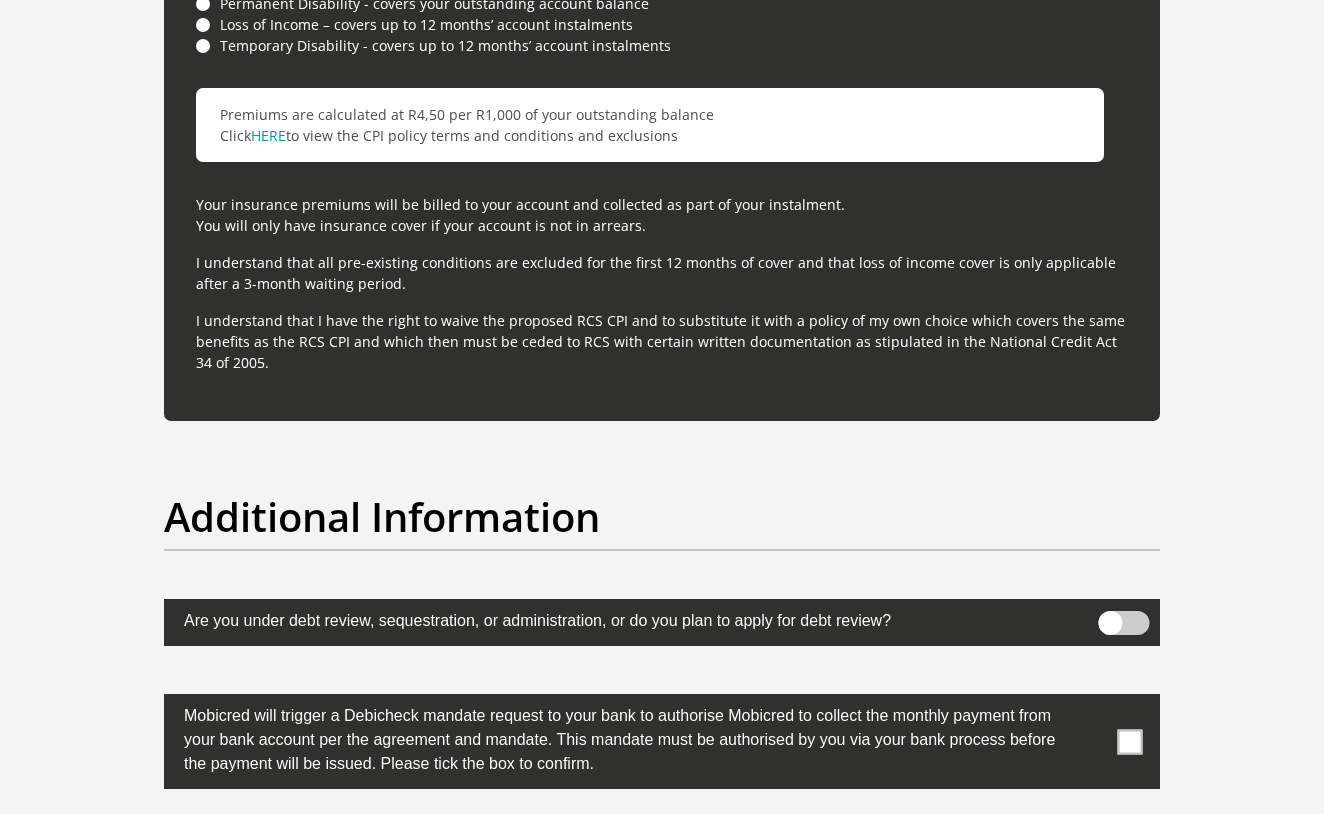 click at bounding box center (1124, 623) 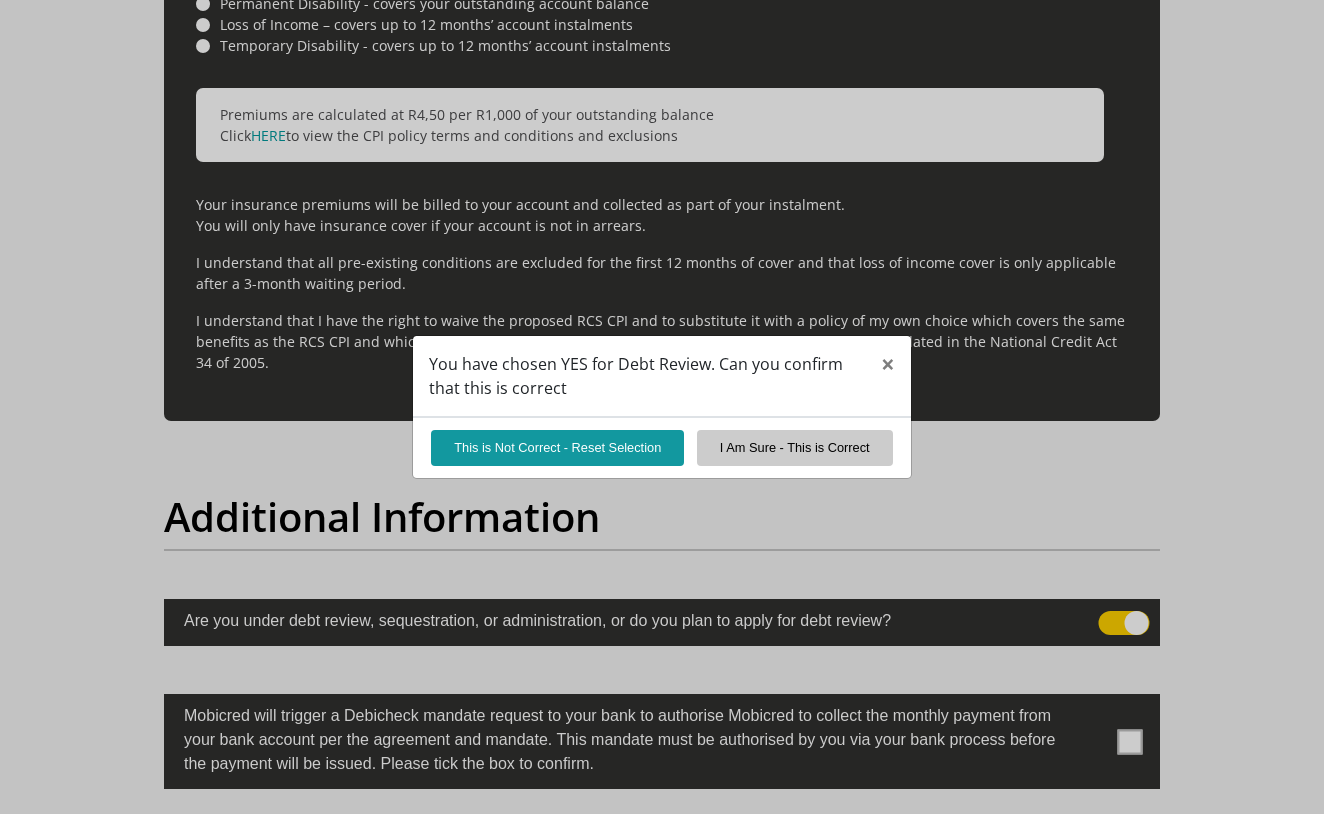 click on "I Am Sure - This is Correct" at bounding box center [795, 447] 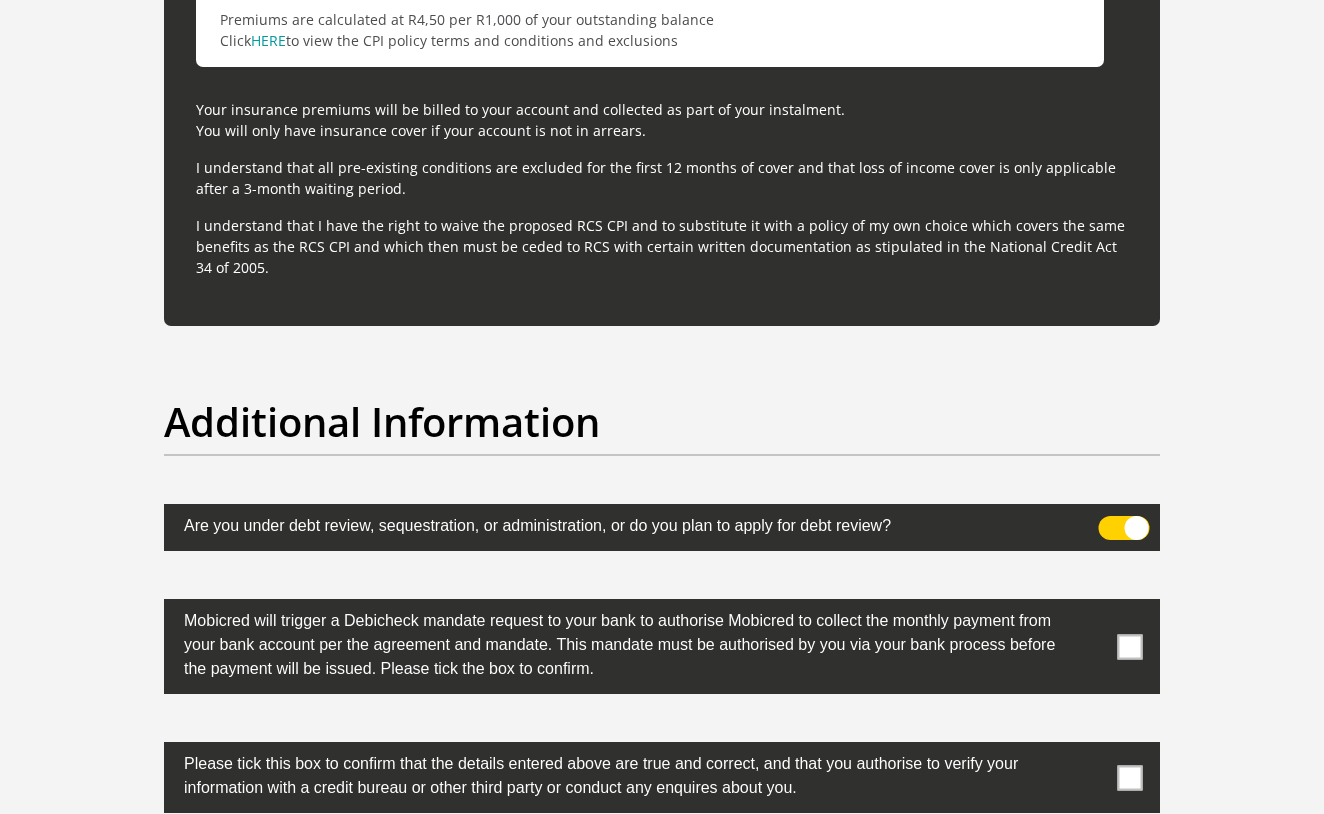 scroll, scrollTop: 5976, scrollLeft: 0, axis: vertical 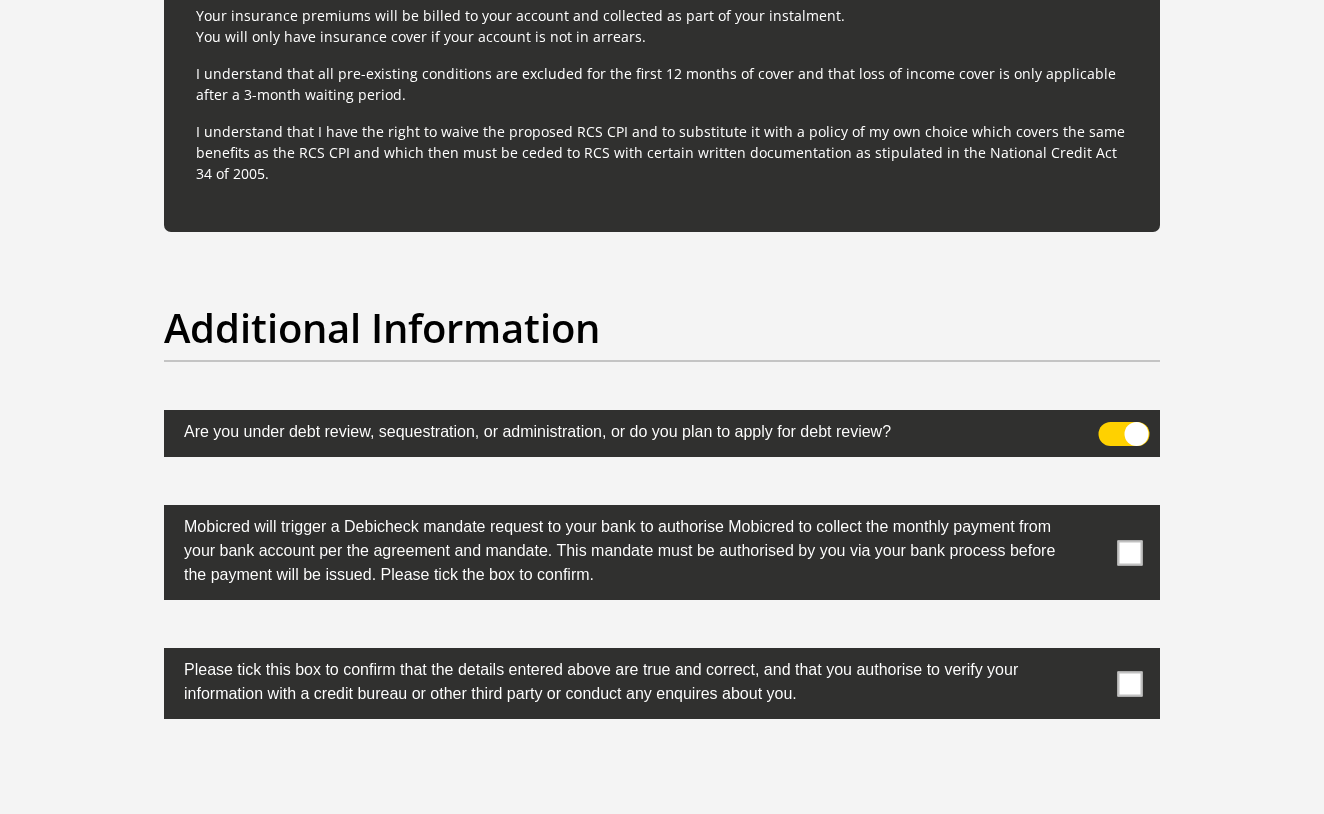 click at bounding box center [1130, 552] 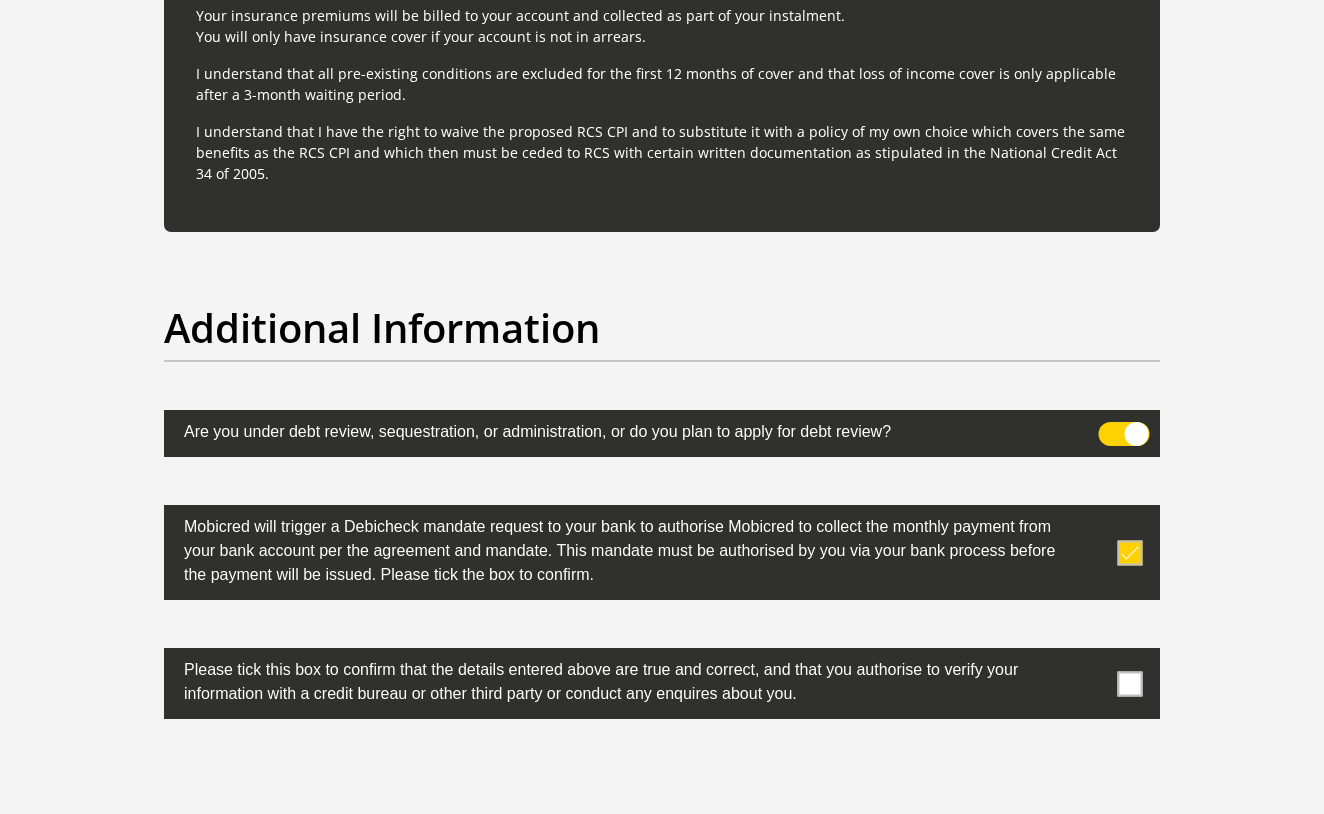 click at bounding box center (1130, 683) 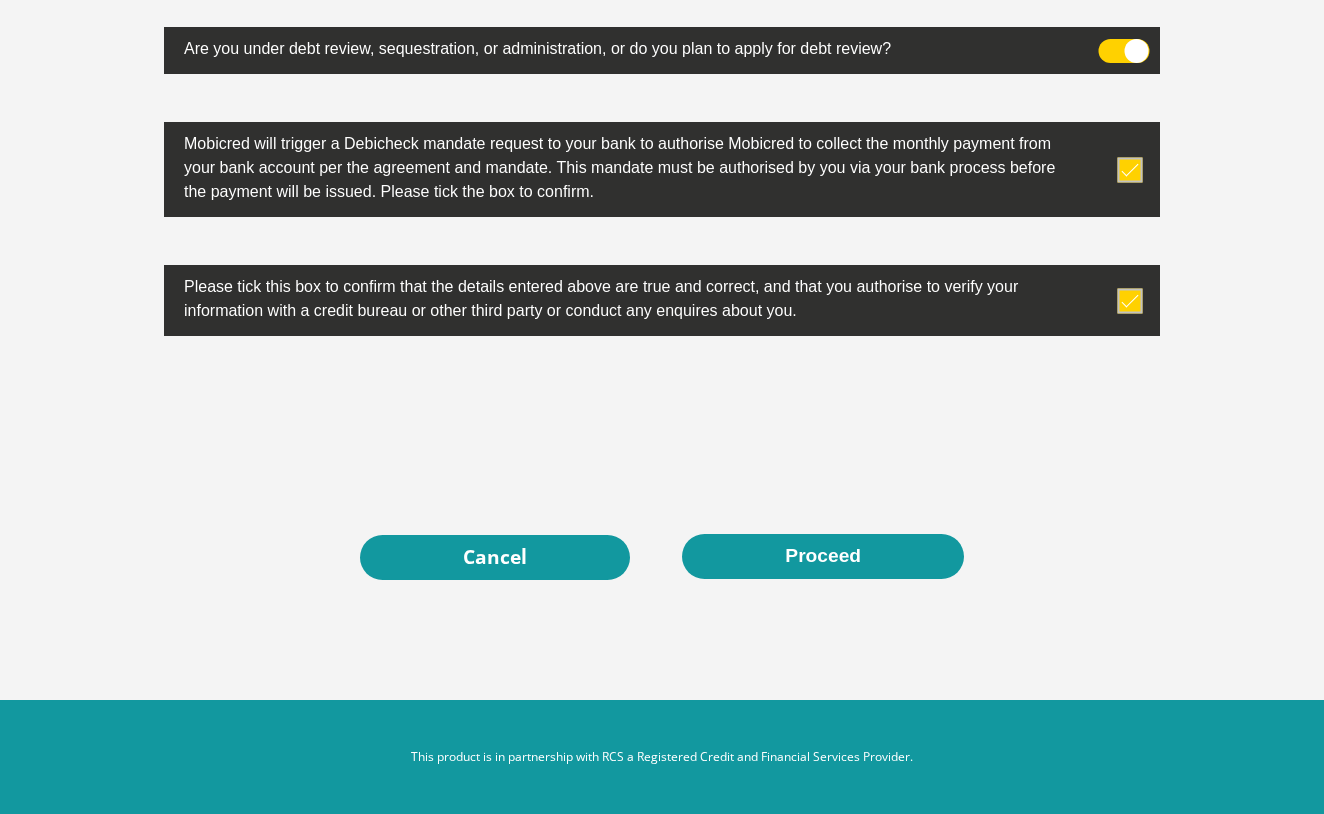 scroll, scrollTop: 6360, scrollLeft: 0, axis: vertical 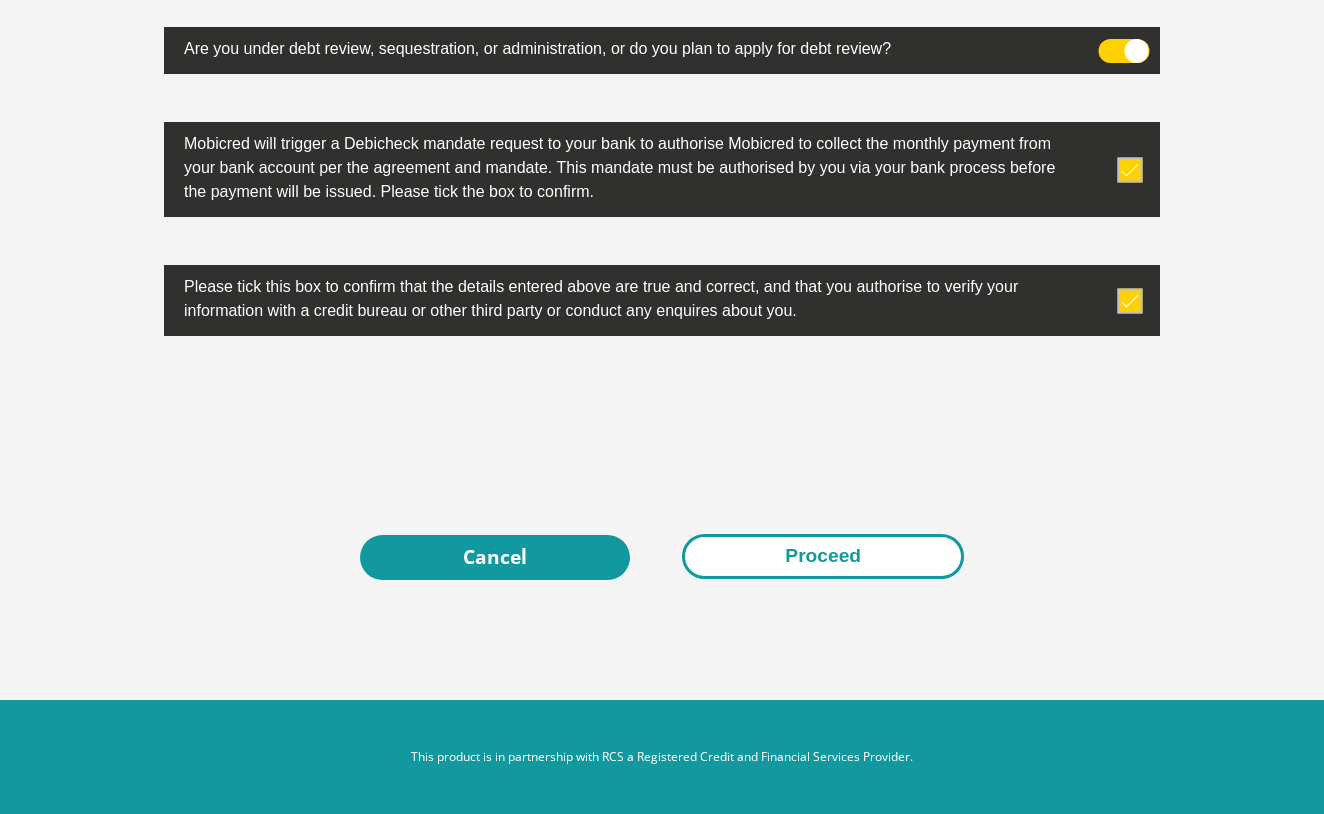click on "Proceed" at bounding box center (823, 556) 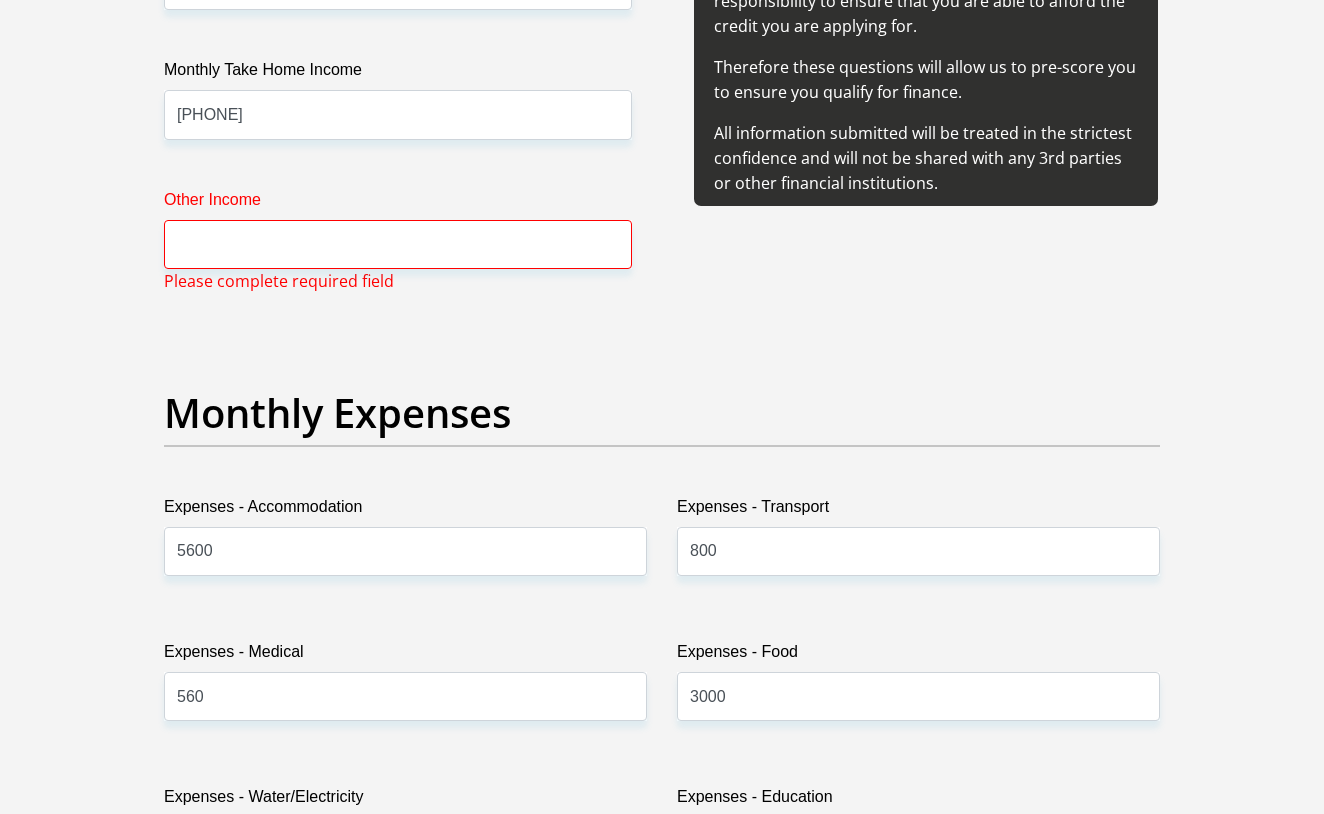 scroll, scrollTop: 2485, scrollLeft: 0, axis: vertical 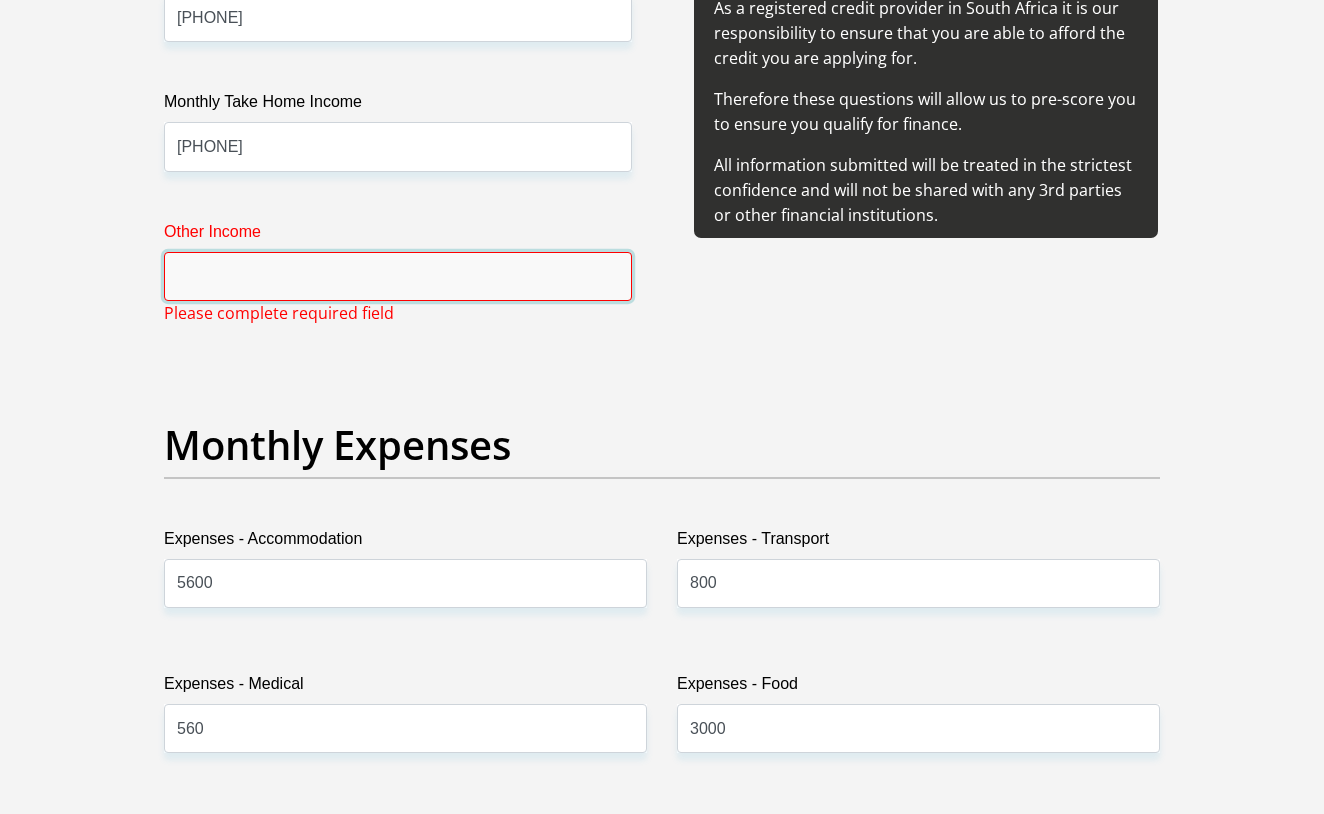 click on "Other Income" at bounding box center [398, 276] 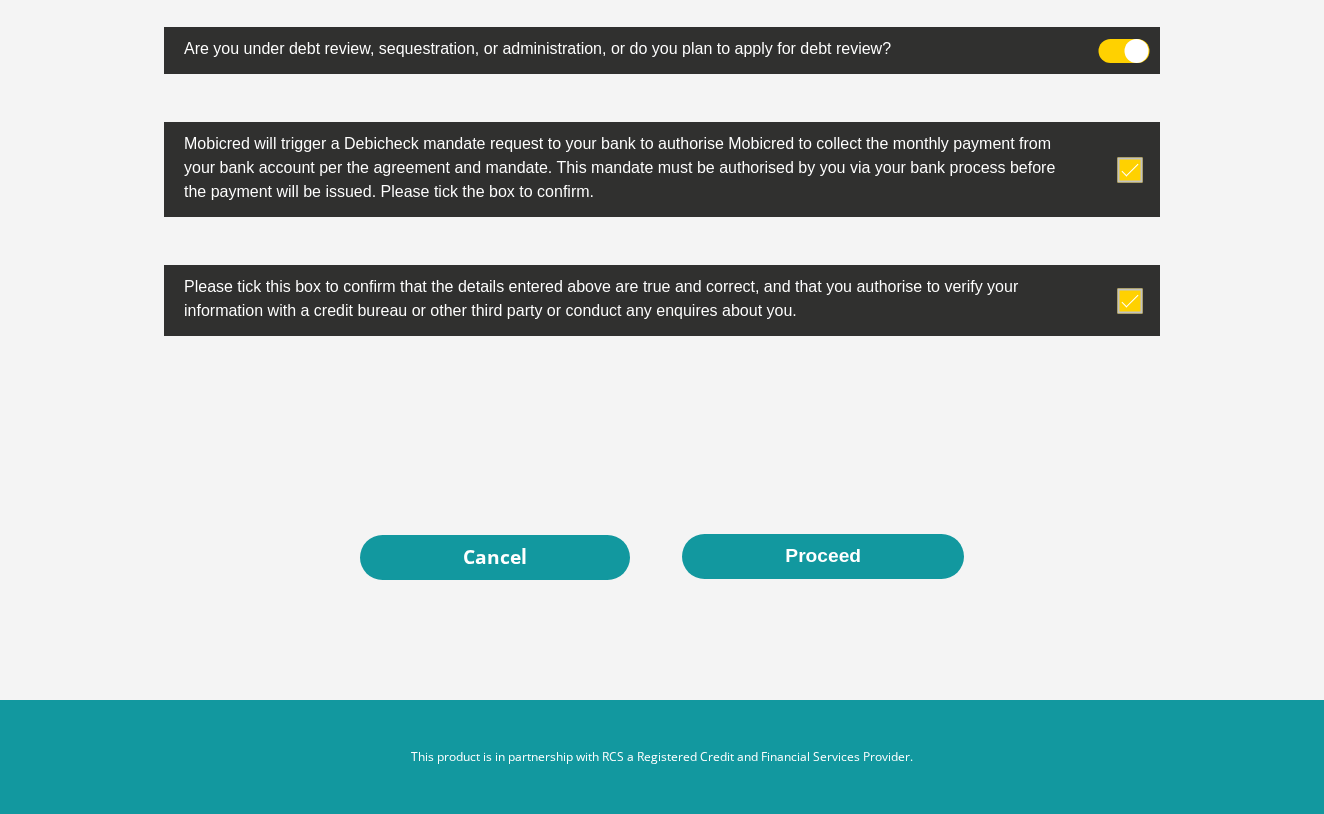 scroll, scrollTop: 6360, scrollLeft: 0, axis: vertical 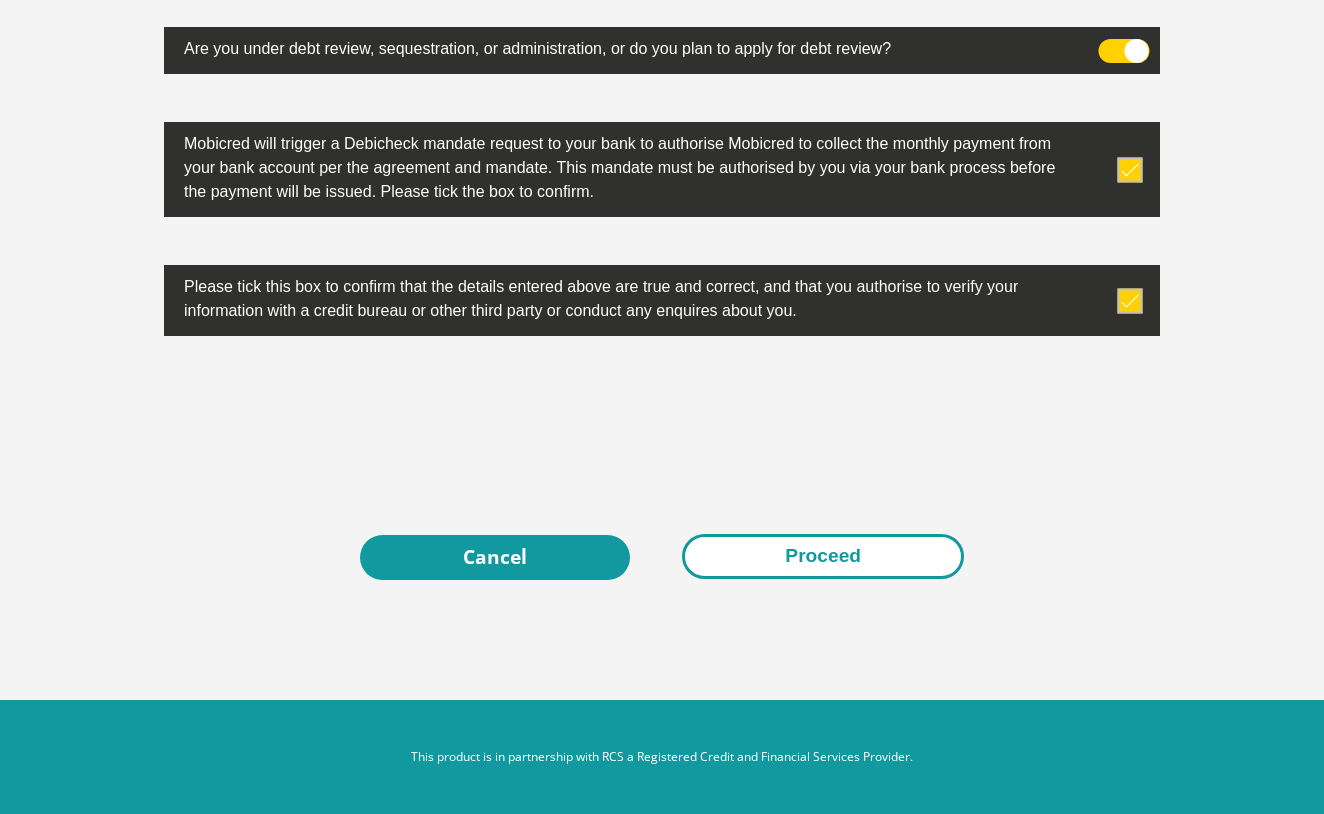 type on "0" 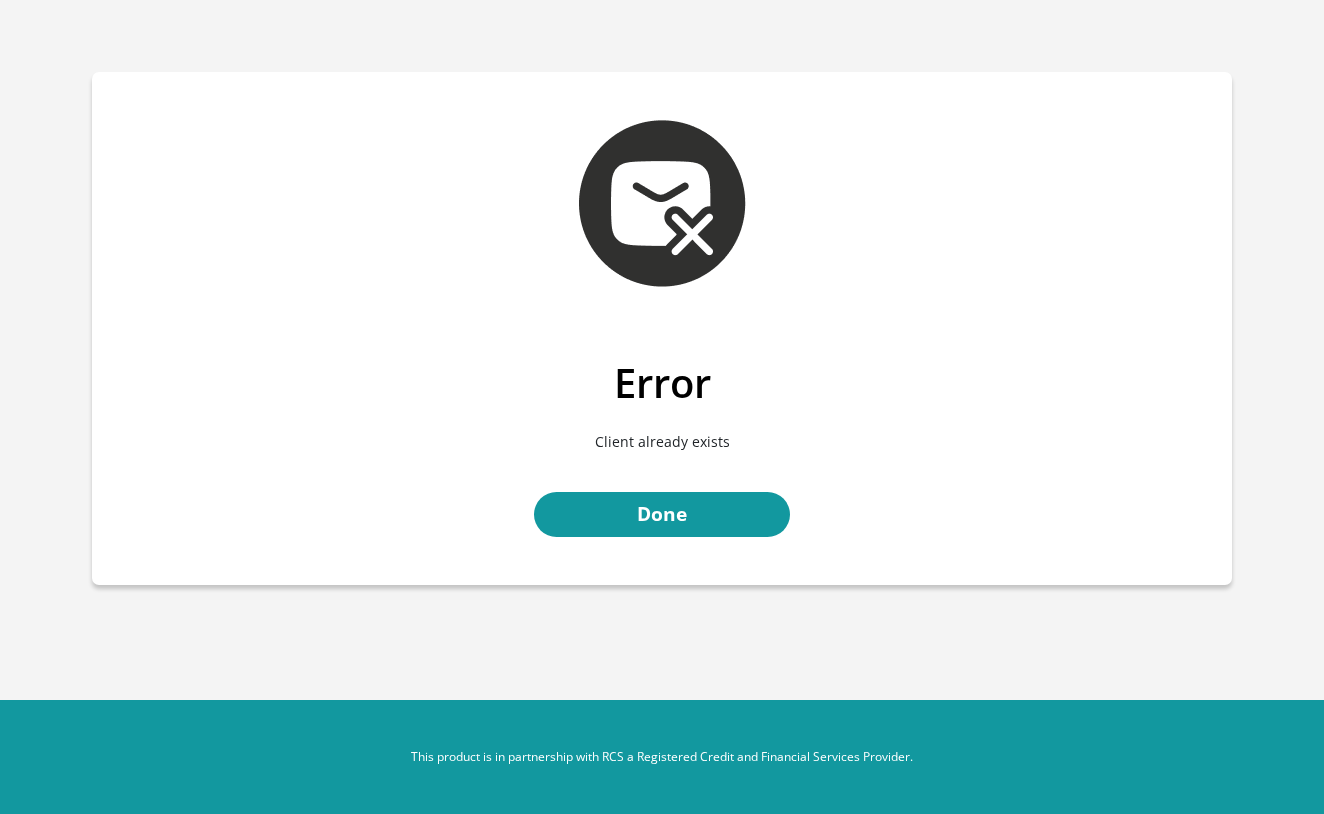 scroll, scrollTop: 0, scrollLeft: 0, axis: both 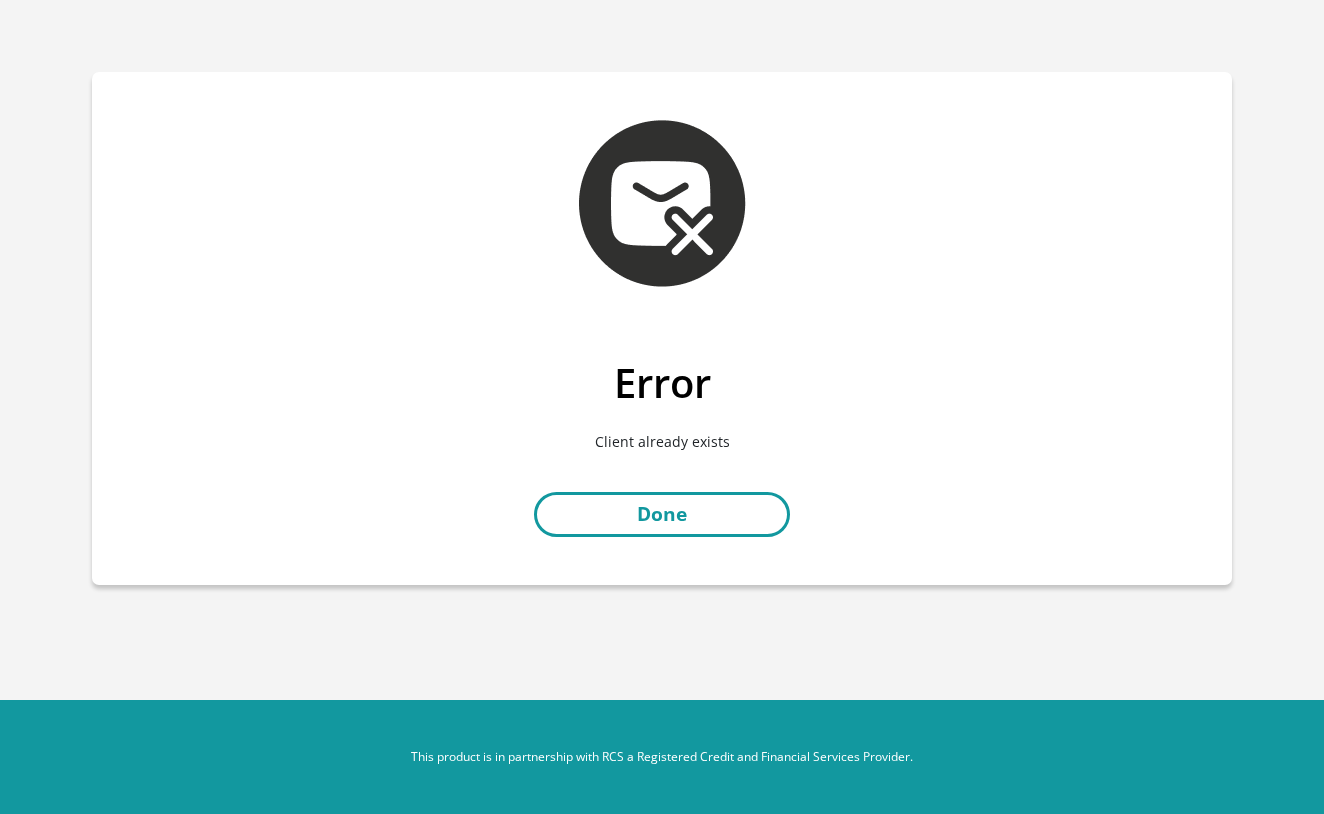 click on "Done" at bounding box center [662, 514] 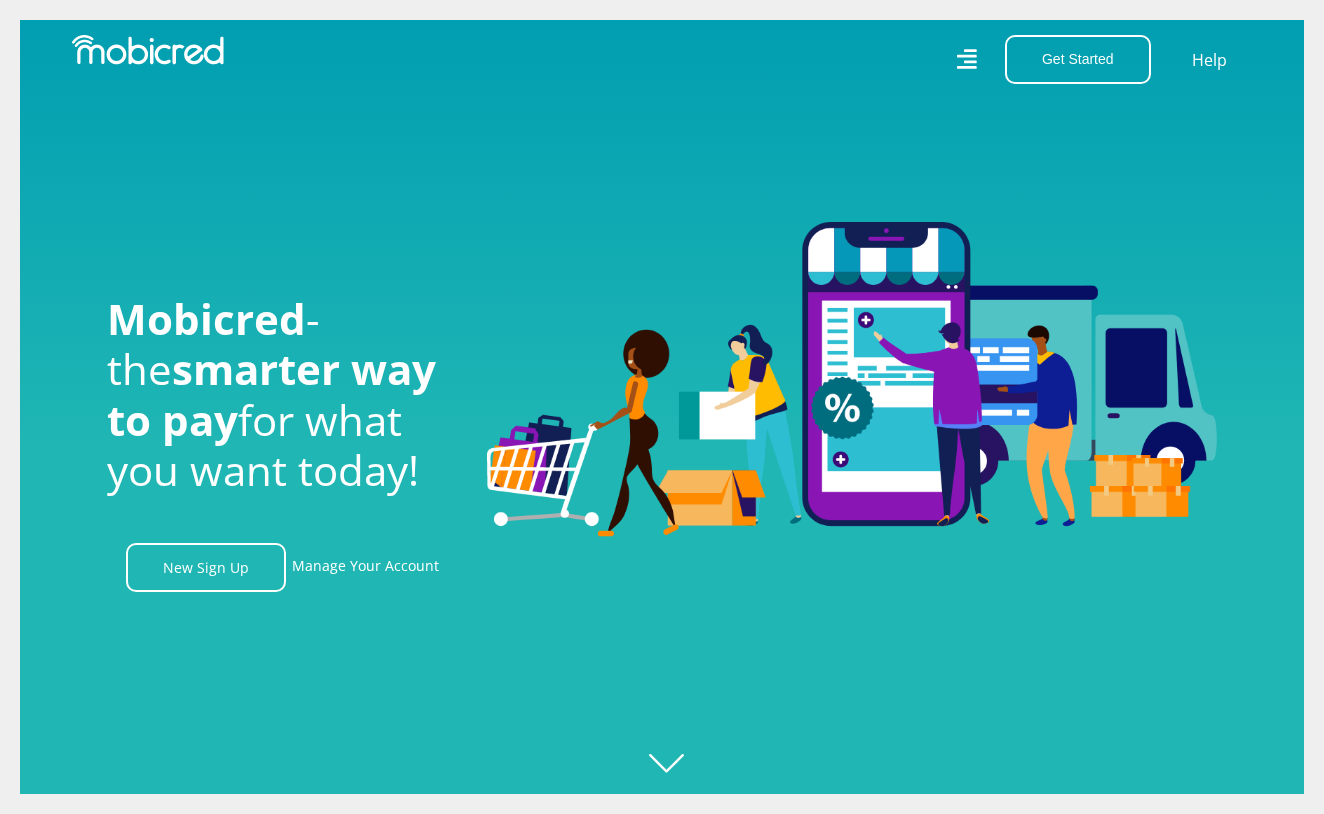 scroll, scrollTop: 0, scrollLeft: 0, axis: both 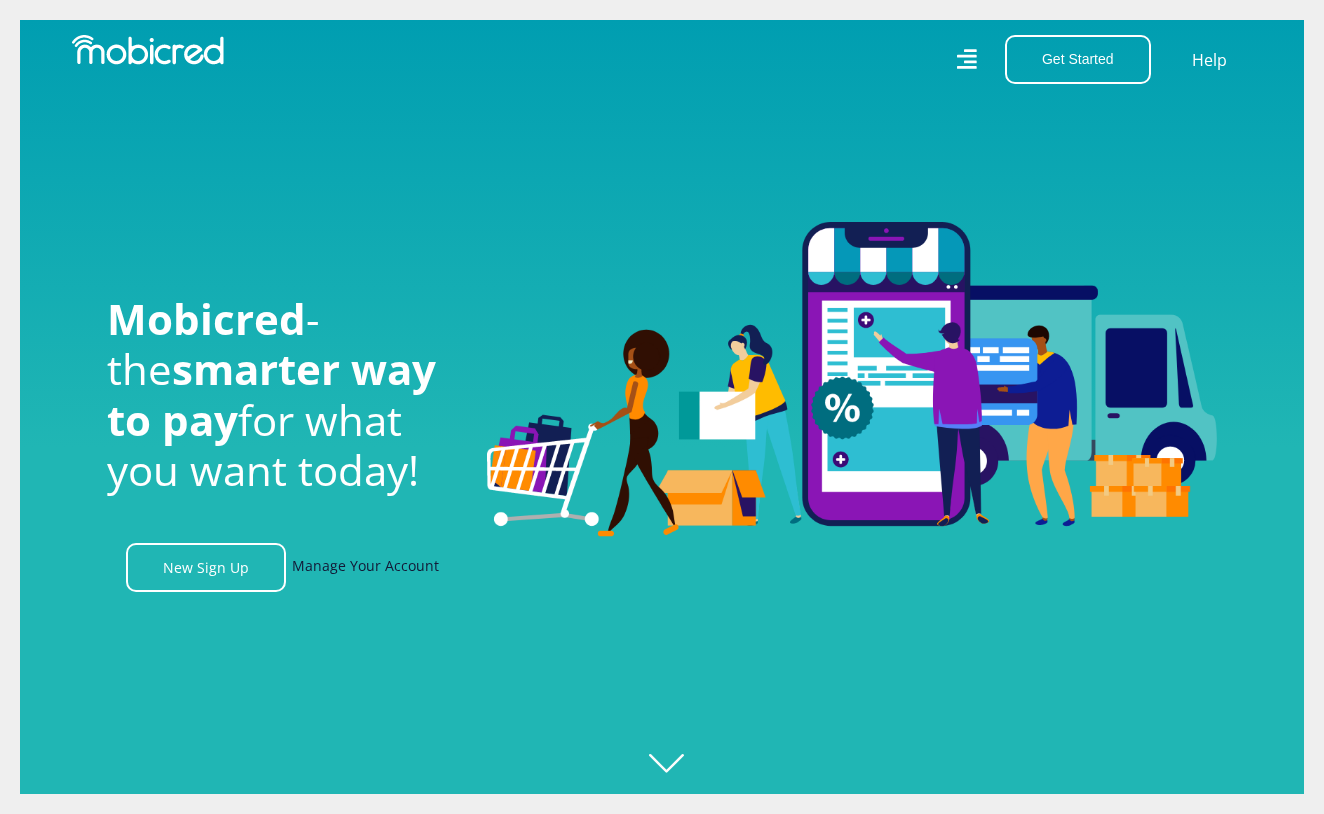 click on "Manage Your Account" at bounding box center (365, 567) 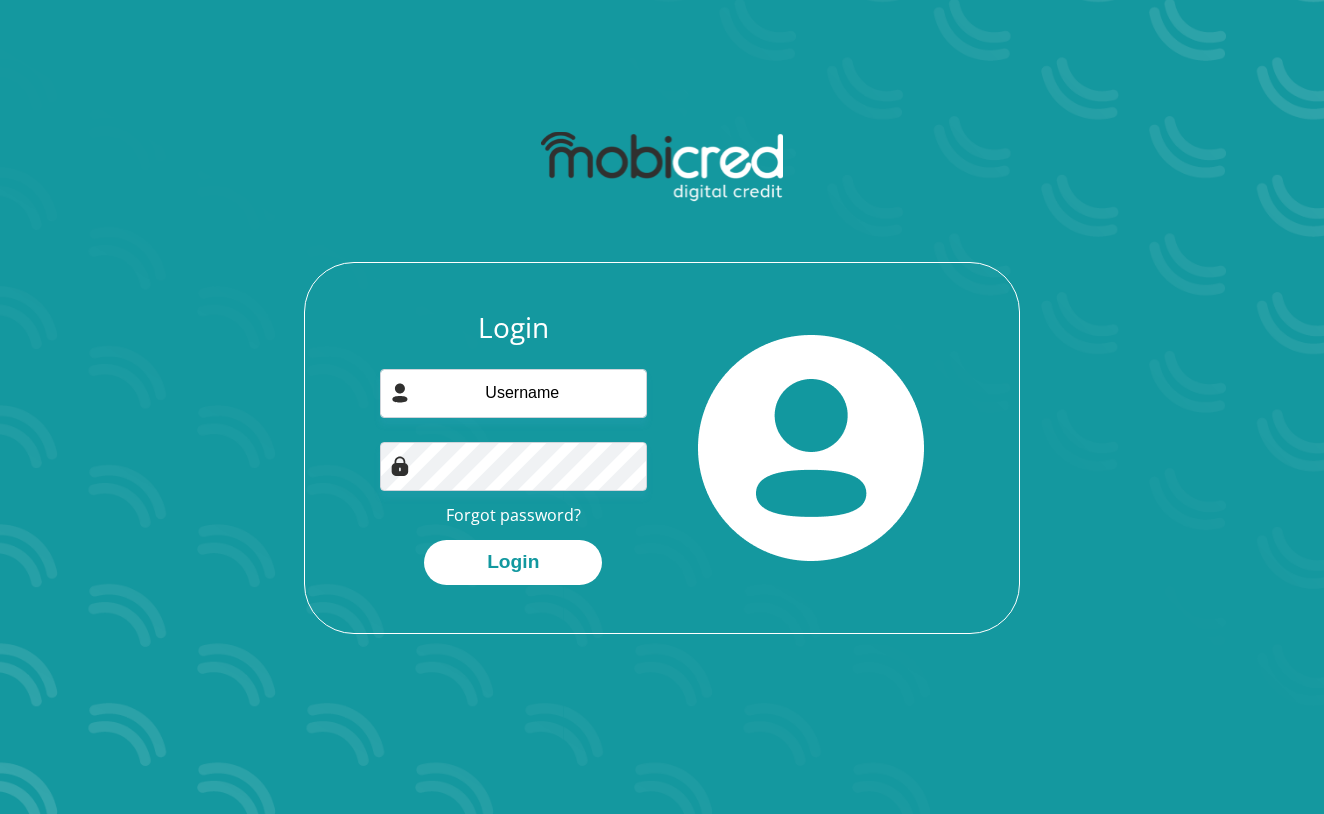 scroll, scrollTop: 0, scrollLeft: 0, axis: both 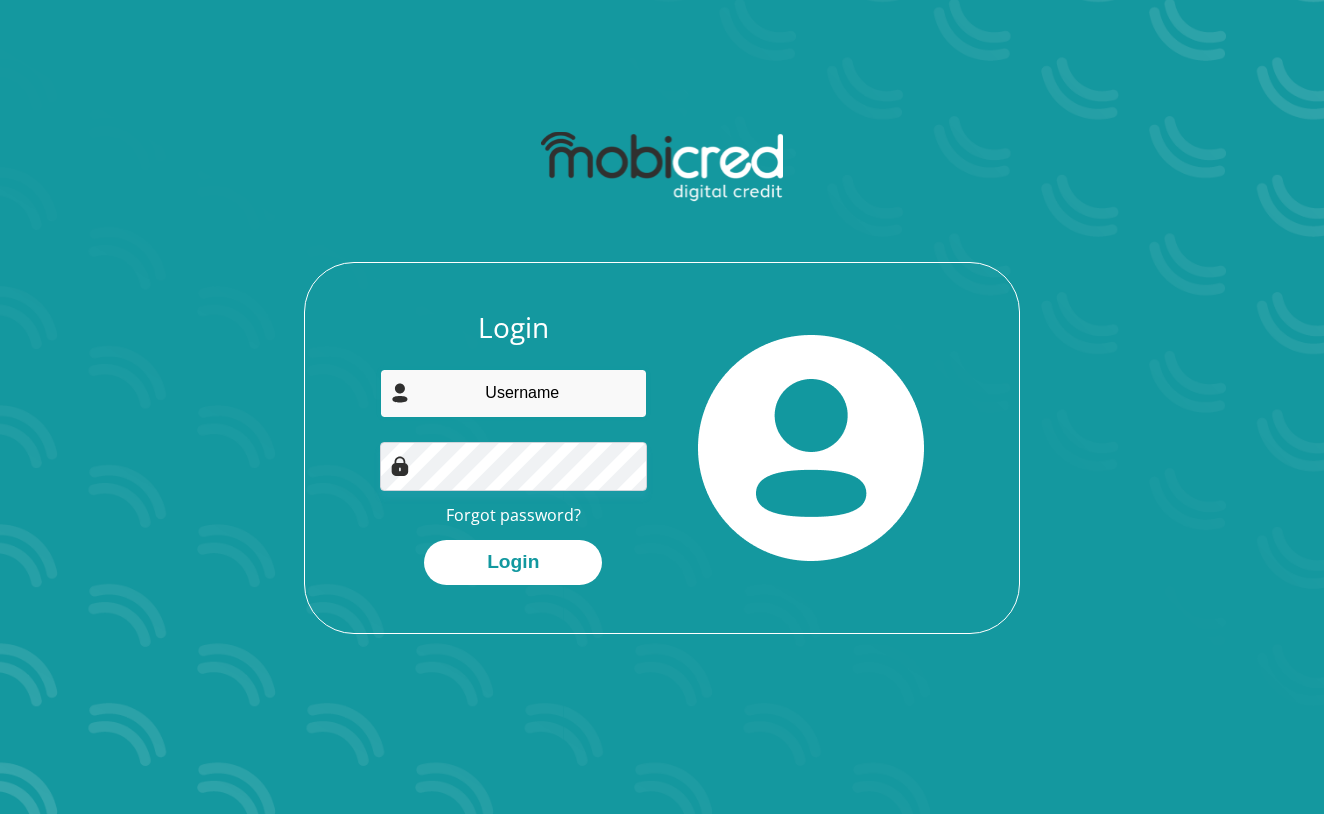 click at bounding box center (514, 393) 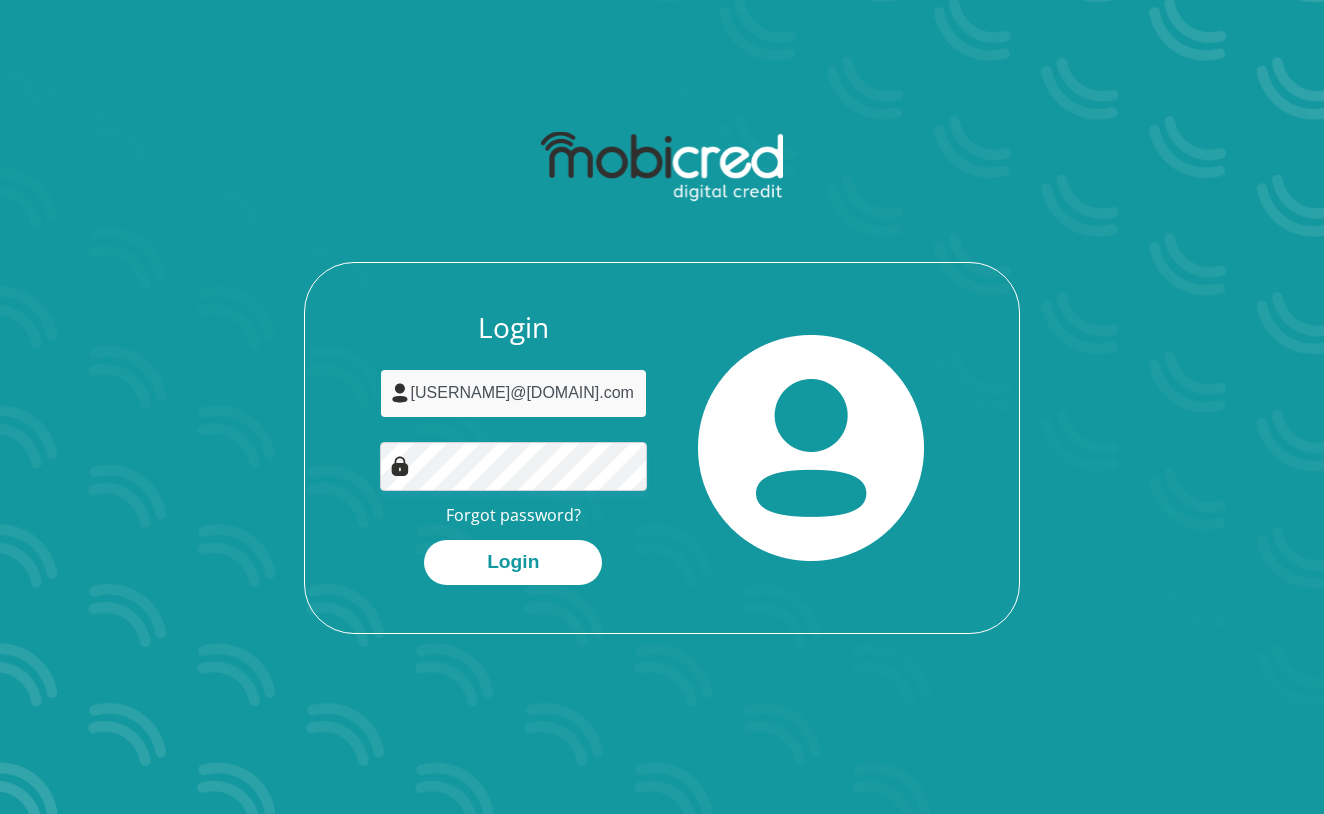 type on "derrickrasekgokga@gmail.com" 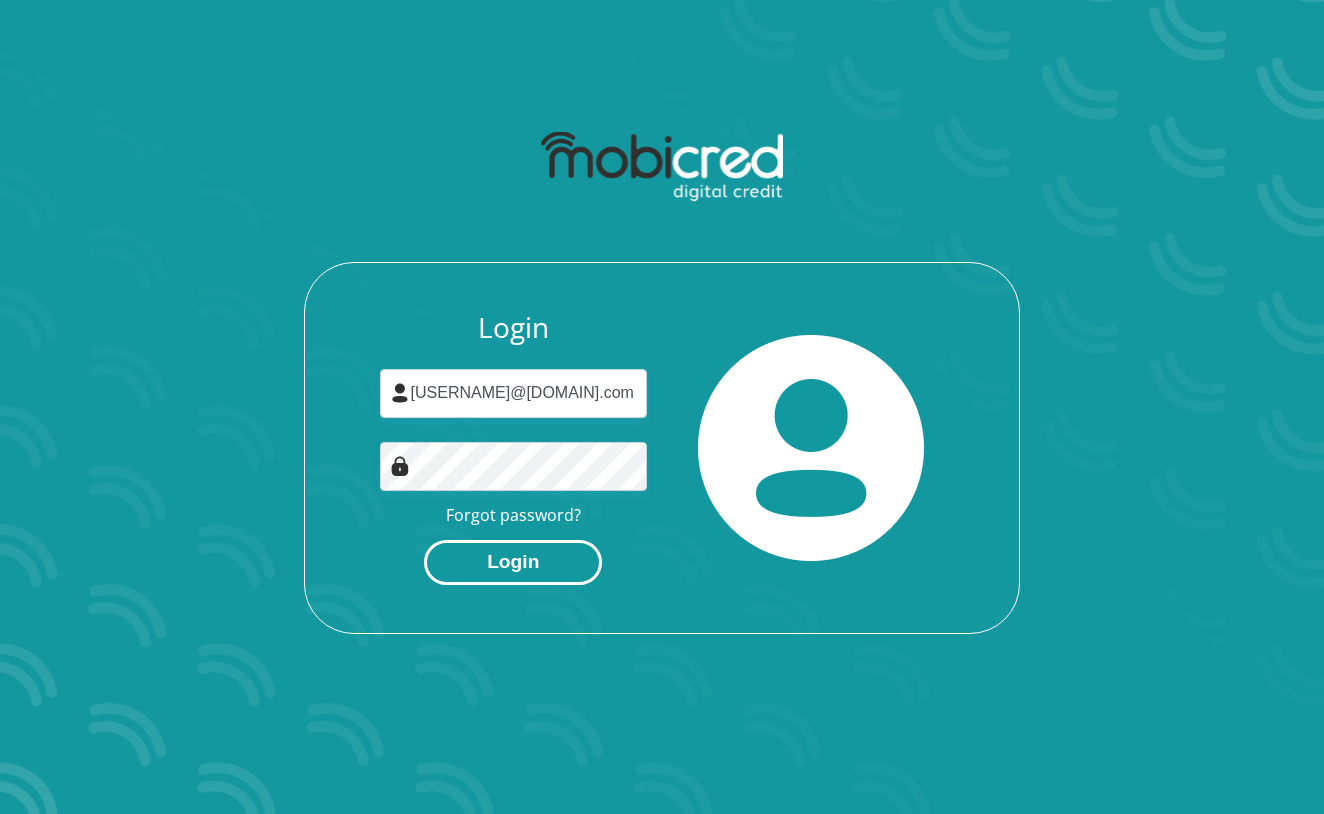 click on "Login" at bounding box center [513, 562] 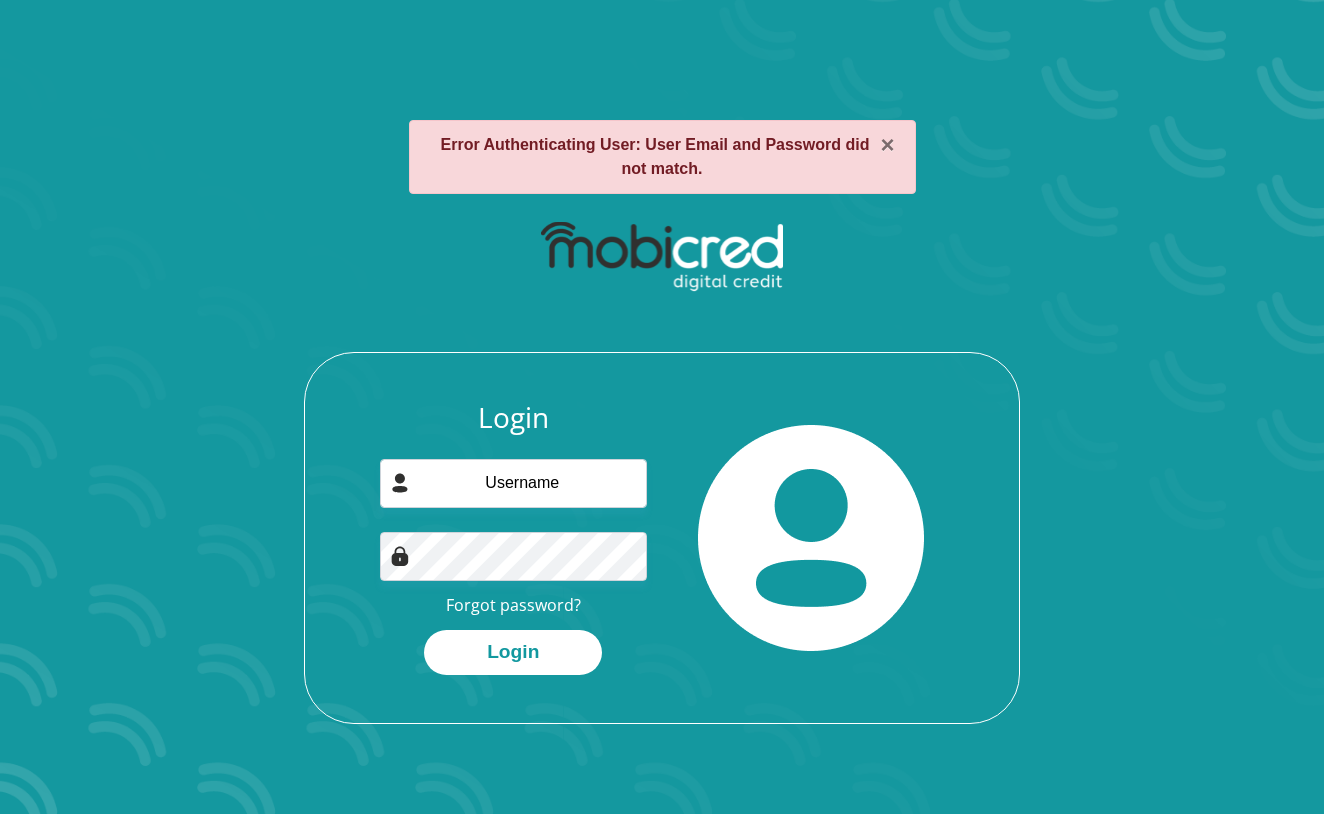 scroll, scrollTop: 0, scrollLeft: 0, axis: both 